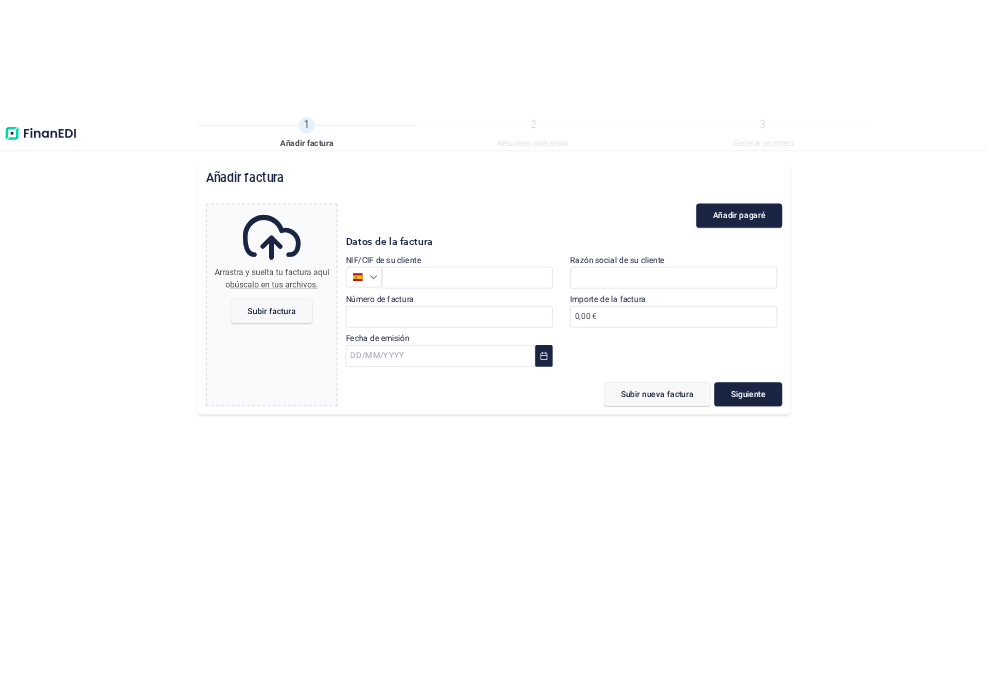 scroll, scrollTop: 0, scrollLeft: 0, axis: both 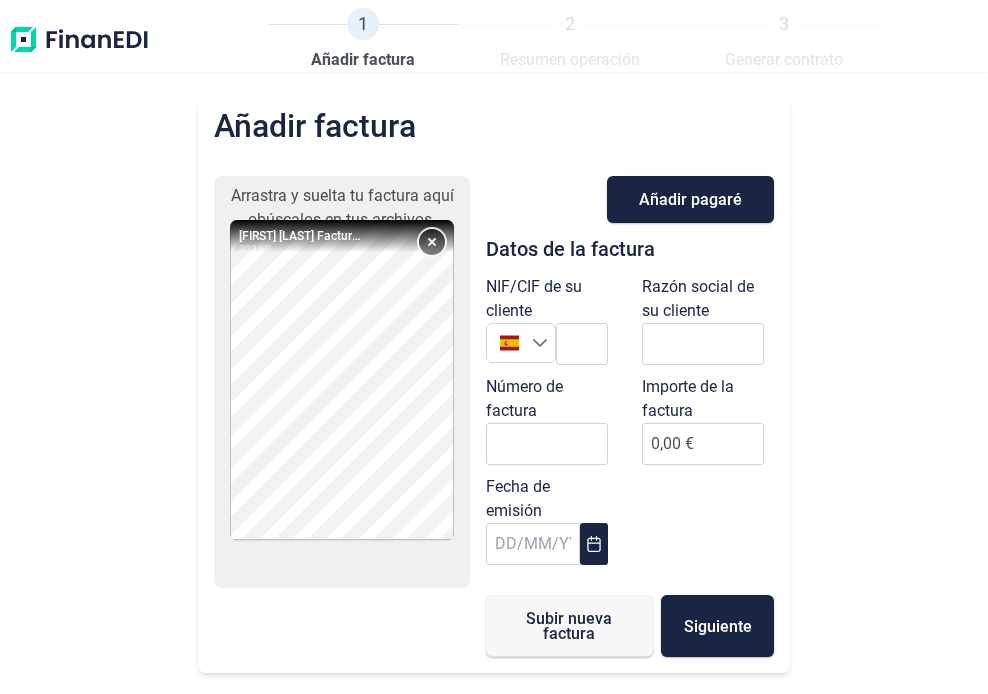 click on "Remove" at bounding box center [432, 242] 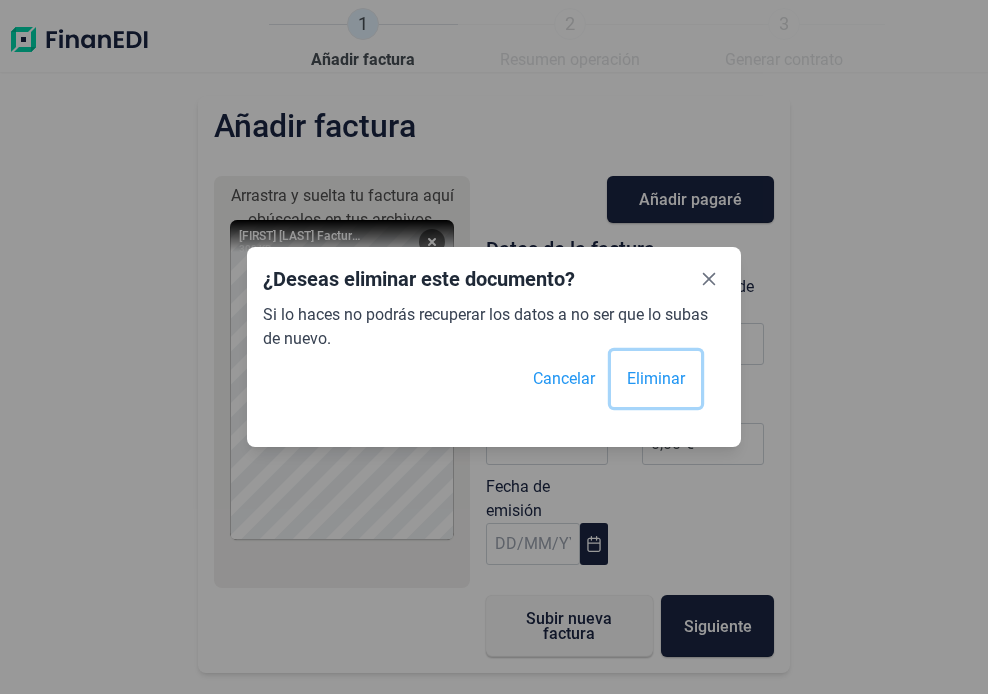 click on "Eliminar" at bounding box center [656, 379] 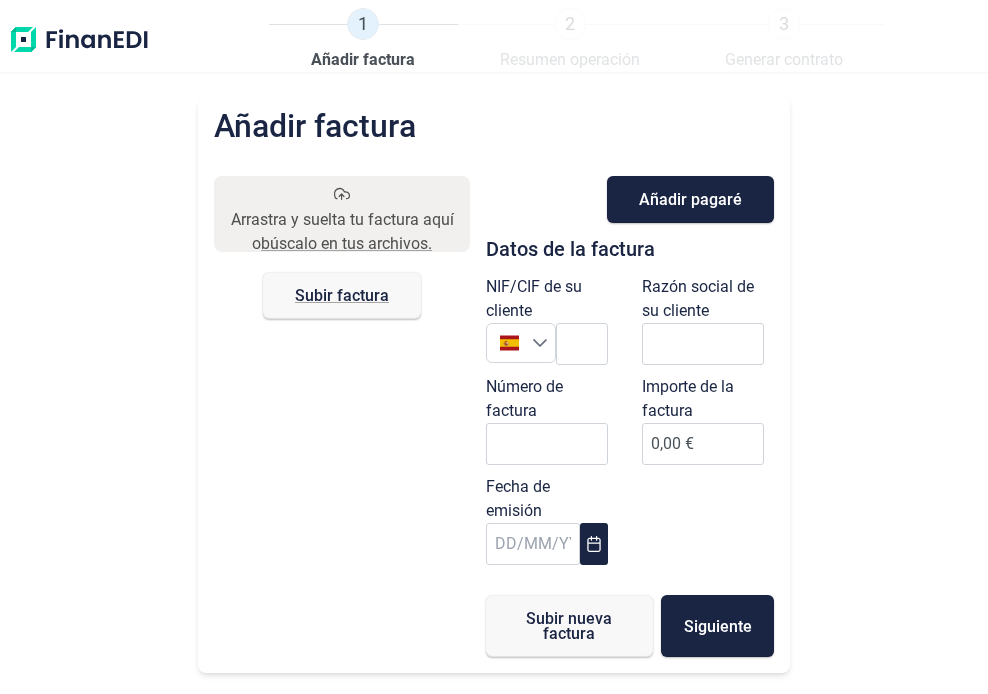 click on "Arrastra y suelta tu factura aquí  o  búscalo en tus archivos. Subir factura Files" at bounding box center [342, 416] 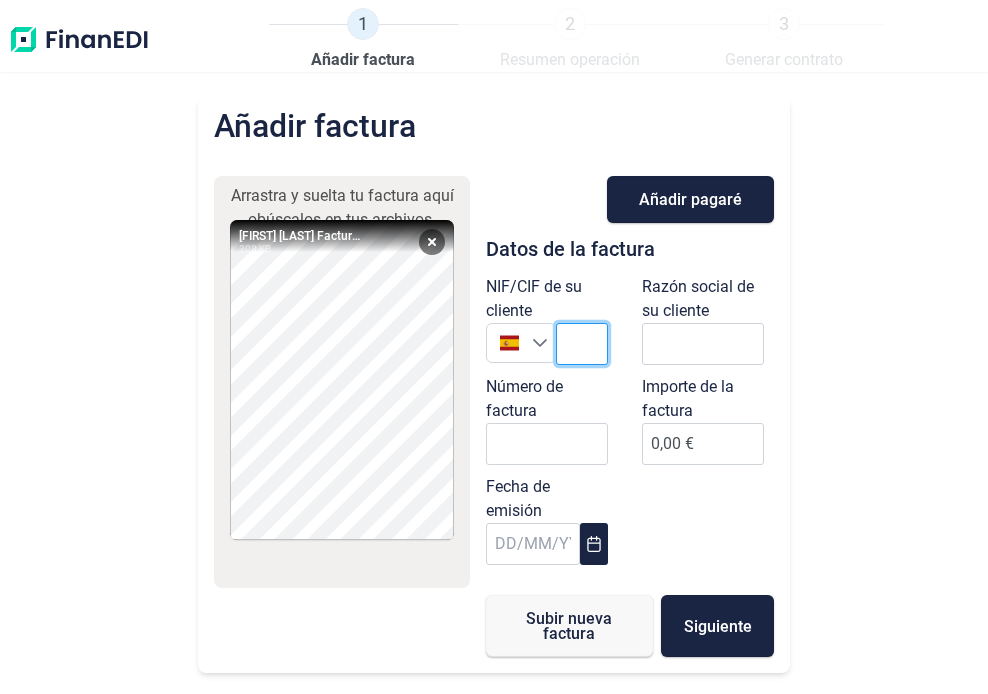 click at bounding box center [582, 344] 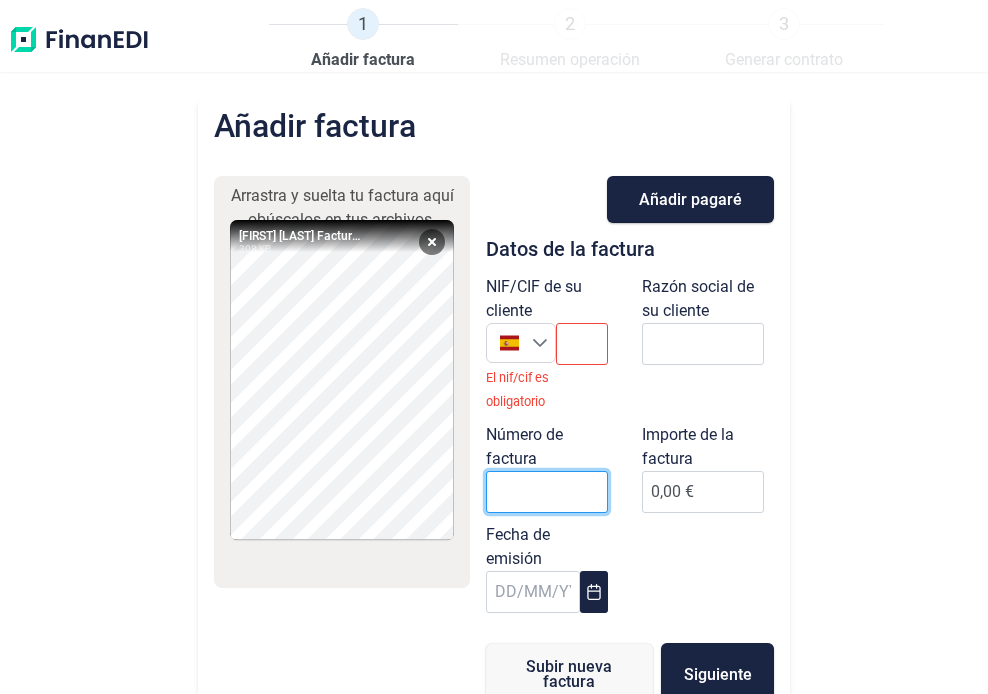click on "Número de factura" at bounding box center (547, 492) 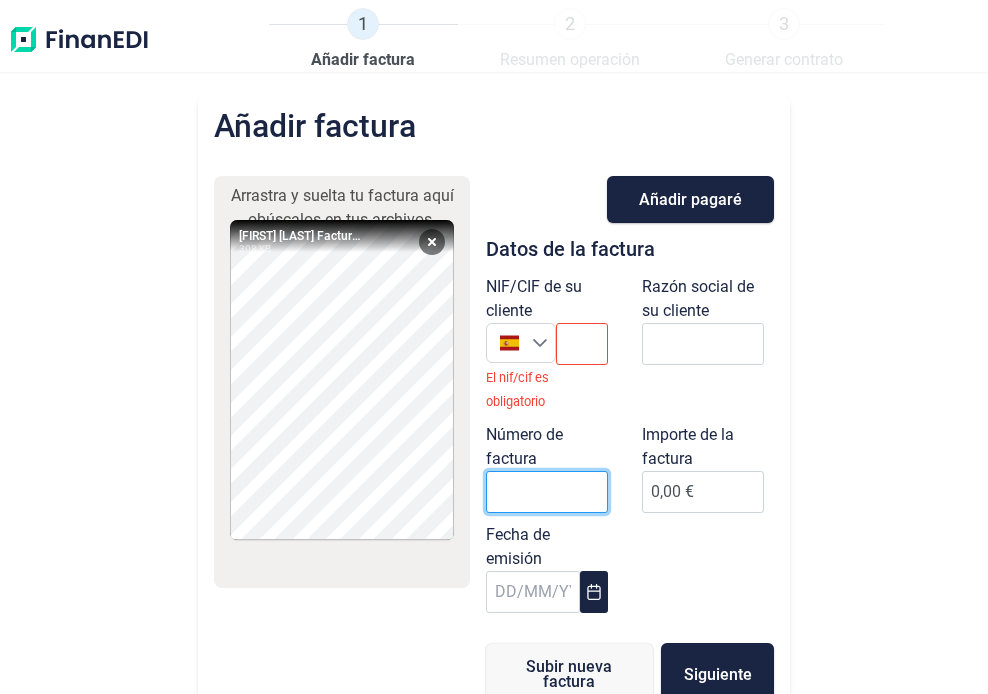 click on "Número de factura" at bounding box center [547, 492] 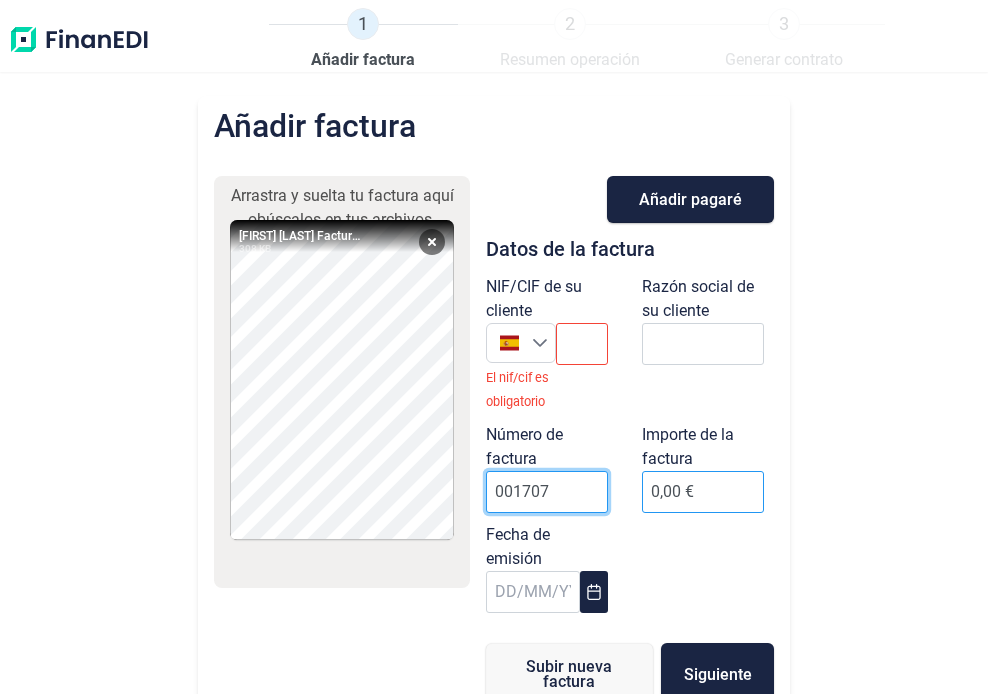 type on "001707" 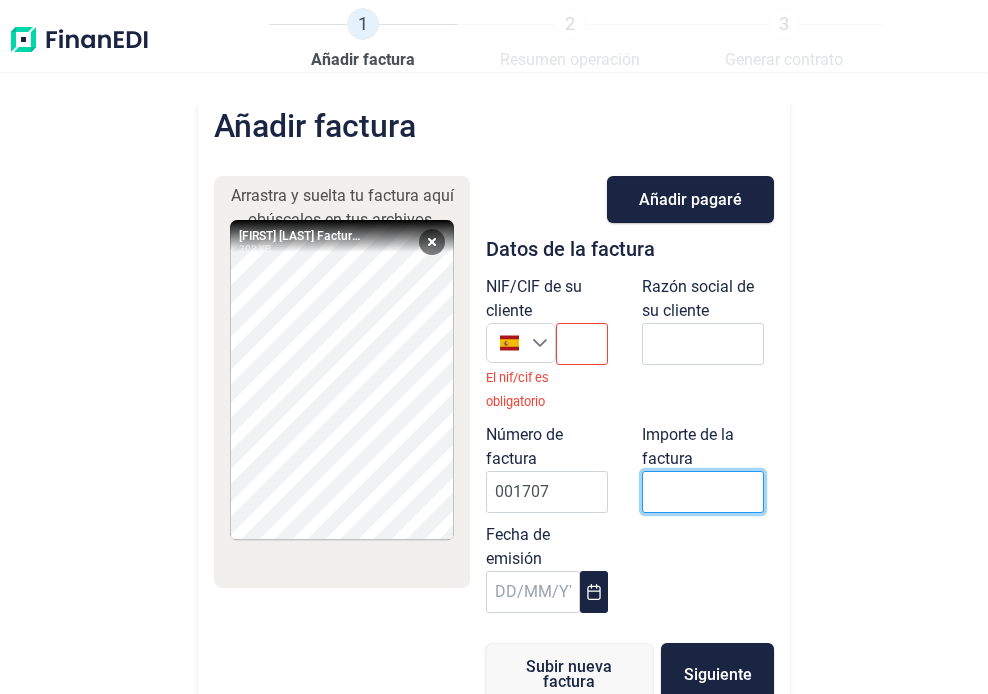 scroll, scrollTop: 0, scrollLeft: 0, axis: both 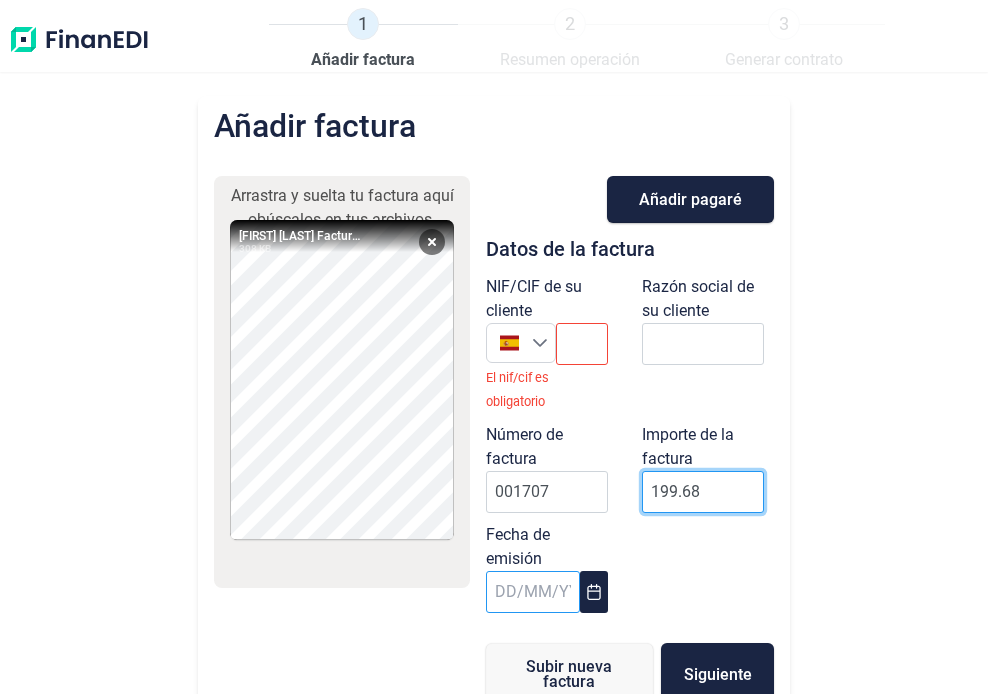 type on "199.68" 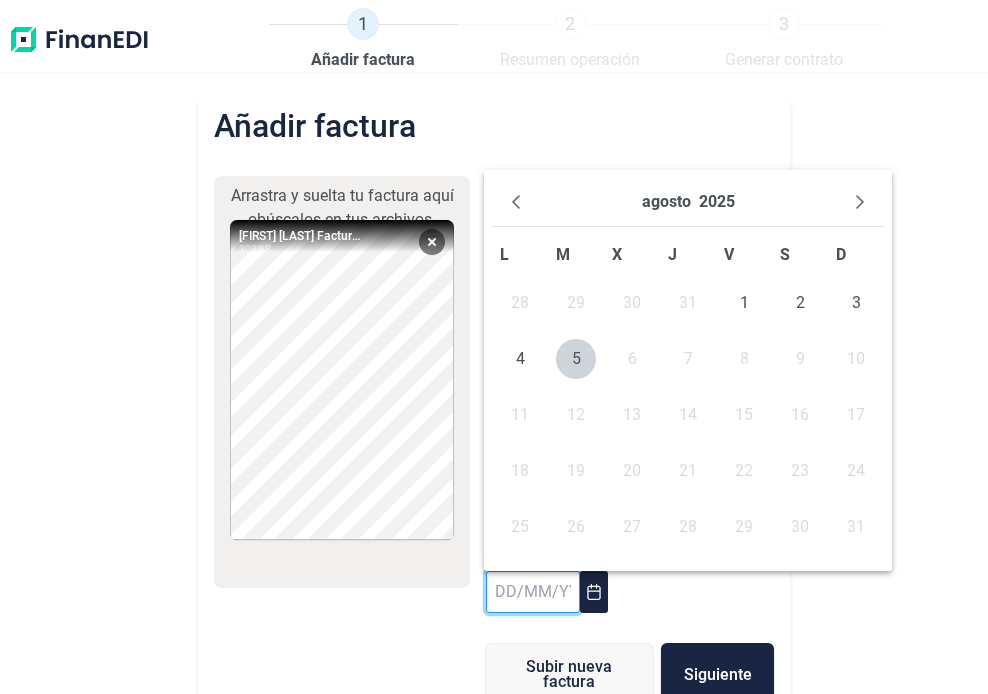 click at bounding box center [533, 592] 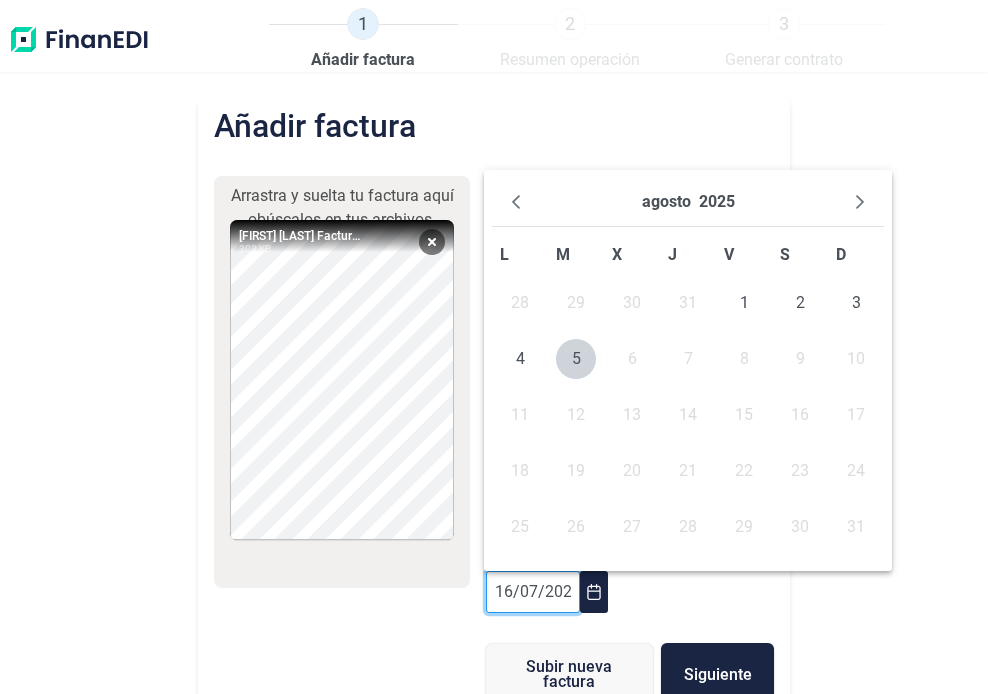 scroll, scrollTop: 0, scrollLeft: 7, axis: horizontal 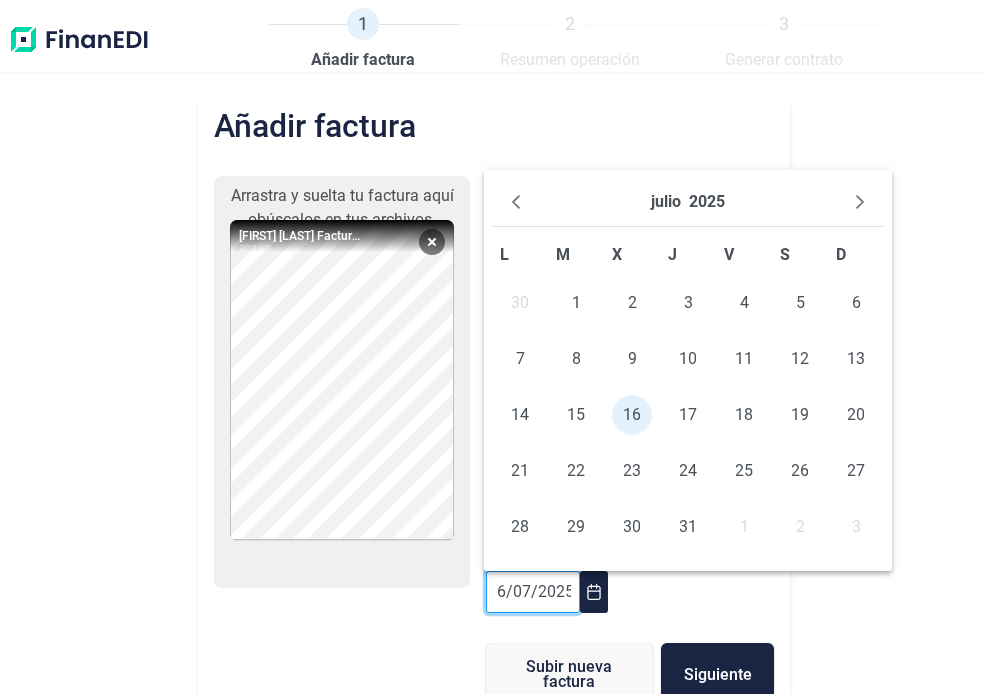 type on "16/07/2025" 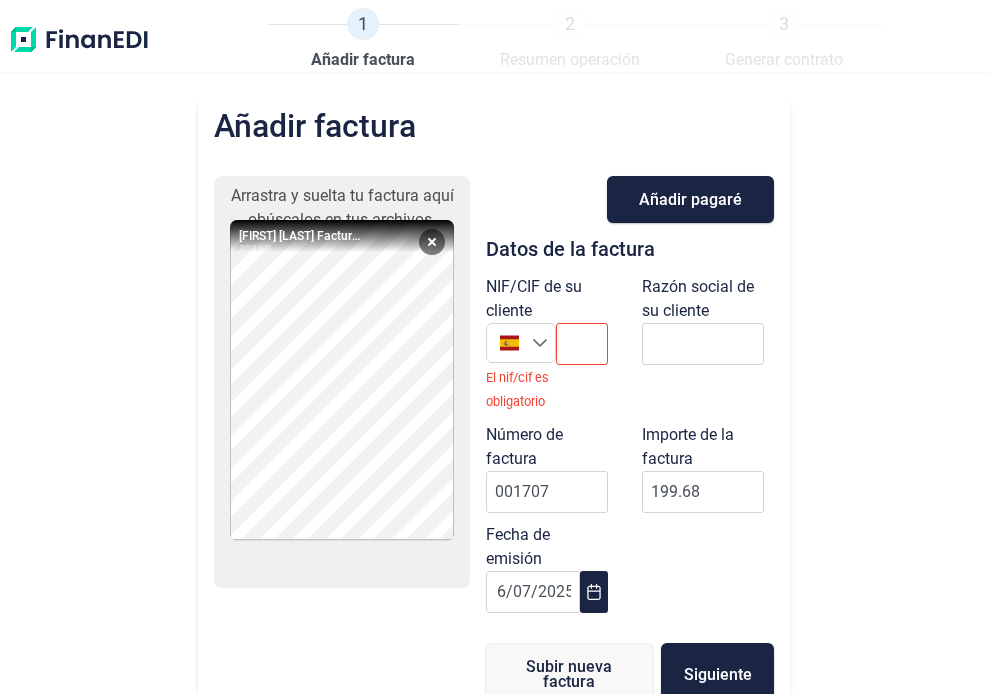 click on "NIF/CIF de su cliente España España El nif/cif es obligatorio Razón social de su cliente Número de factura  001707 Importe de la factura 199.68 Fecha de emisión 16/07/2025" at bounding box center [630, 449] 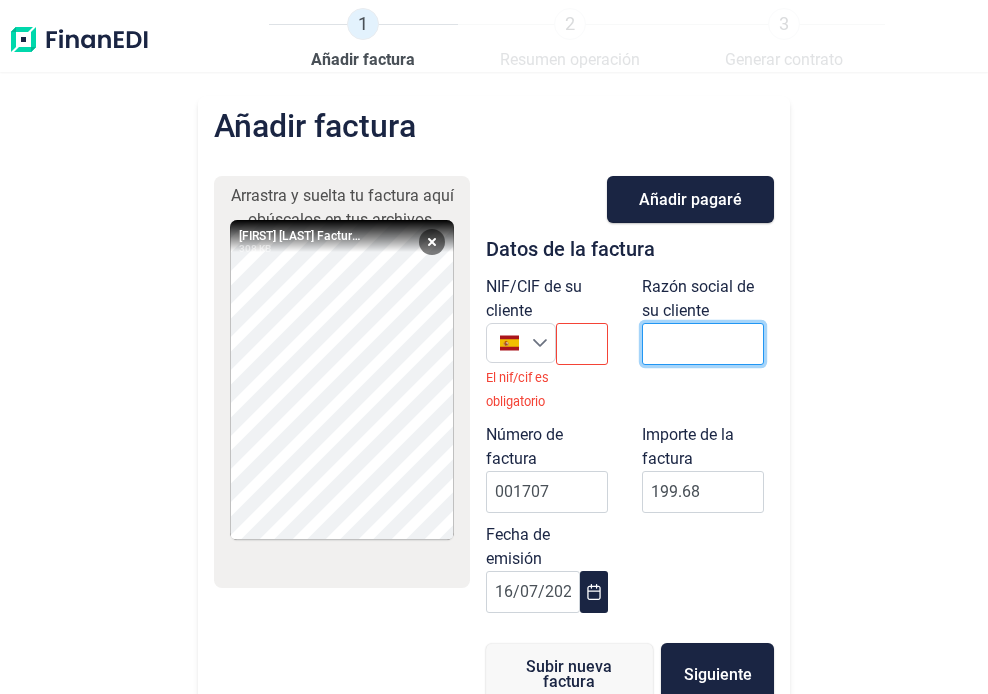click at bounding box center [703, 344] 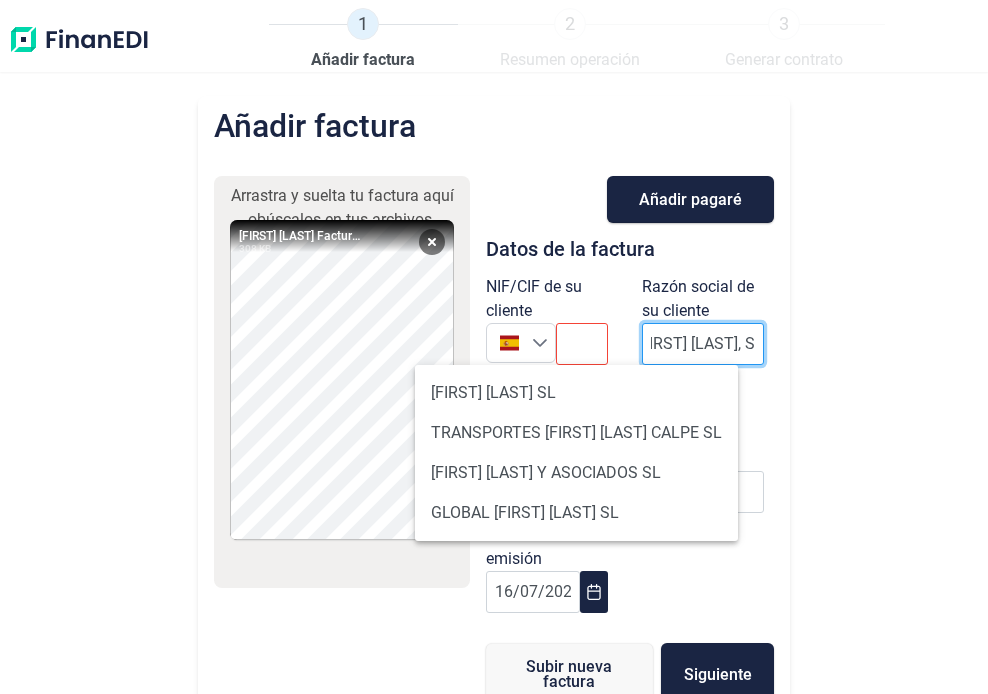 scroll, scrollTop: 0, scrollLeft: 44, axis: horizontal 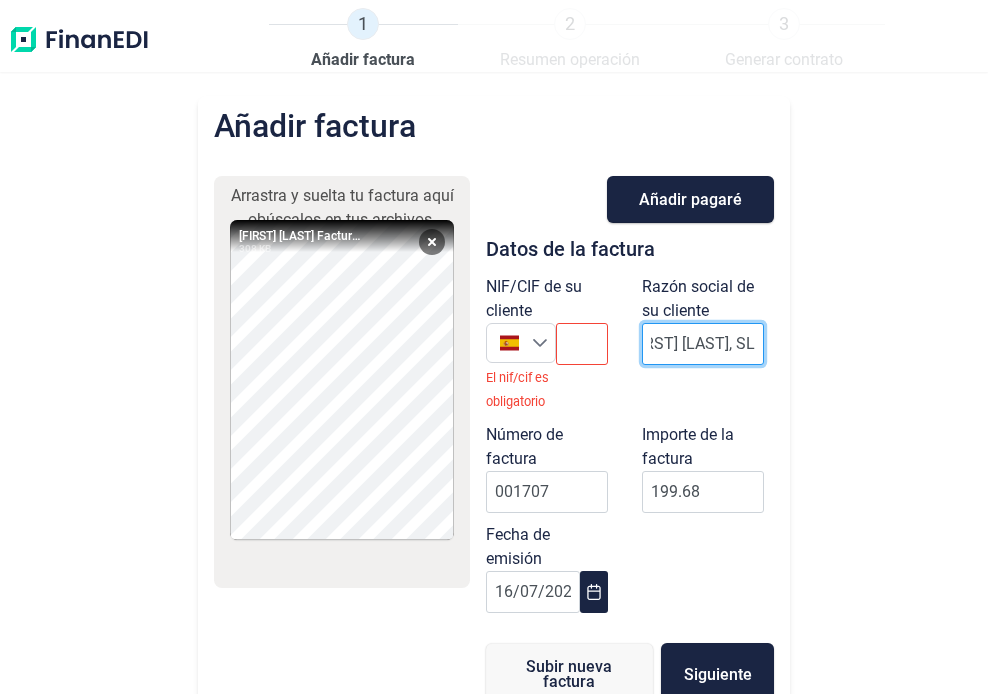 type on "[FIRST] [LAST], SL" 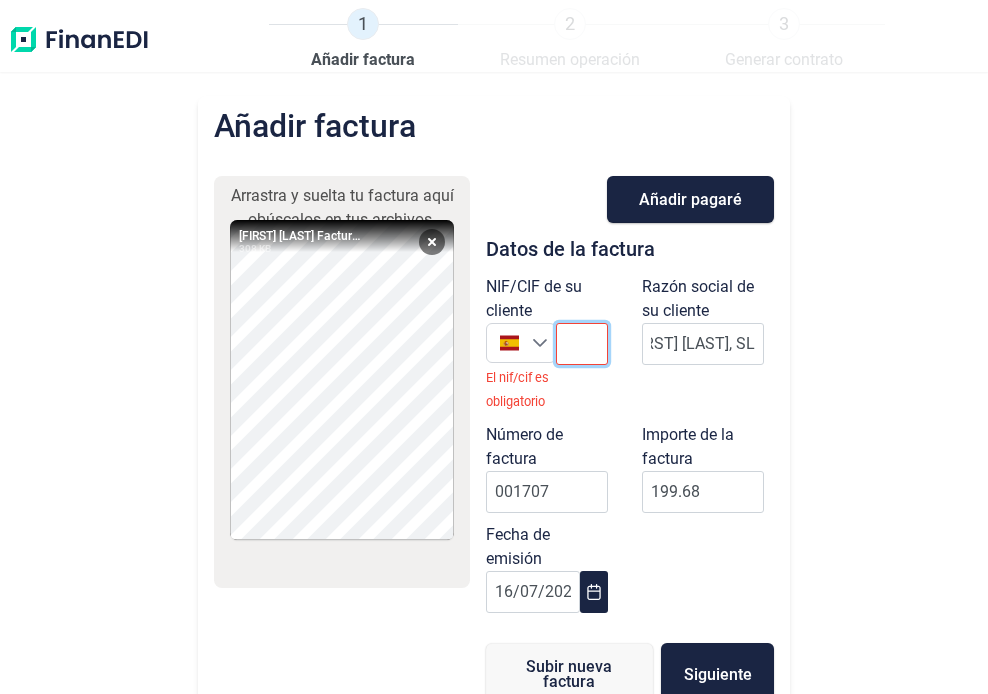 click at bounding box center [582, 344] 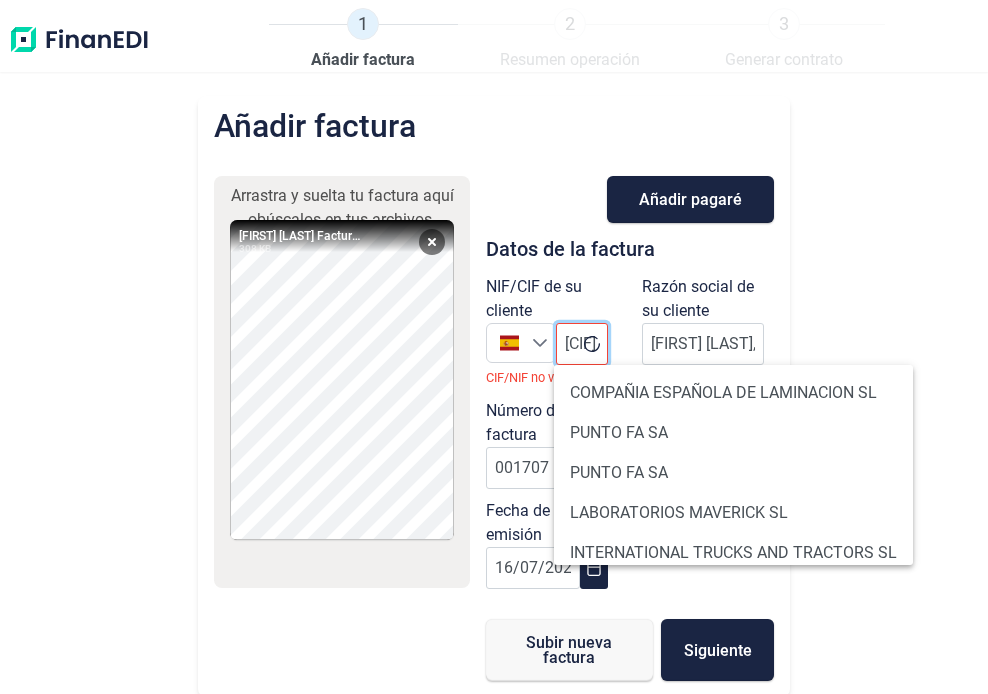 scroll, scrollTop: 0, scrollLeft: 44, axis: horizontal 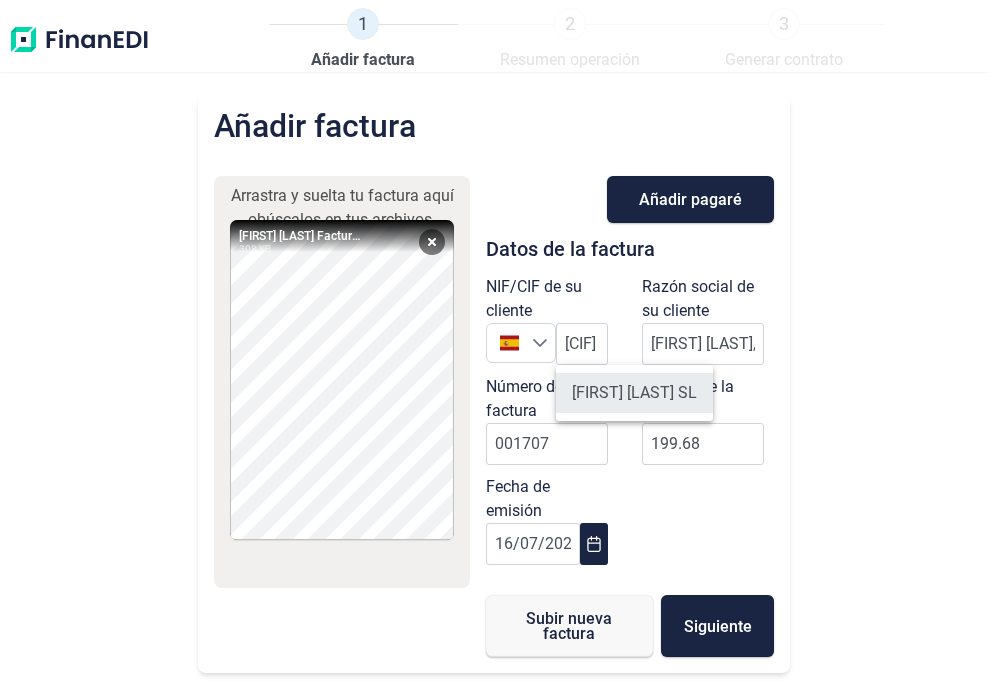 click on "[FIRST] [LAST] SL" at bounding box center [634, 393] 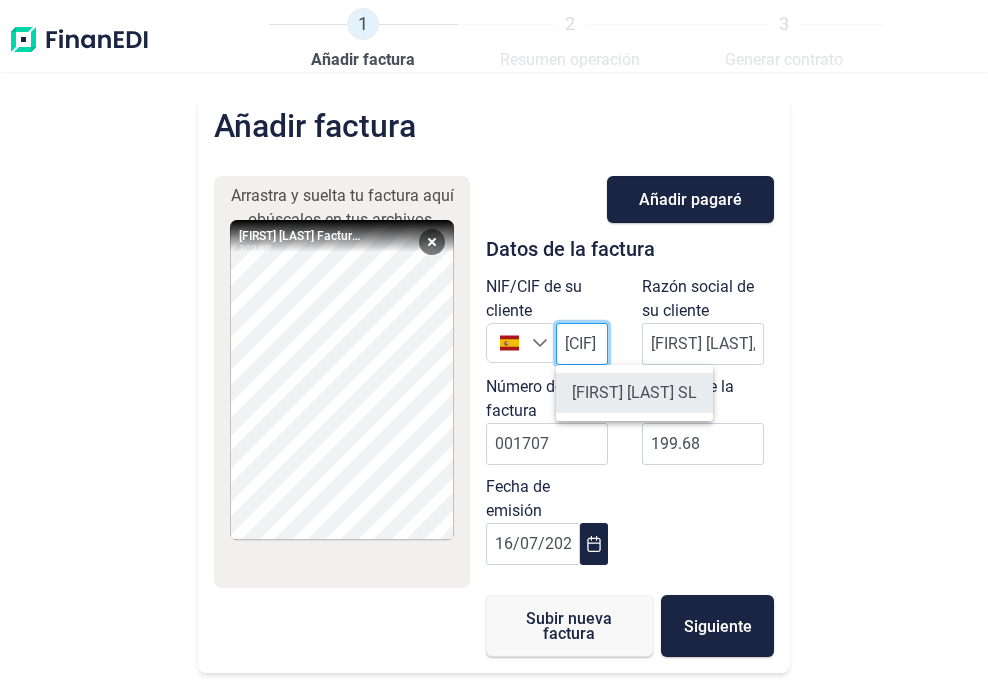 scroll, scrollTop: 0, scrollLeft: 0, axis: both 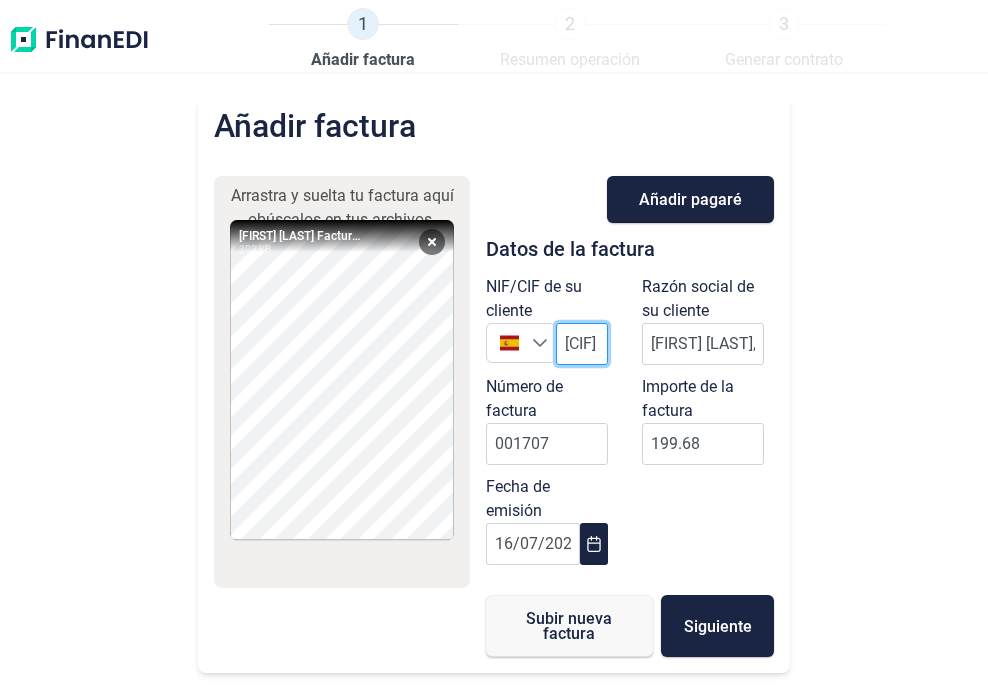 click on "[CIF]" at bounding box center (582, 344) 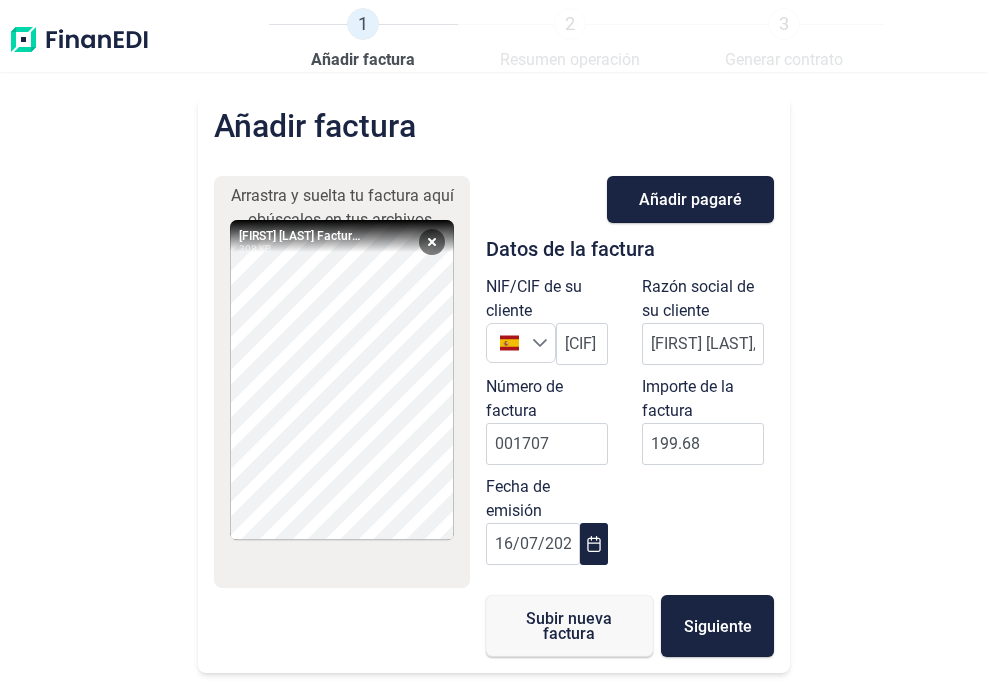 click on "Importe de la factura" at bounding box center [703, 399] 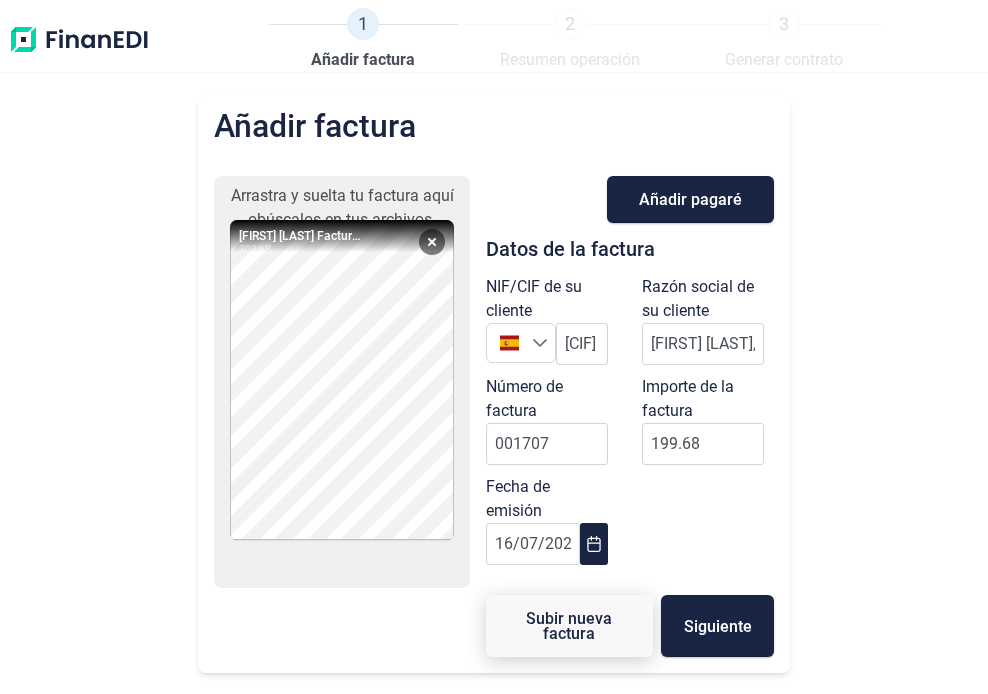 click on "Subir nueva factura" at bounding box center (569, 626) 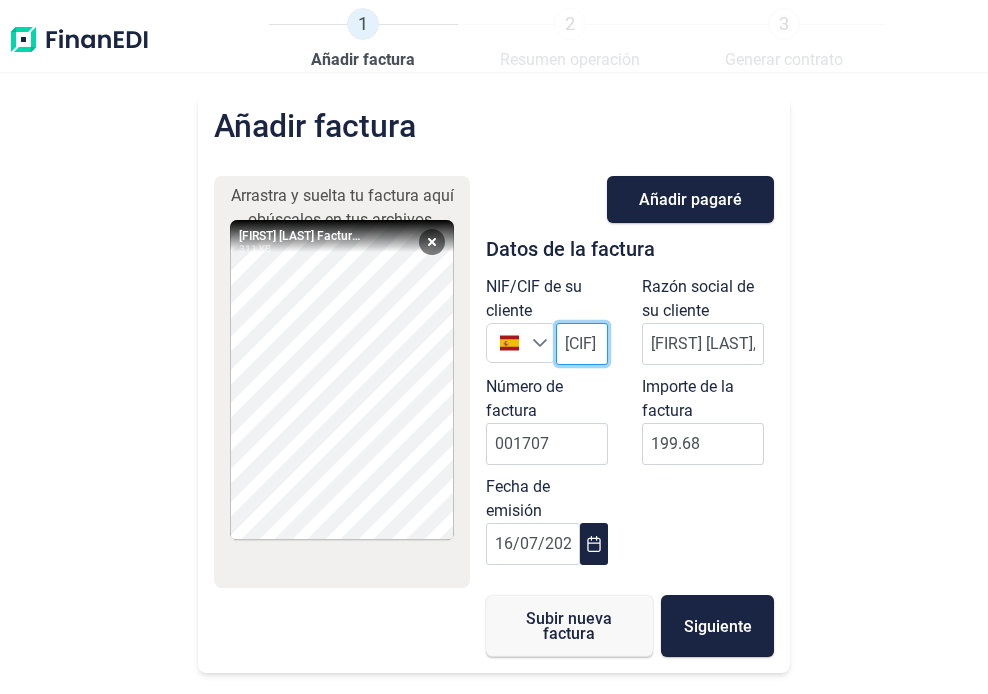 click on "[CIF]" at bounding box center (582, 344) 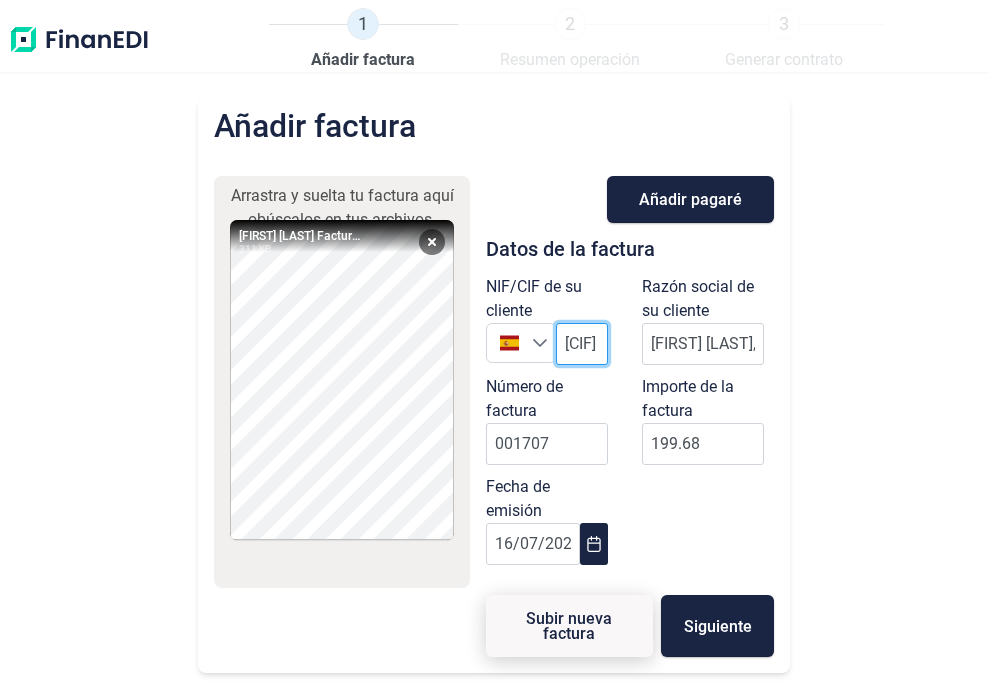 scroll, scrollTop: 0, scrollLeft: 44, axis: horizontal 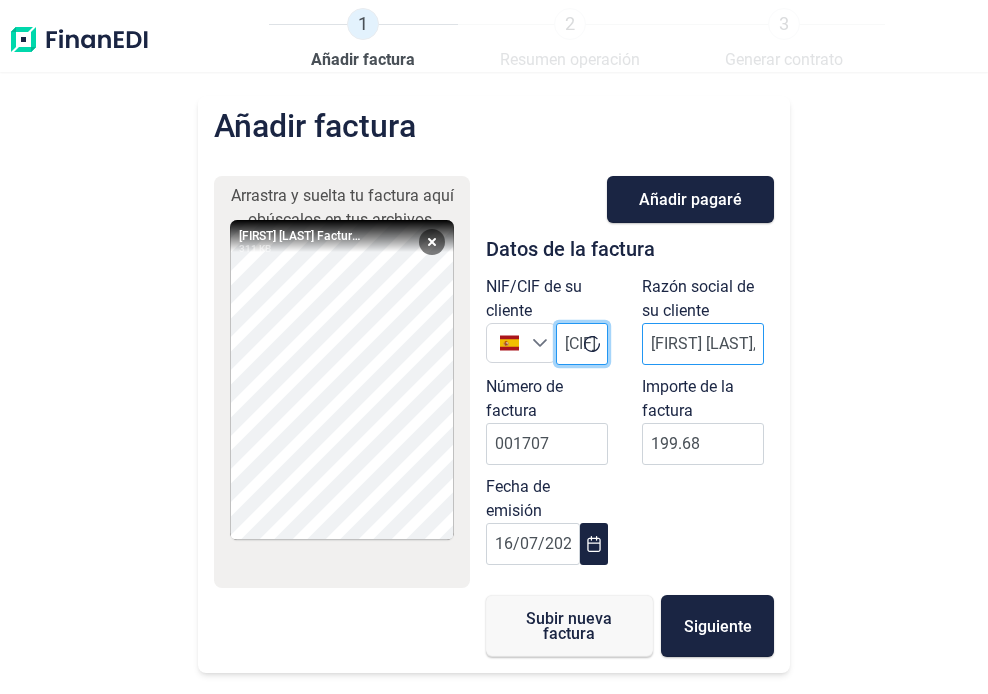type on "[CIF]" 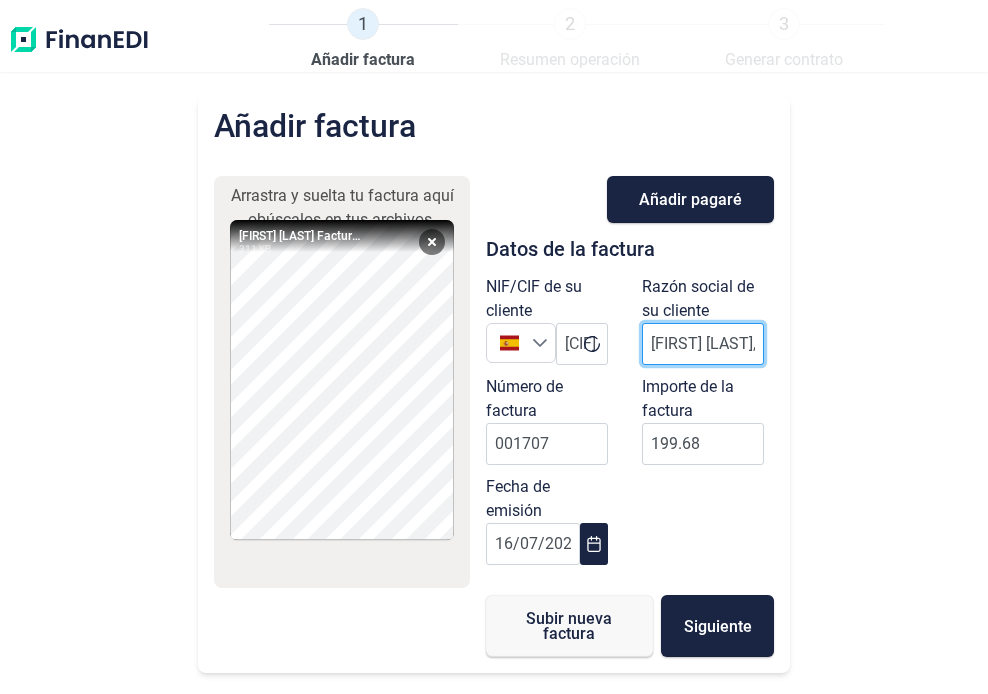 click on "[FIRST] [LAST], SL" at bounding box center [703, 344] 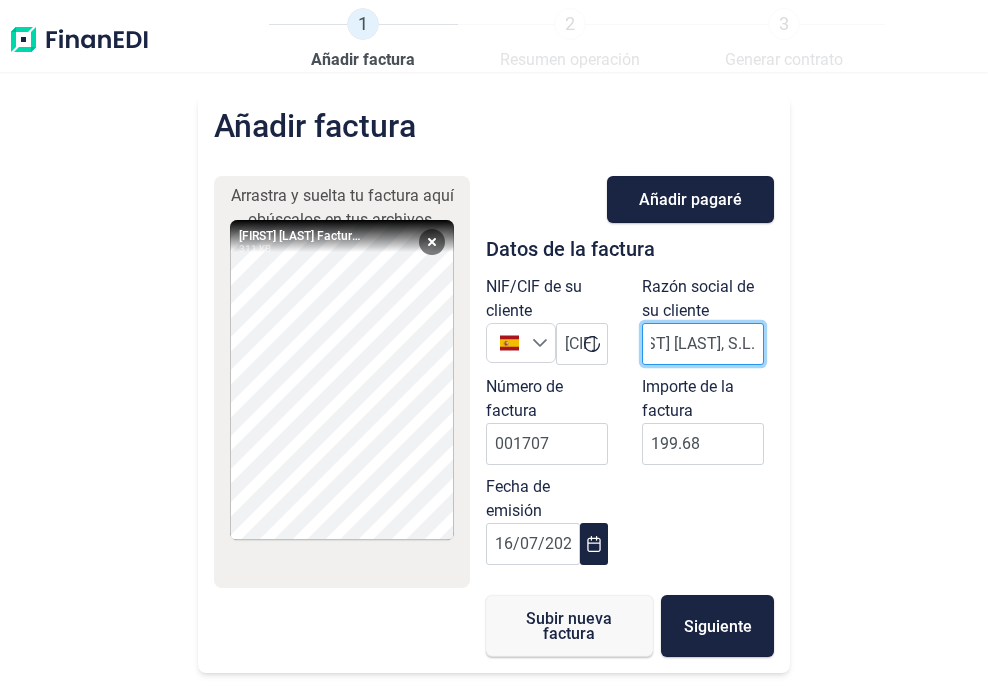 scroll, scrollTop: 0, scrollLeft: 49, axis: horizontal 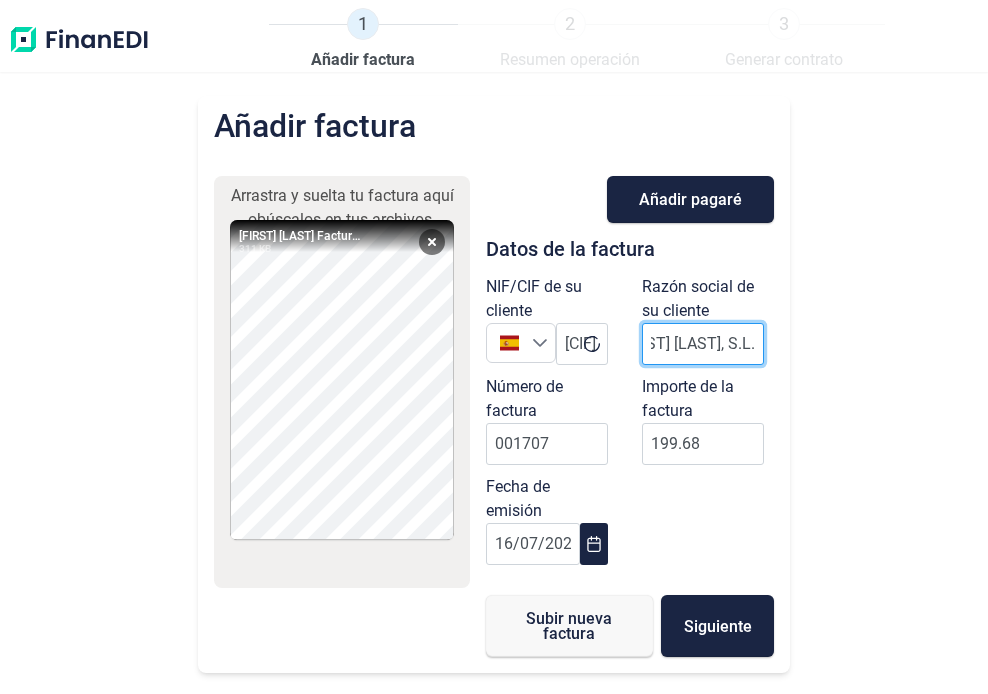 type on "[FIRST] [LAST], S.L." 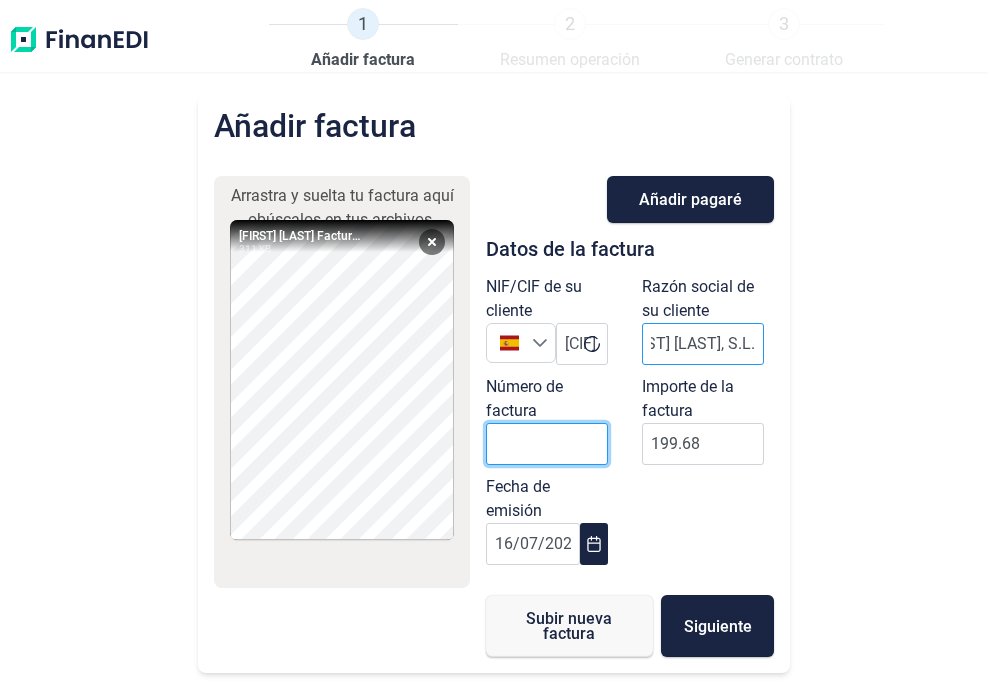 scroll, scrollTop: 0, scrollLeft: 0, axis: both 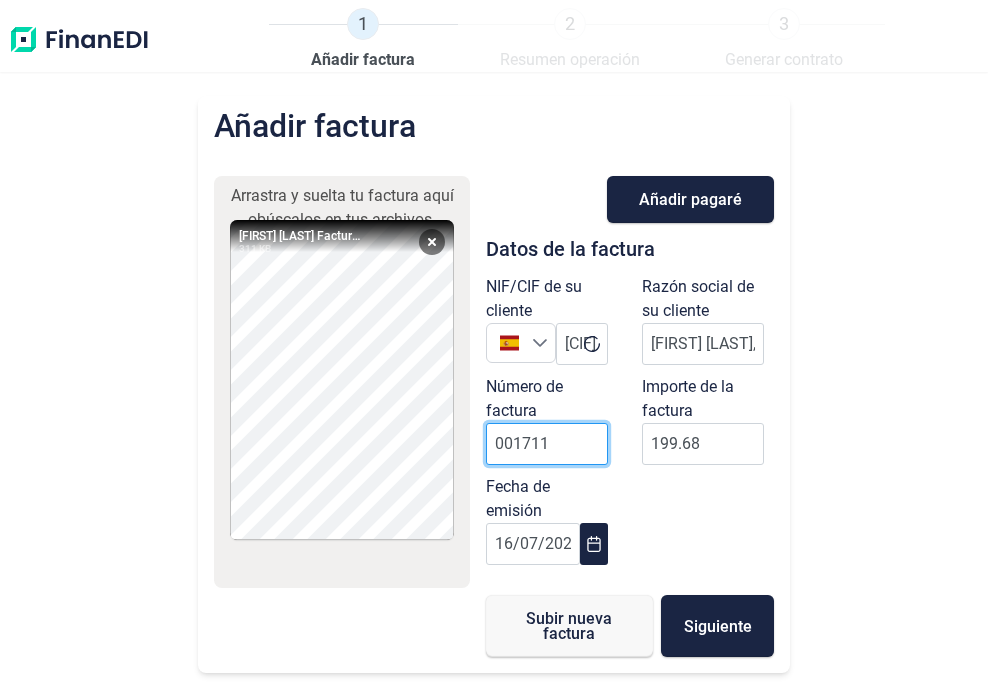 type on "001711" 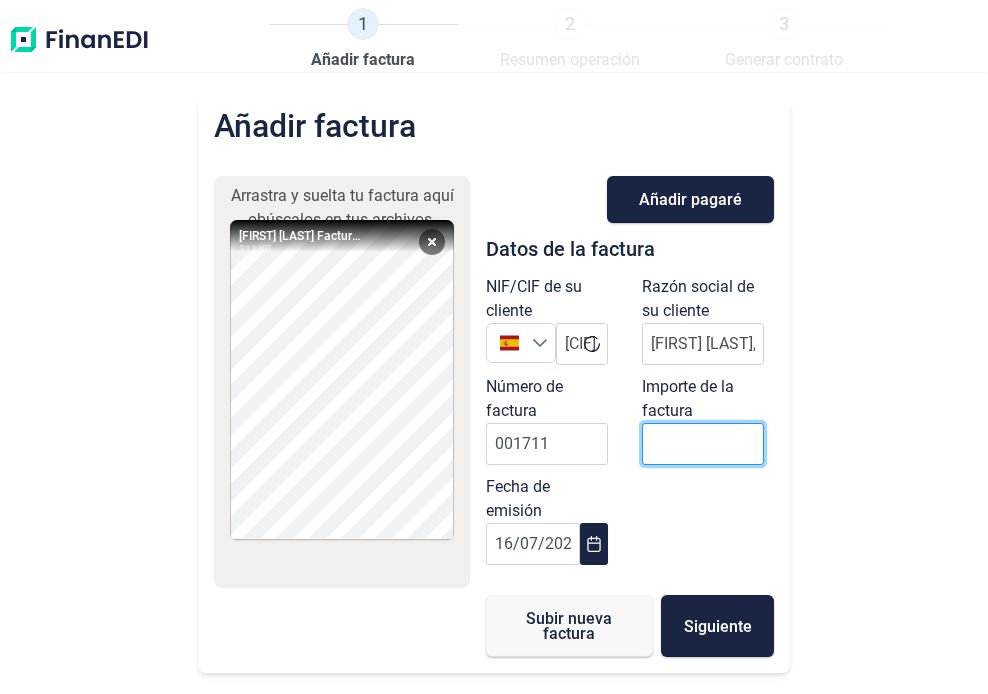 click at bounding box center (703, 444) 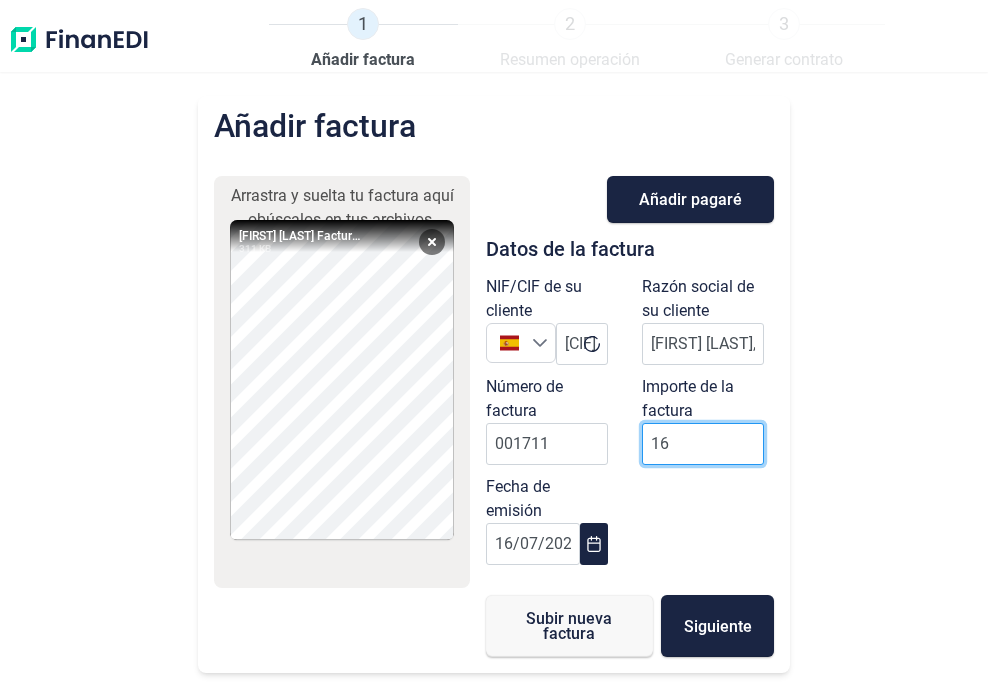 type on "161" 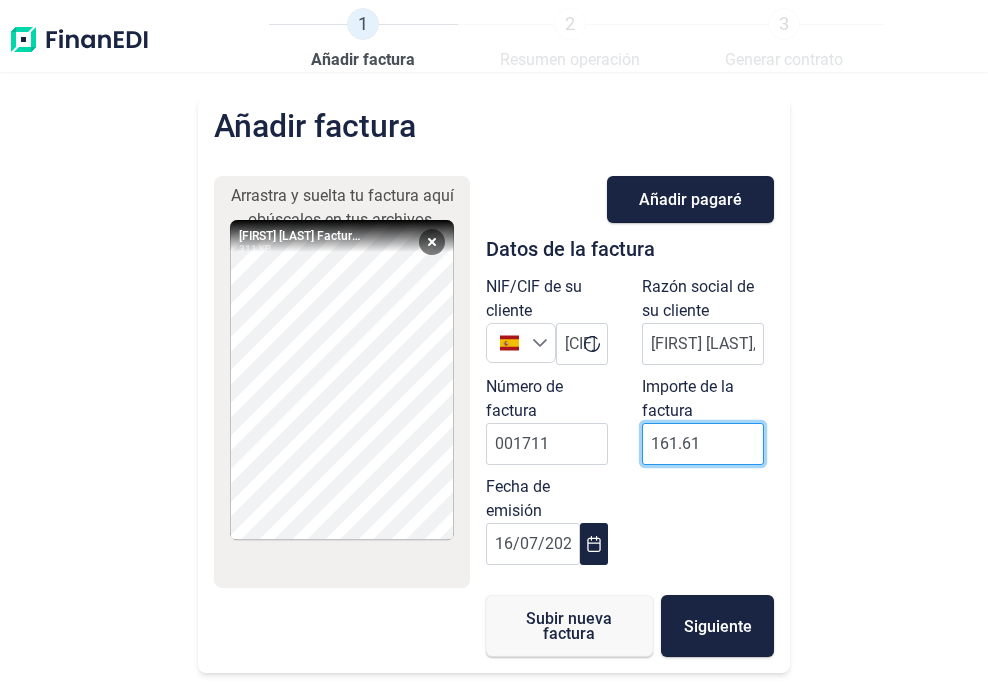 type on "161.6" 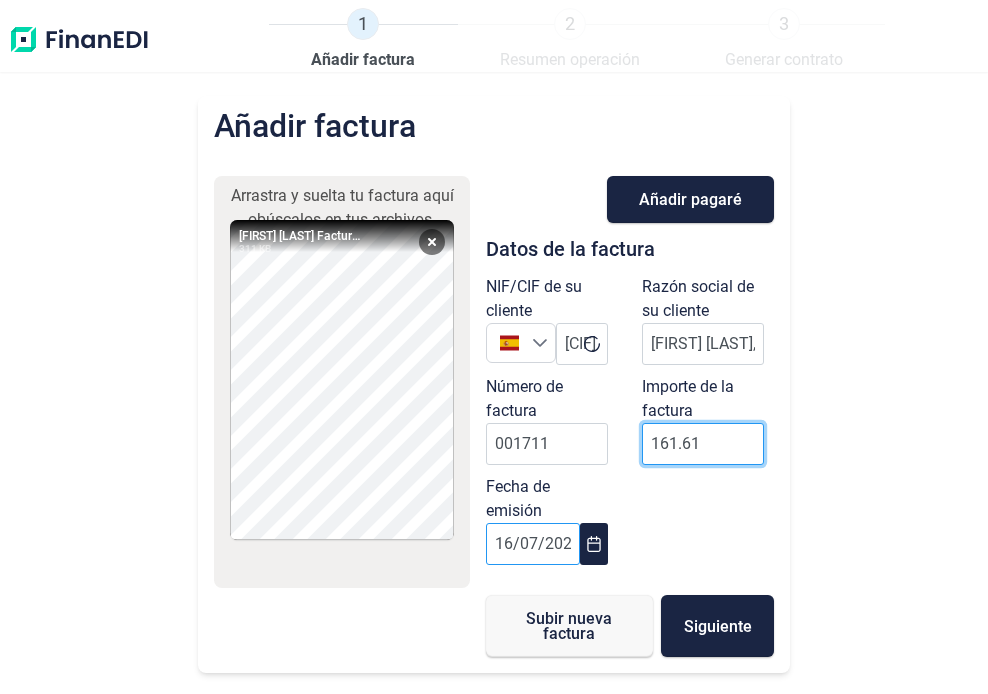 type on "161.61" 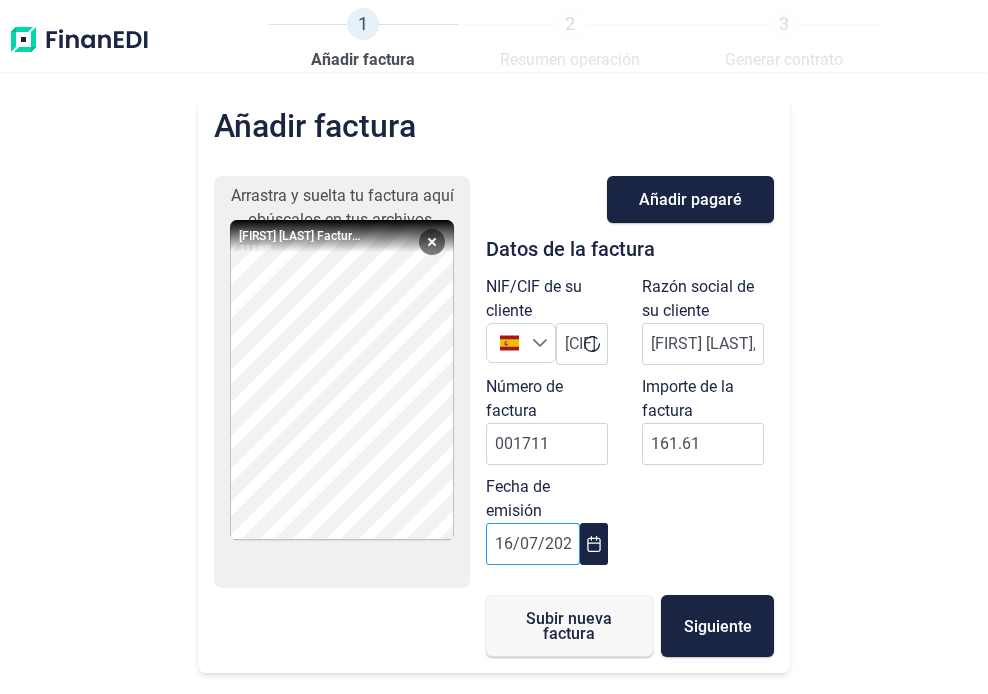 click on "16/07/2025" at bounding box center [533, 544] 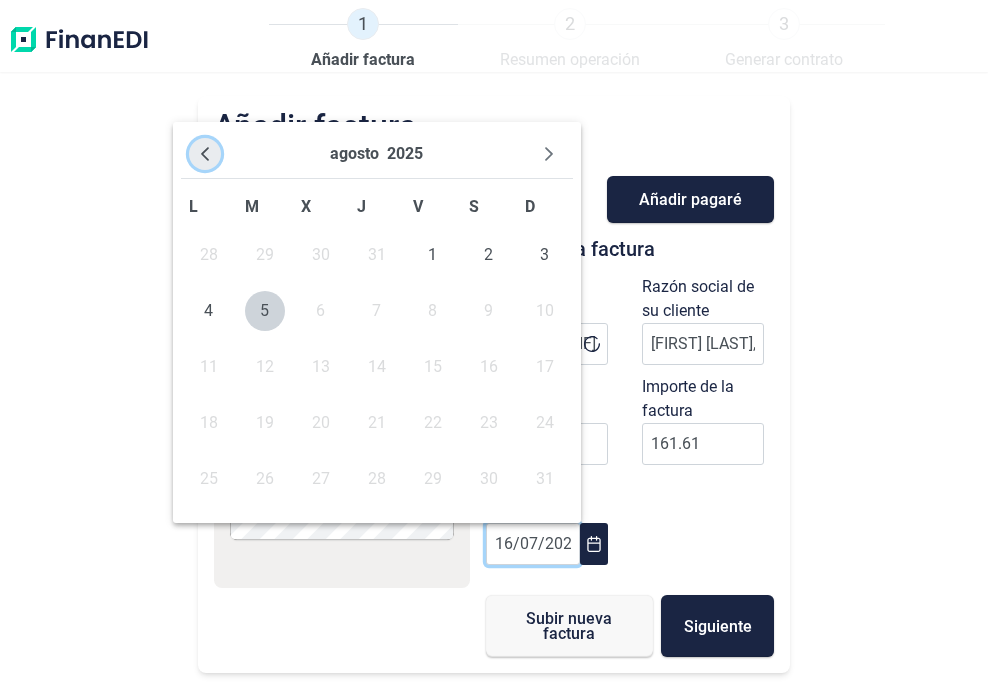click at bounding box center (205, 154) 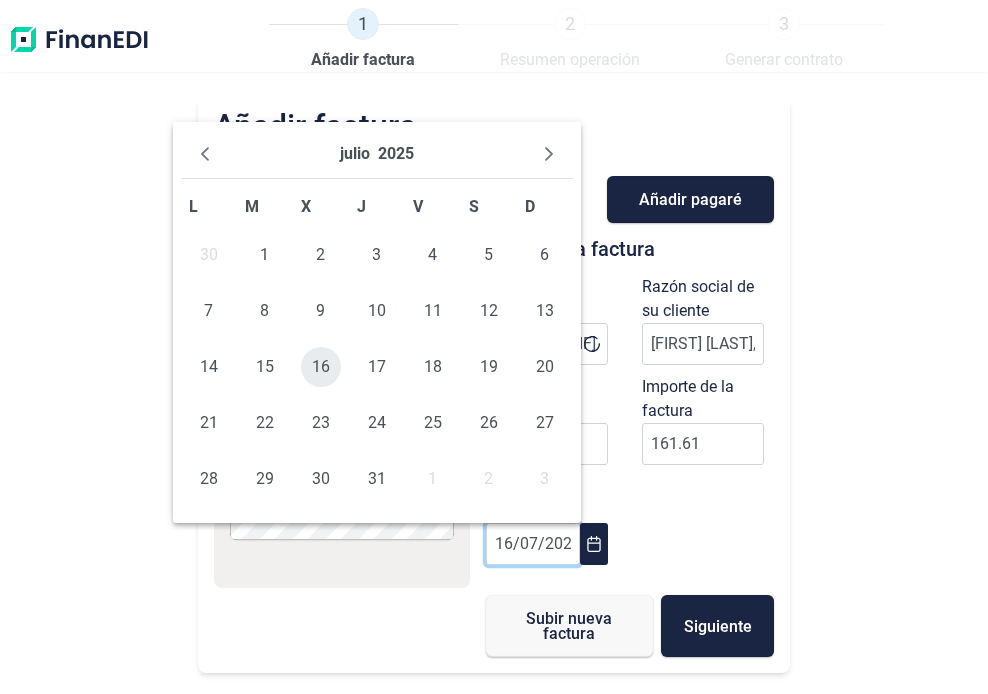 click on "16" at bounding box center (321, 367) 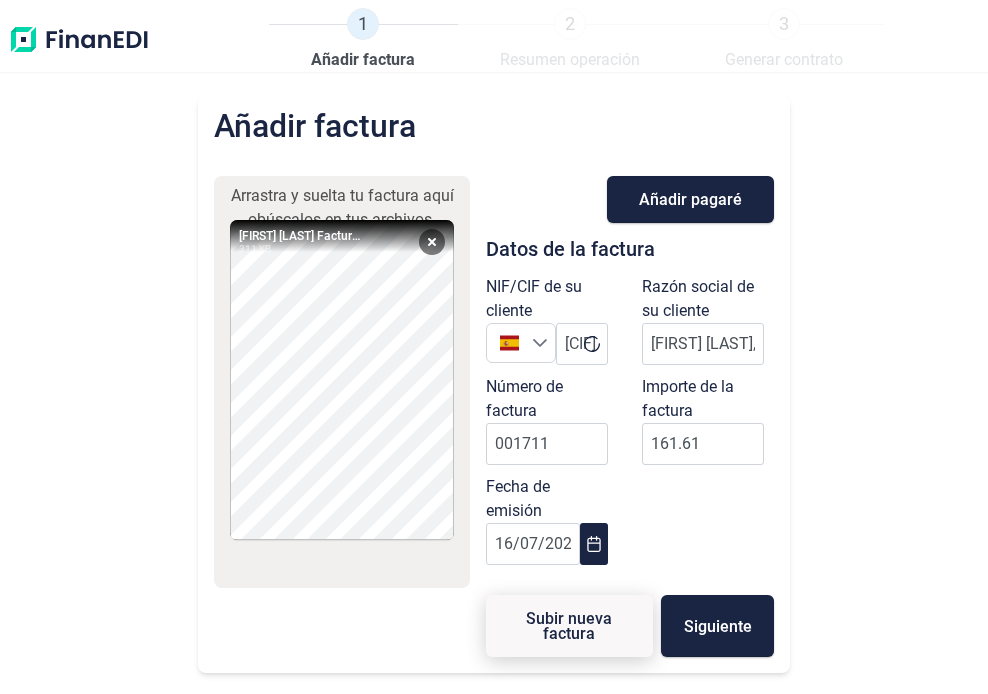 click on "Subir nueva factura" at bounding box center [569, 626] 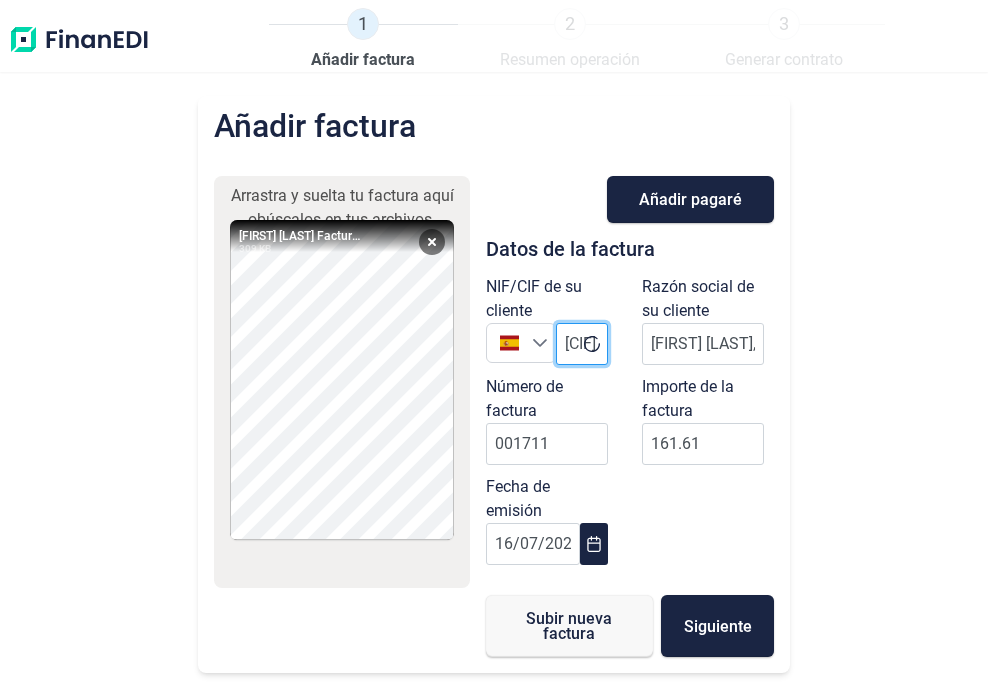 click on "[CIF]" at bounding box center [582, 344] 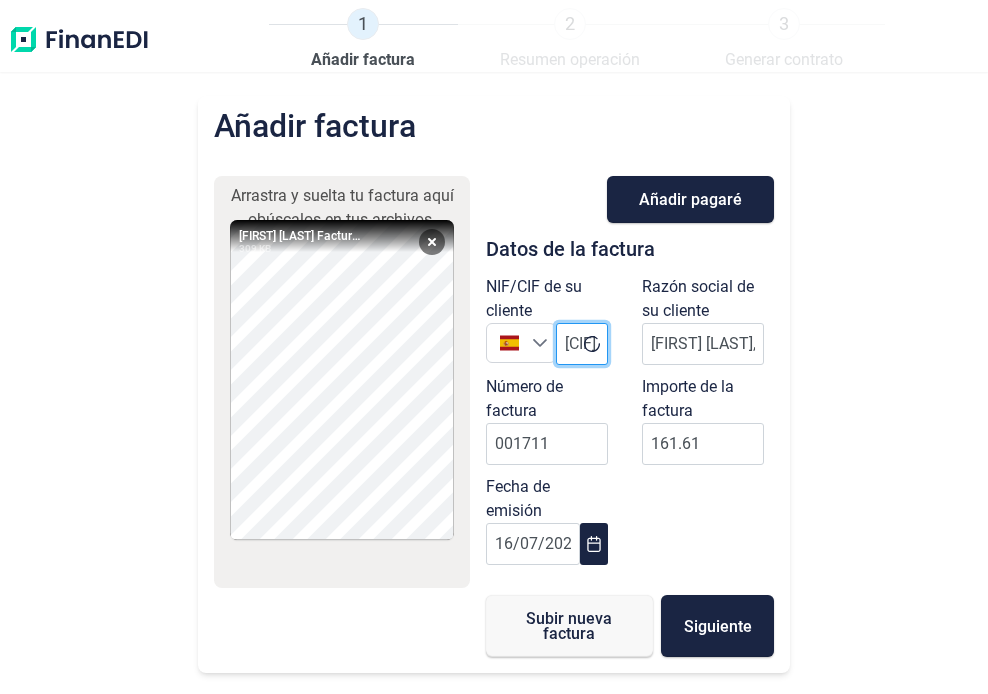 paste 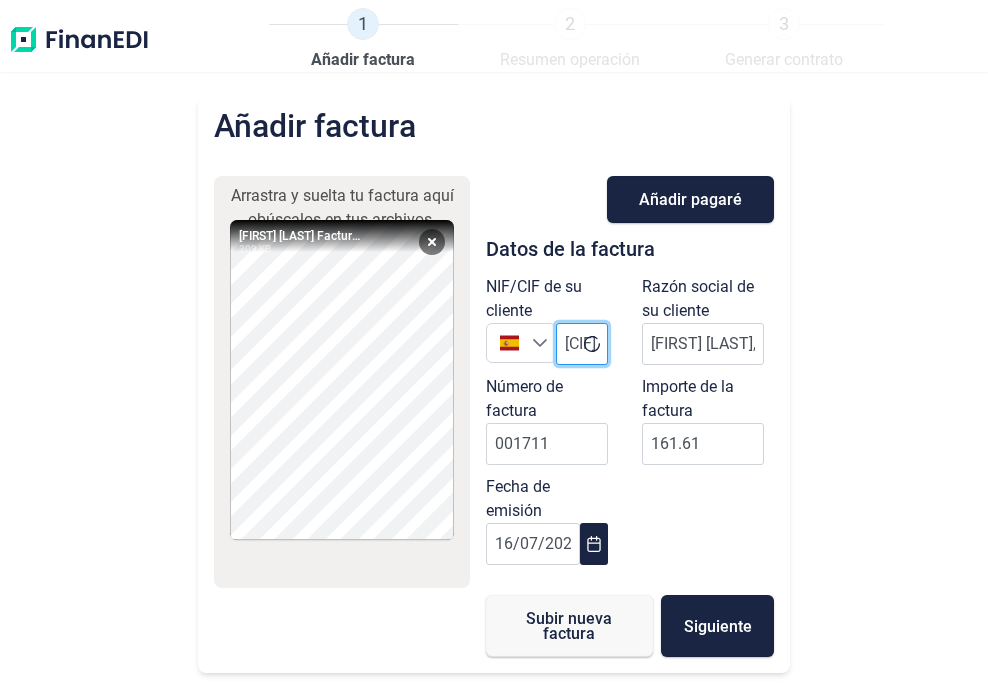 scroll, scrollTop: 0, scrollLeft: 44, axis: horizontal 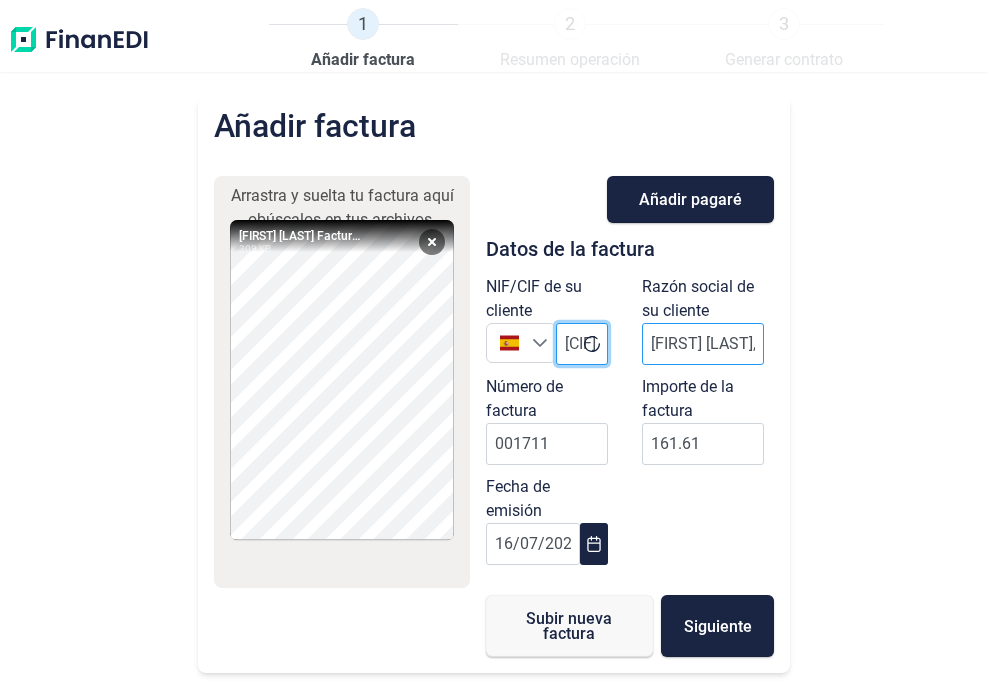 type on "[CIF]" 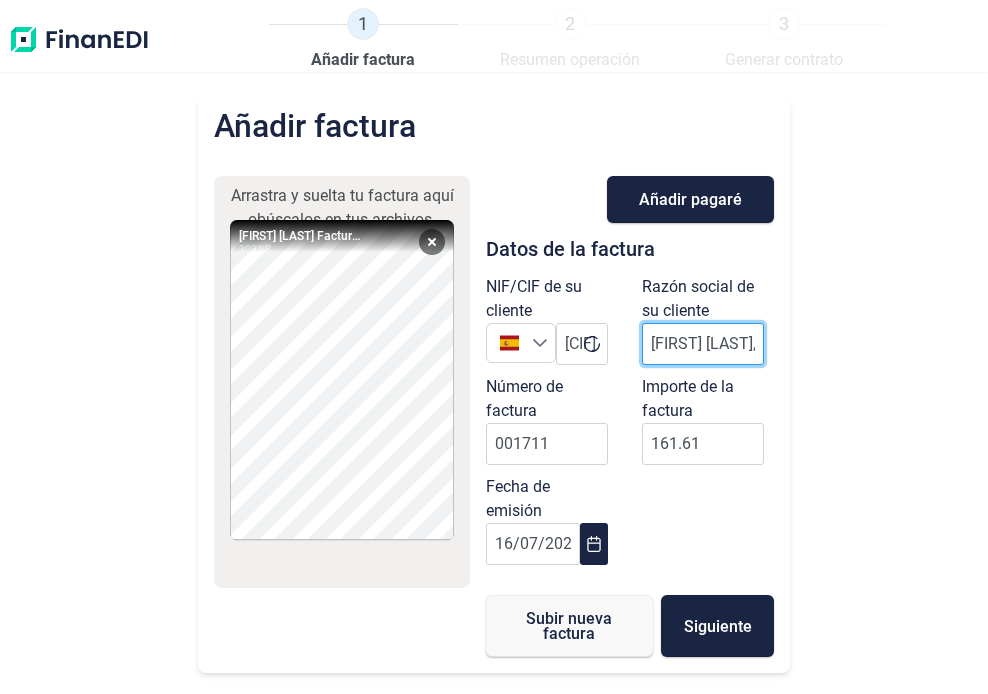 click on "[FIRST] [LAST], S.L." at bounding box center (703, 344) 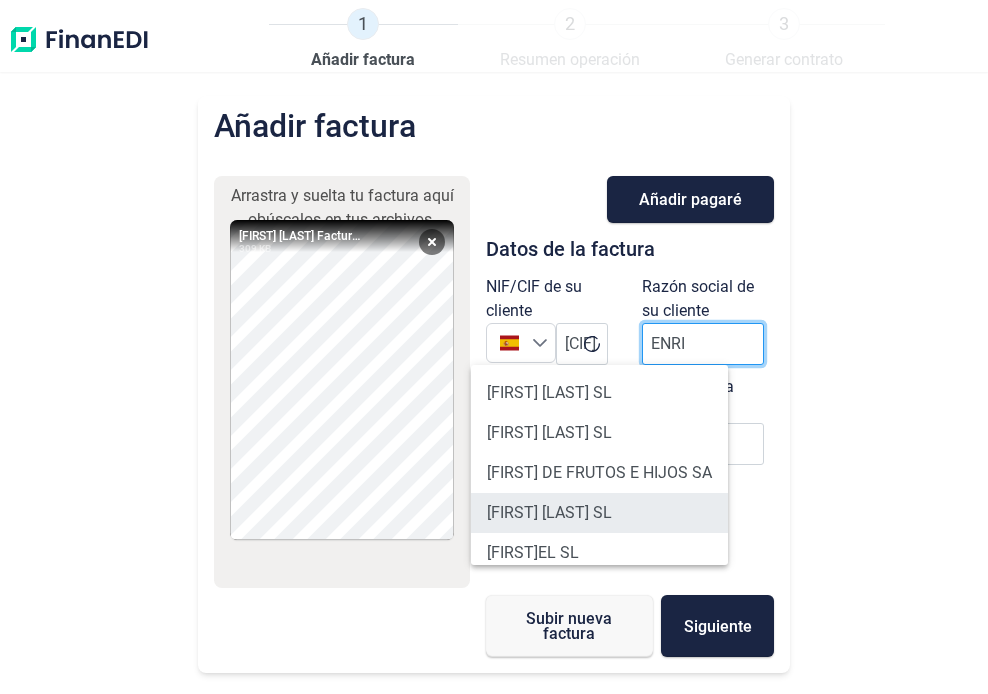 type on "ENRI" 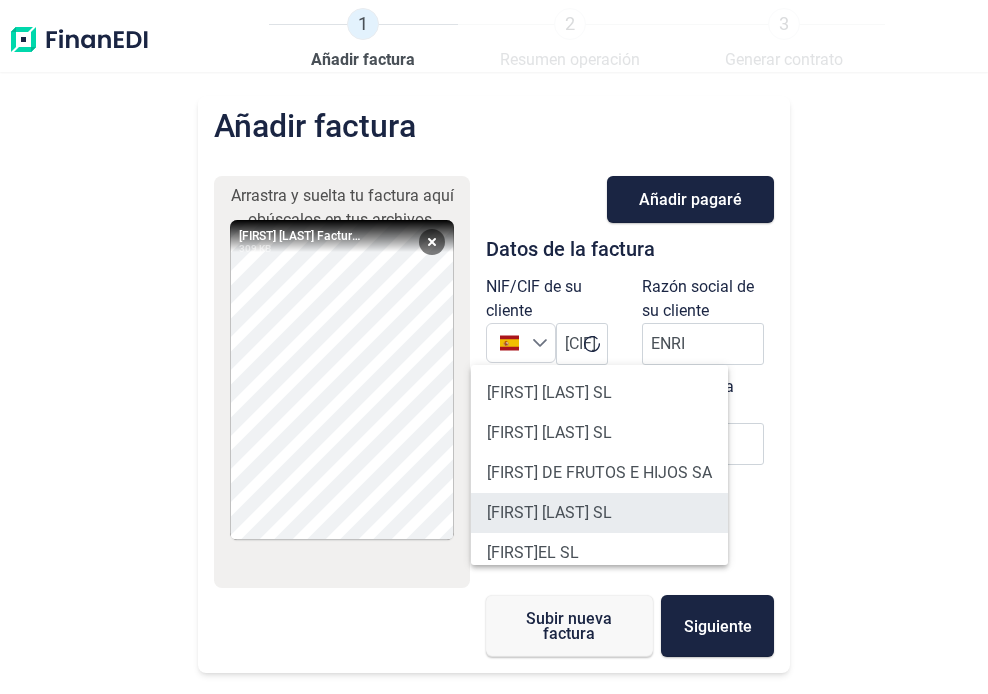 click on "[FIRST] [LAST] SL" at bounding box center [599, 513] 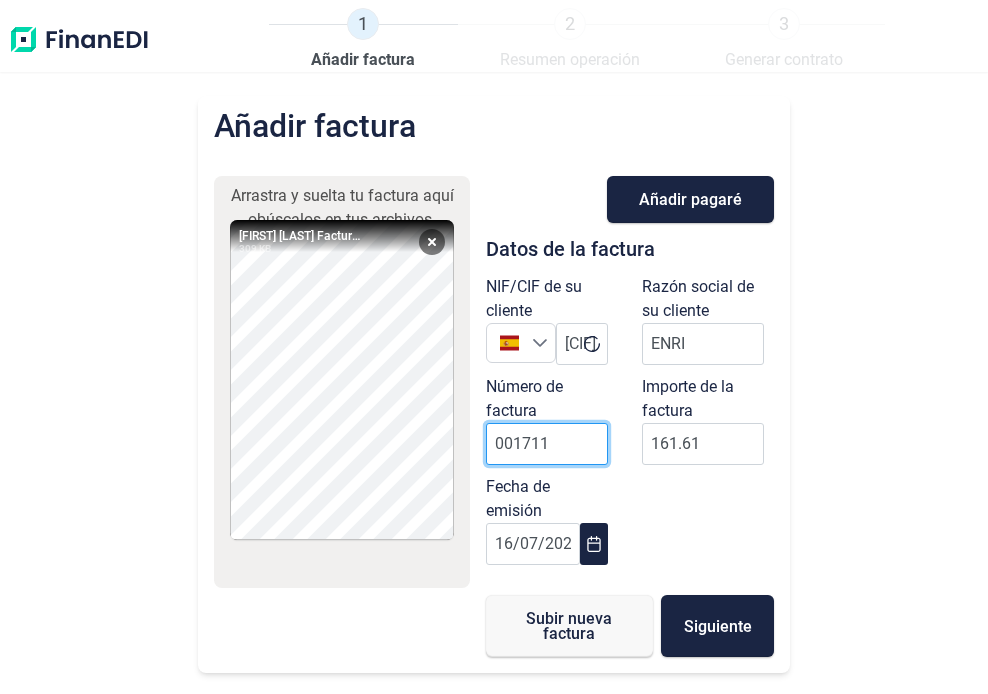 click on "001711" at bounding box center (547, 444) 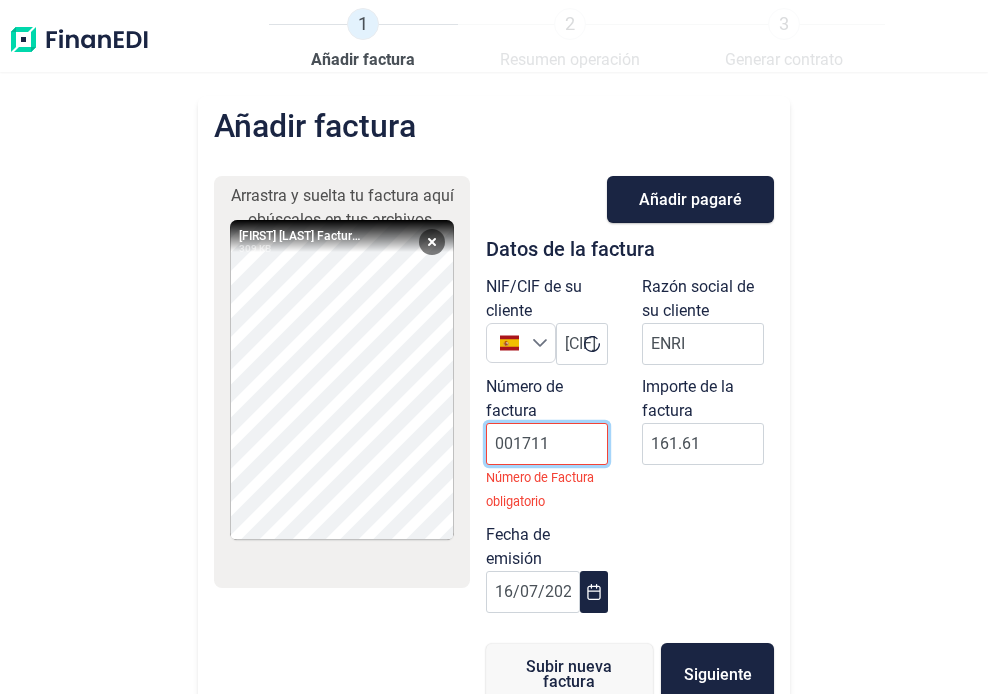 click on "001711" at bounding box center [547, 444] 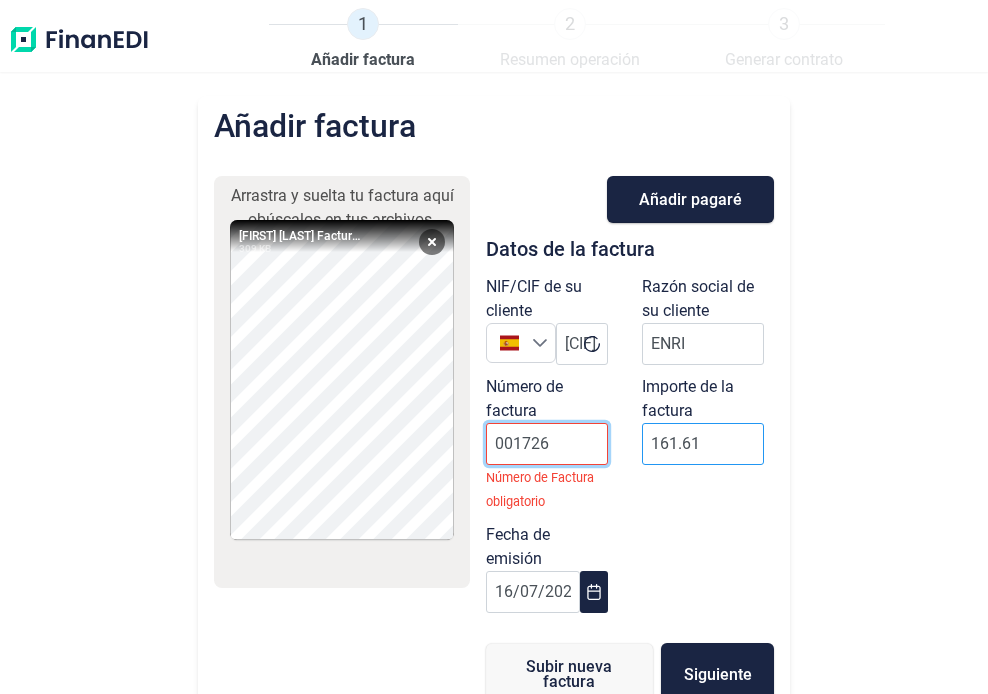 type on "001726" 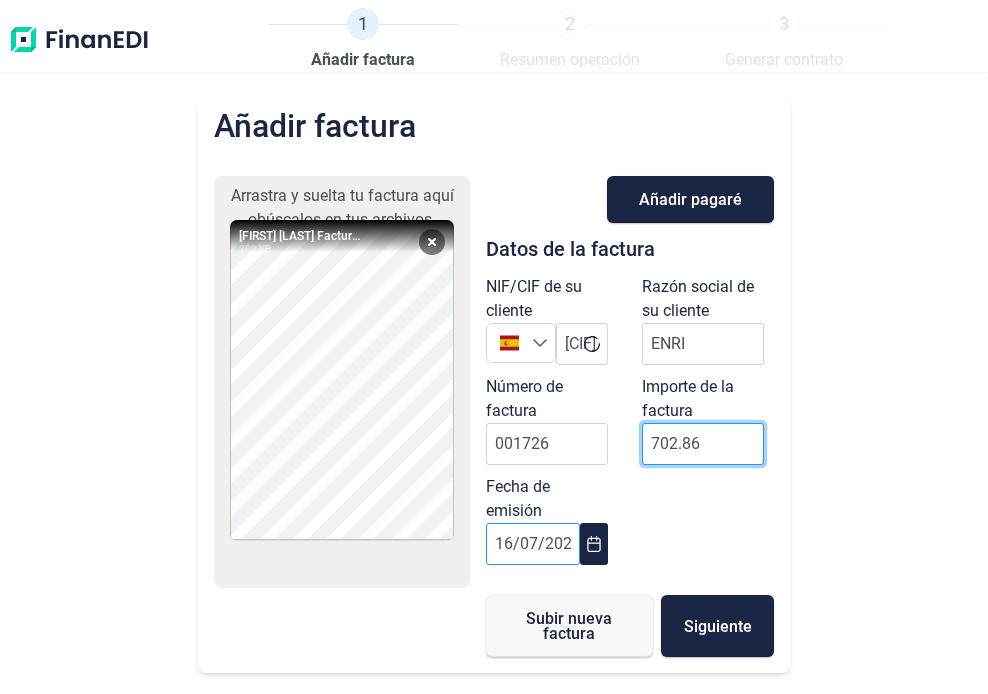type on "702.86" 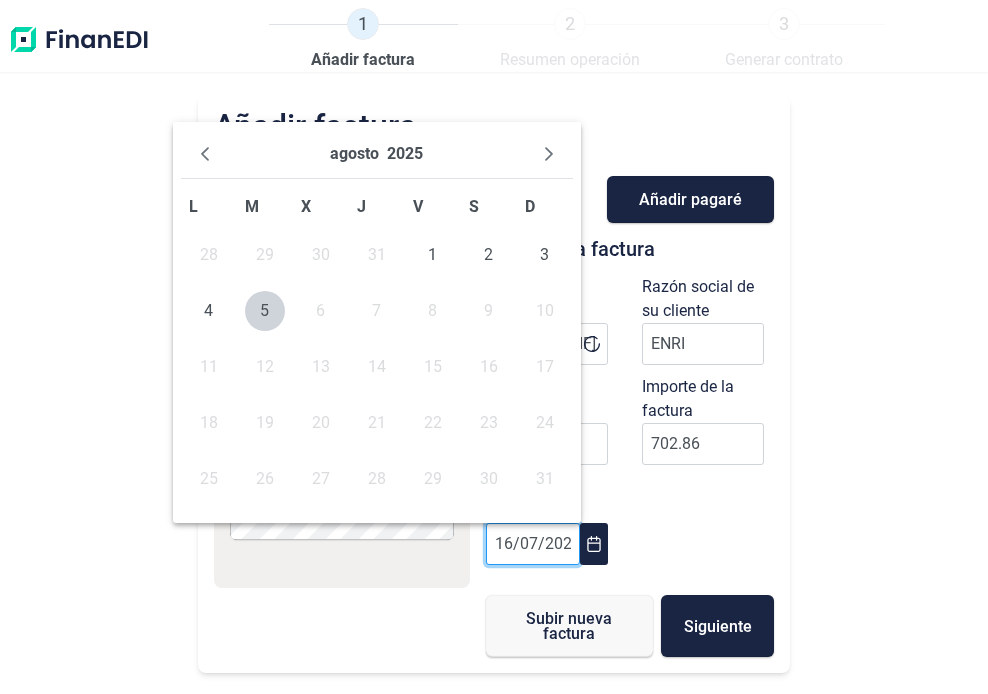 click on "16/07/2025" at bounding box center (533, 544) 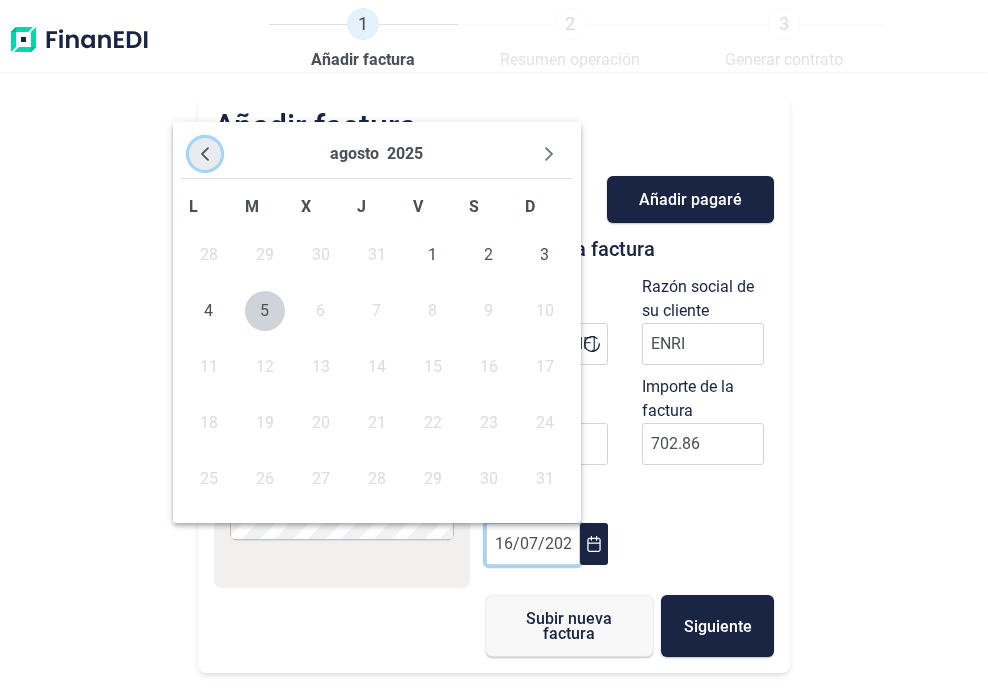 click 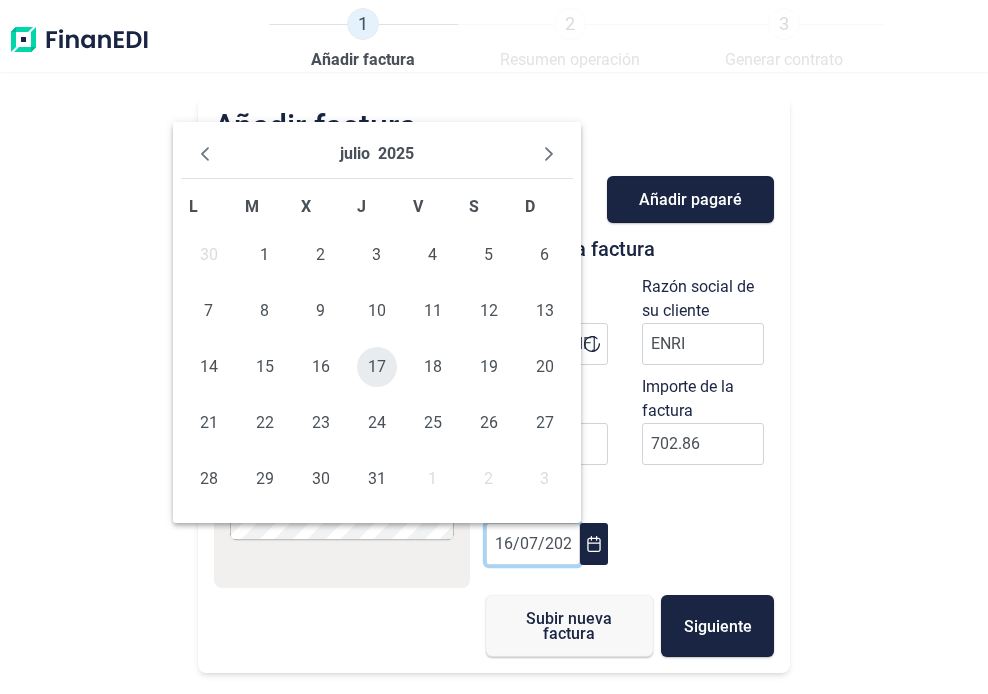 click on "17" at bounding box center [377, 367] 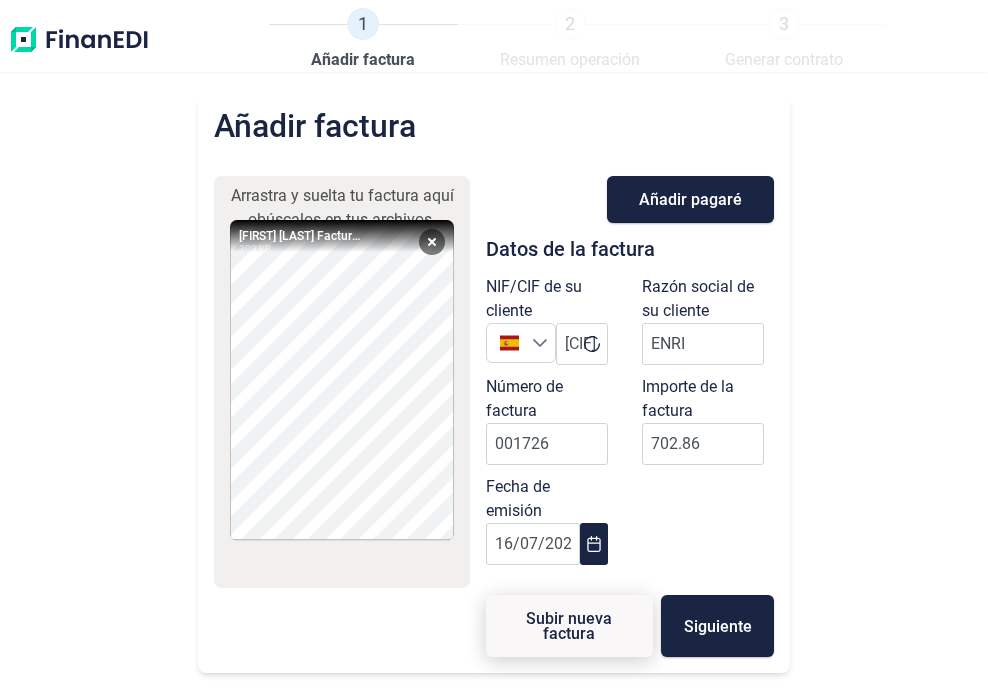 click on "Subir nueva factura" at bounding box center [569, 626] 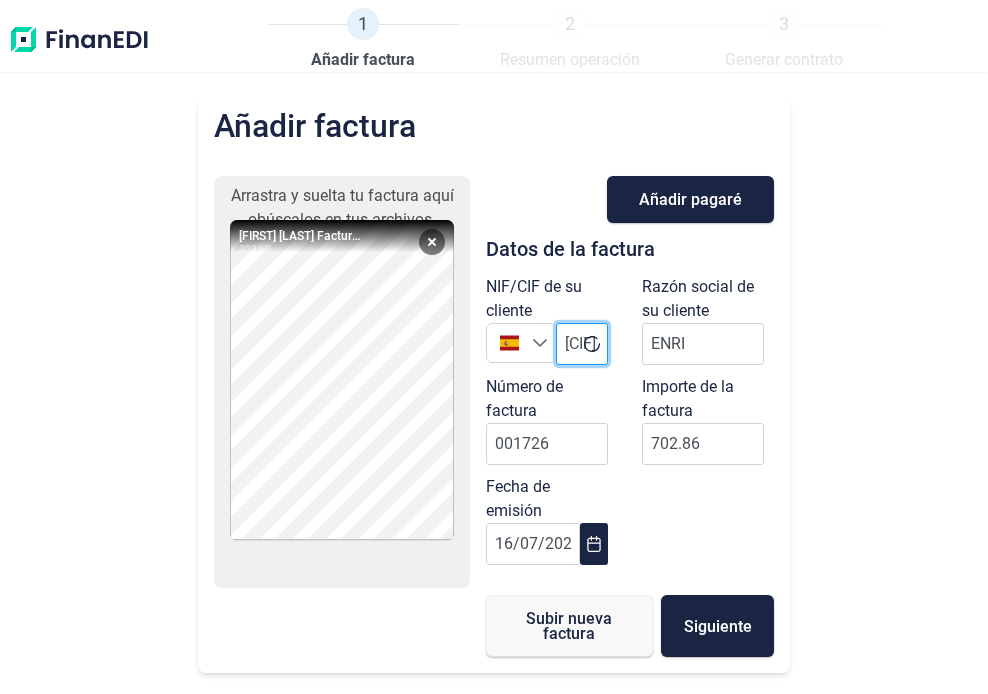 click on "[CIF]" at bounding box center (582, 344) 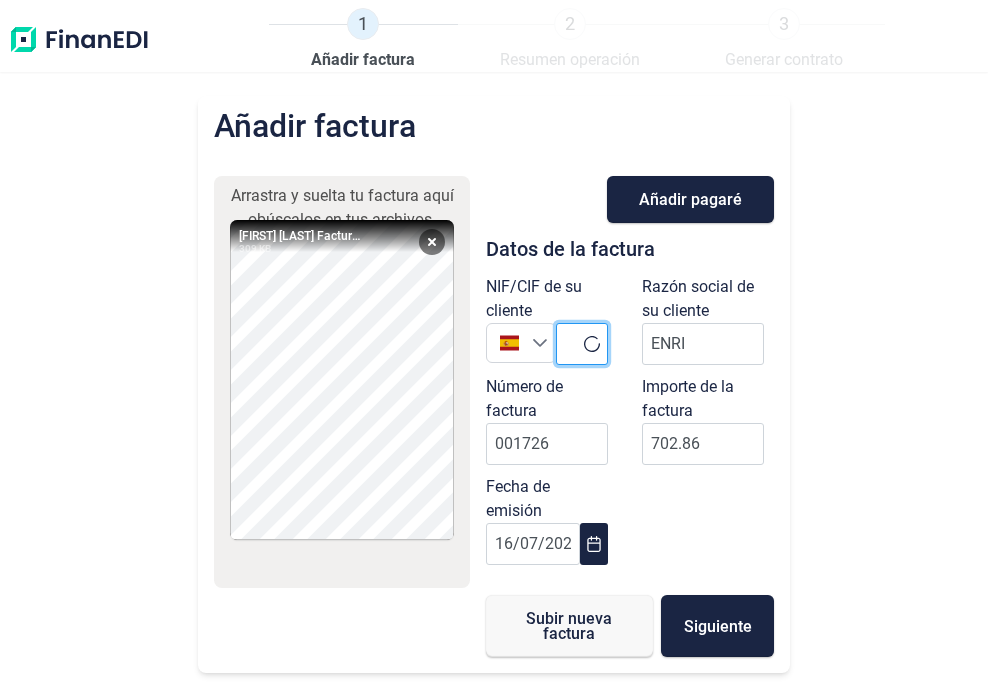 paste on "[CIF]" 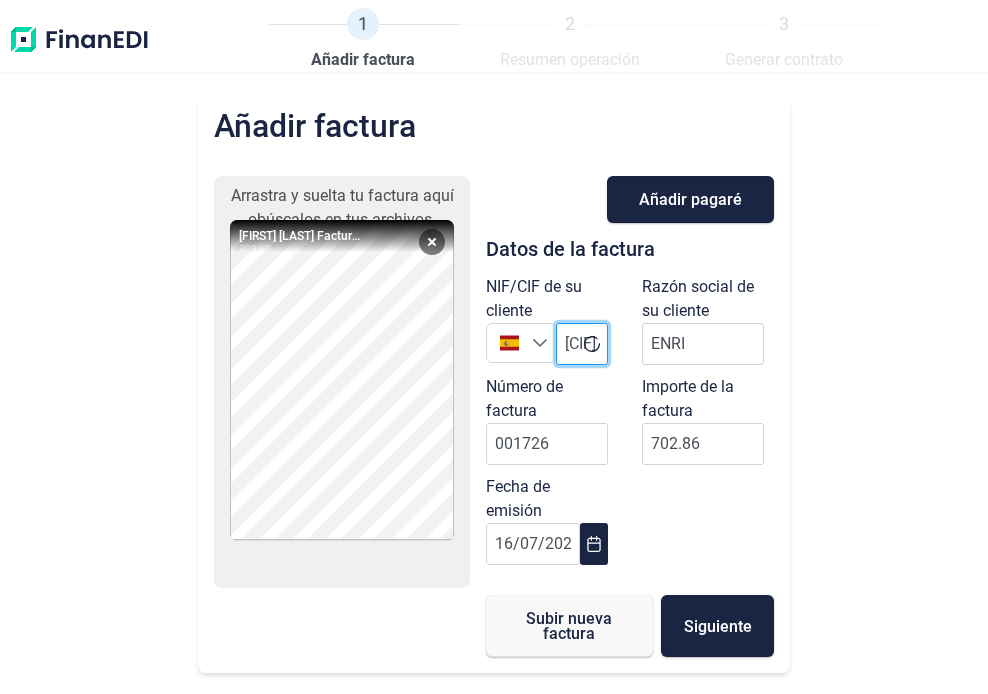 paste on "[CIF]" 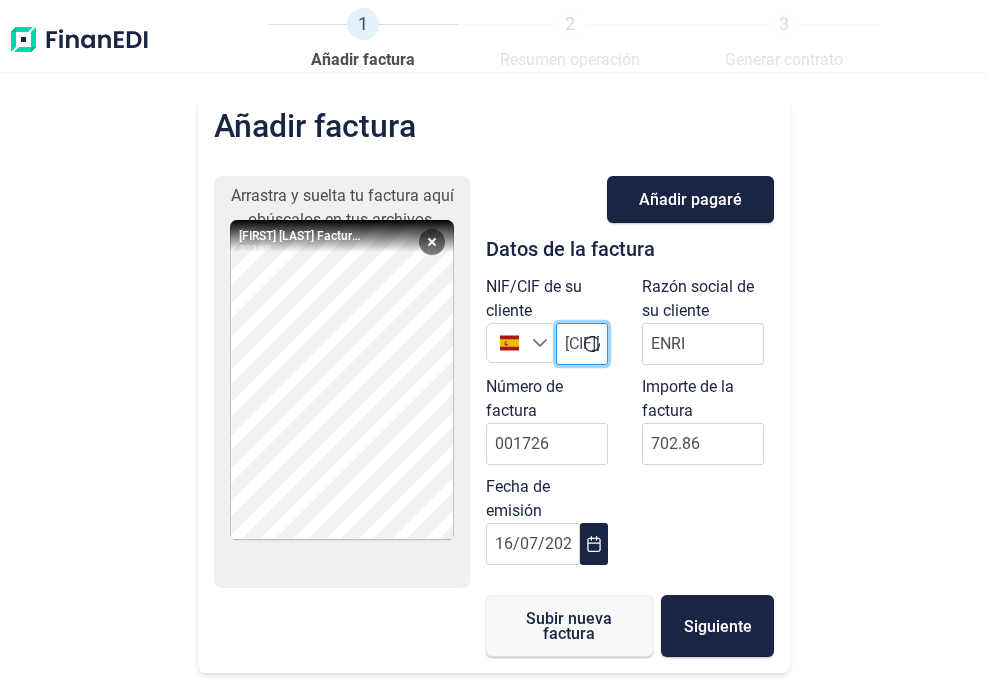scroll, scrollTop: 0, scrollLeft: 124, axis: horizontal 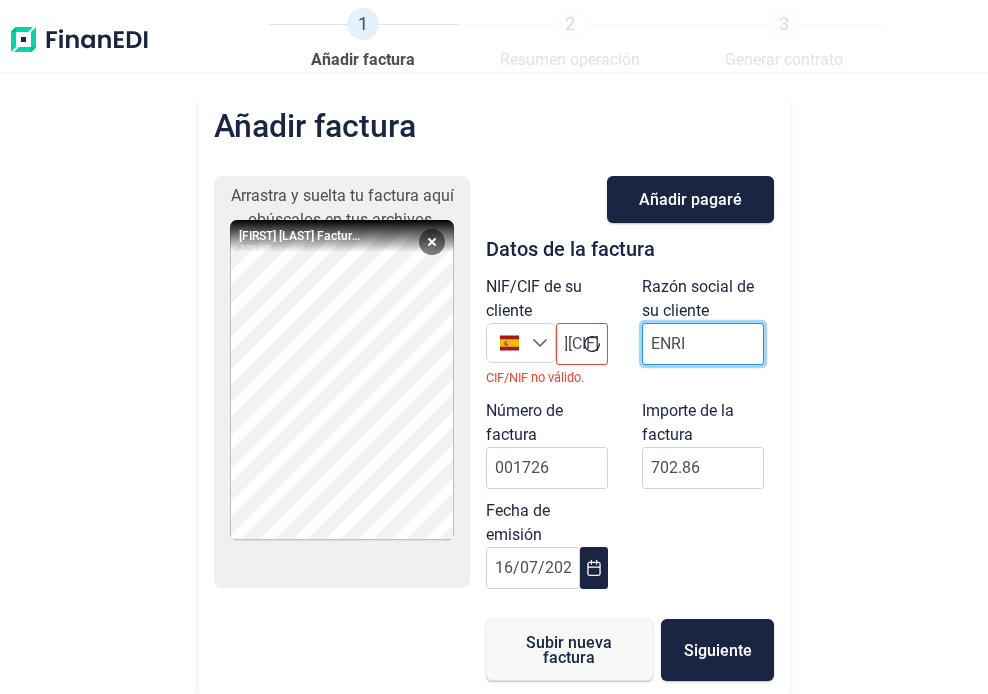 click on "ENRI" at bounding box center [703, 344] 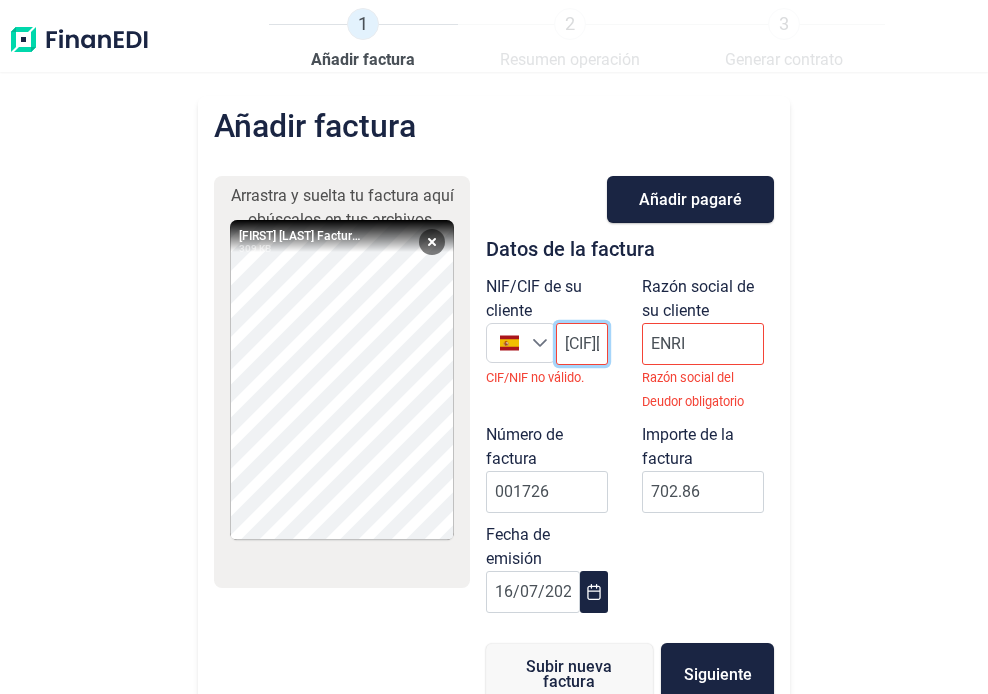 click on "[CIF][CIF]" at bounding box center (582, 344) 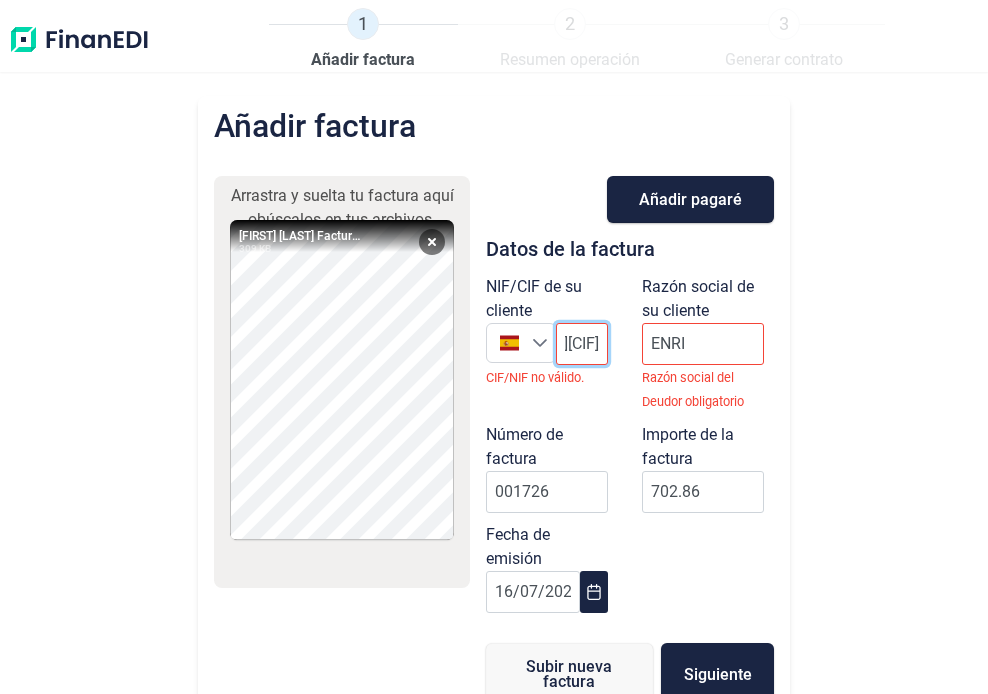 drag, startPoint x: 565, startPoint y: 347, endPoint x: 711, endPoint y: 347, distance: 146 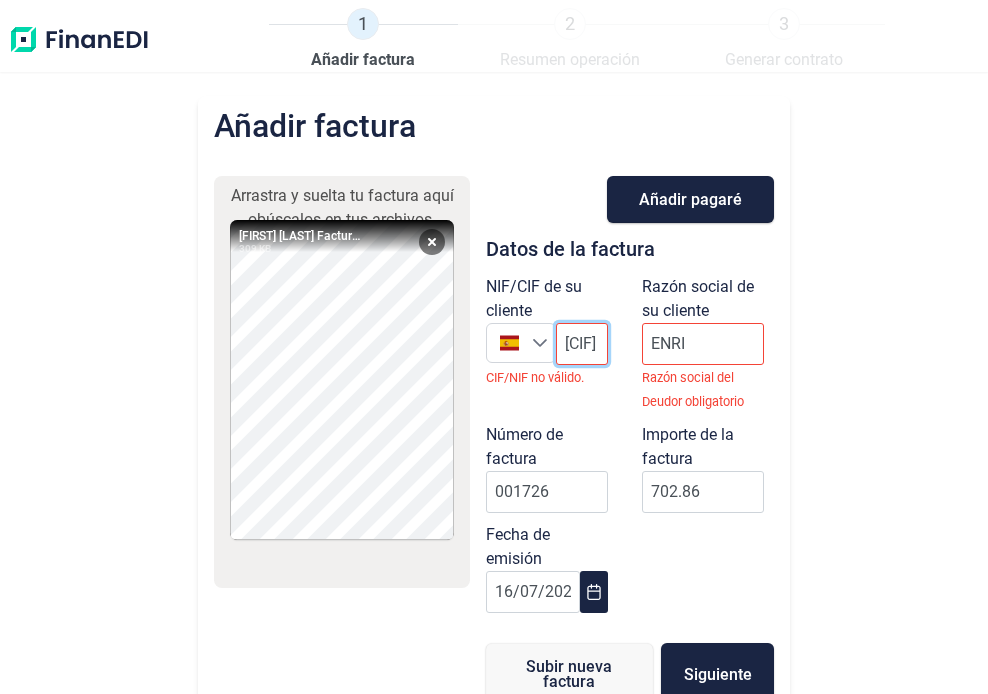 scroll, scrollTop: 0, scrollLeft: 46, axis: horizontal 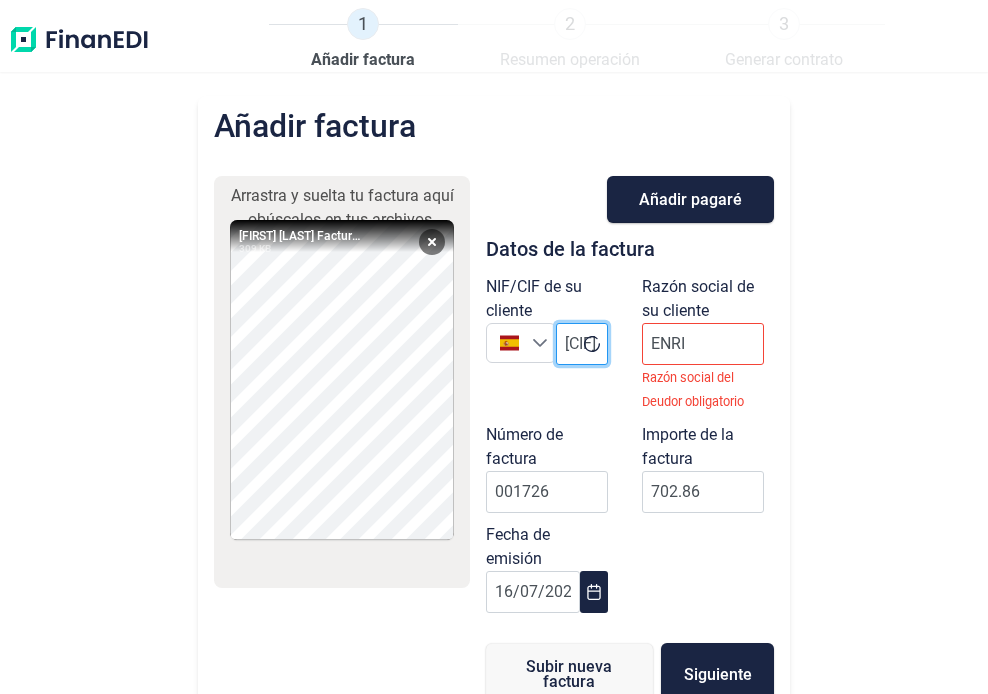 type on "[CIF]" 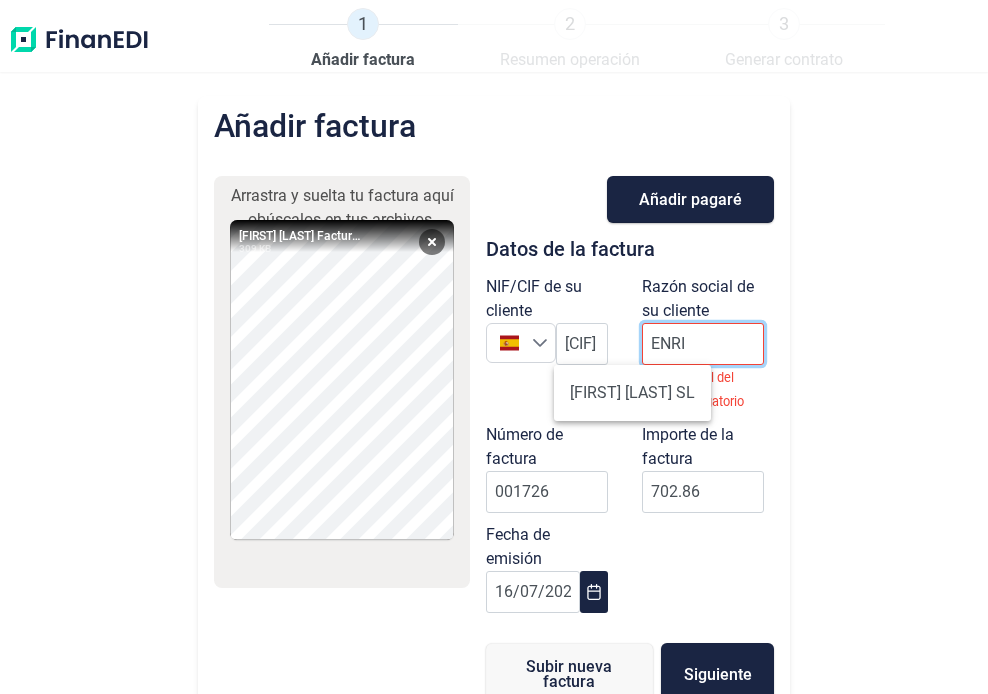 click on "ENRI" at bounding box center (703, 344) 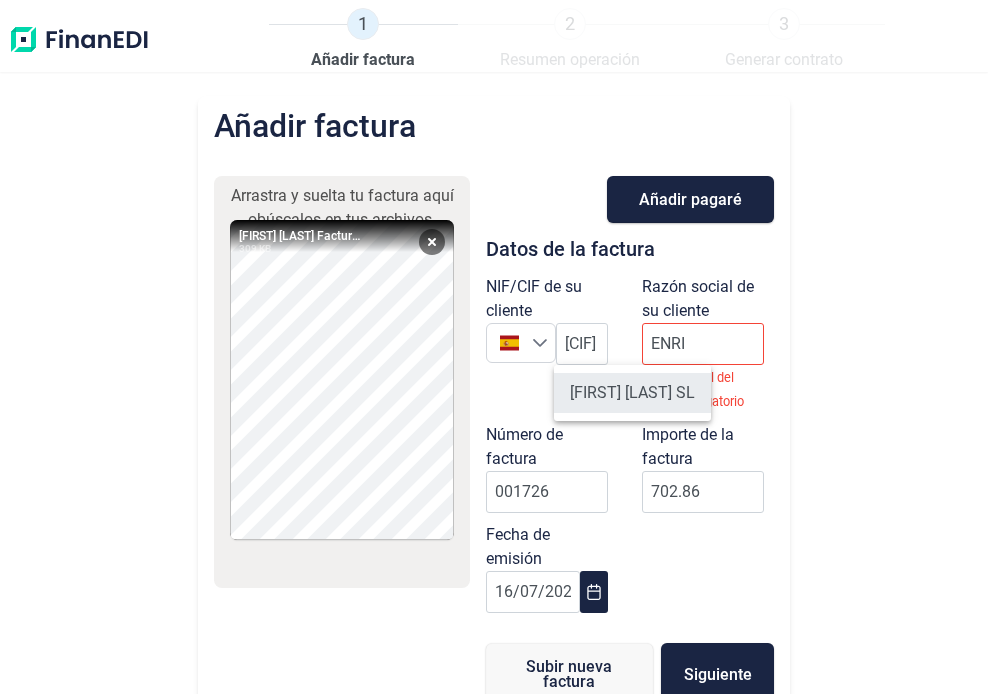 click on "[FIRST] [LAST] SL" at bounding box center [632, 393] 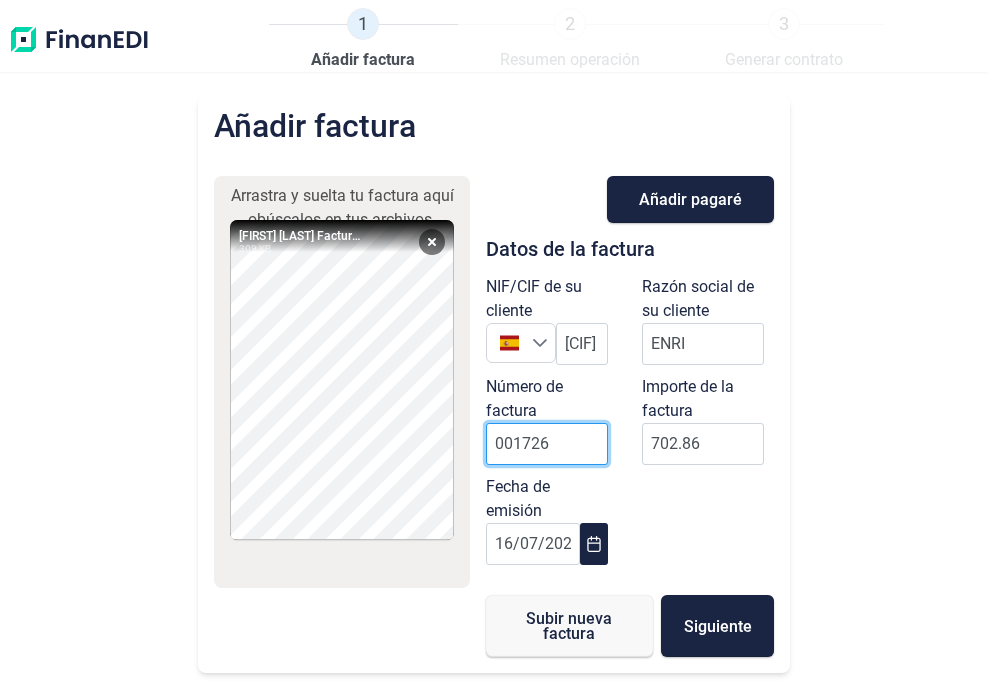click on "001726" at bounding box center (547, 444) 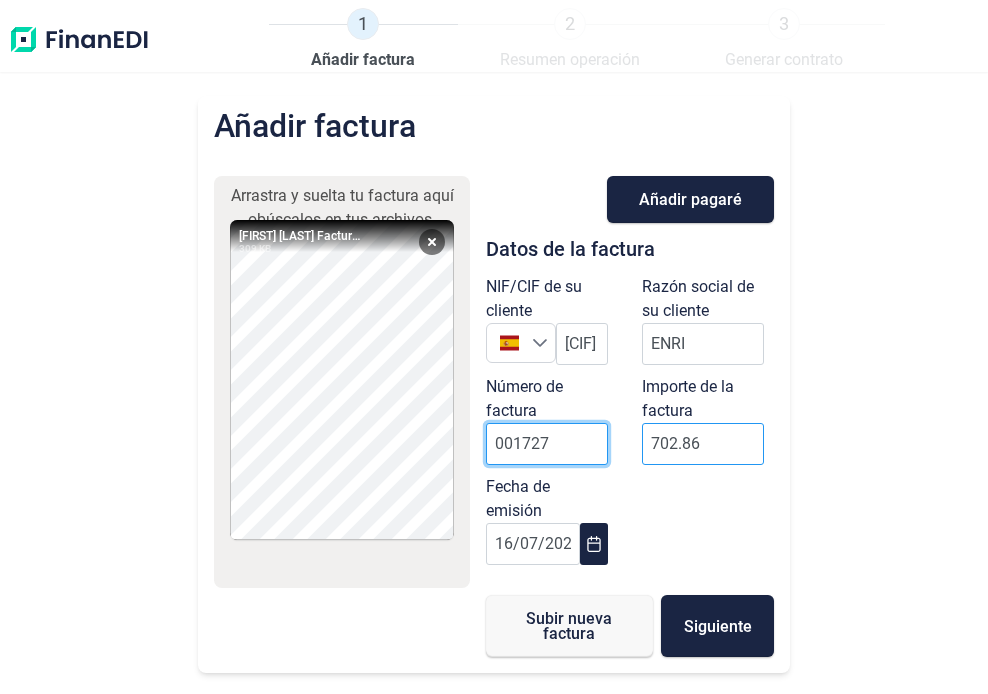 type on "001727" 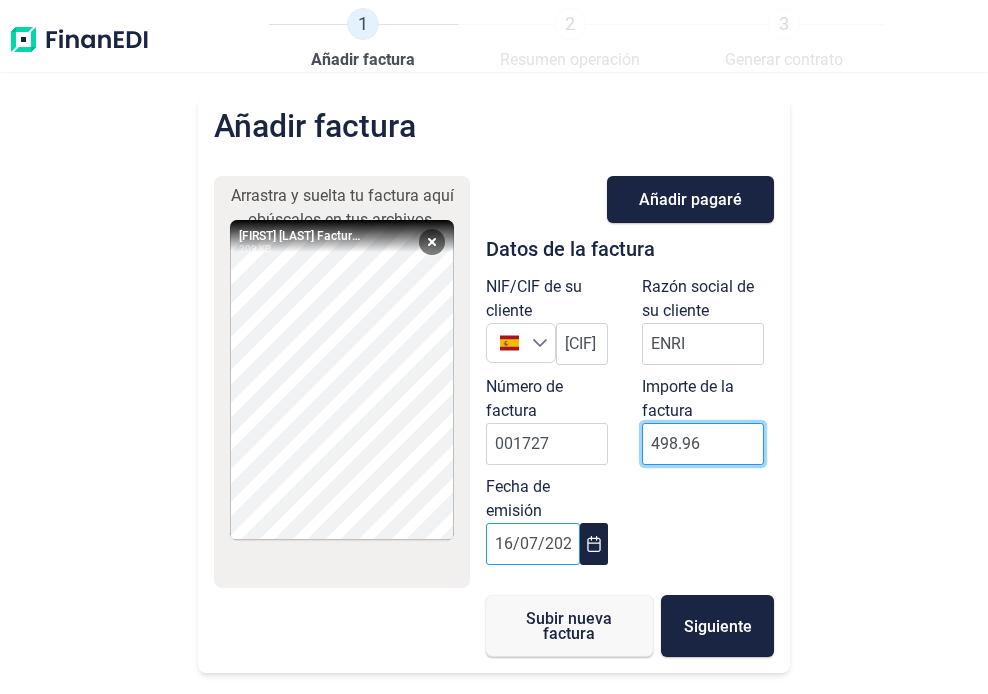 type on "498.96" 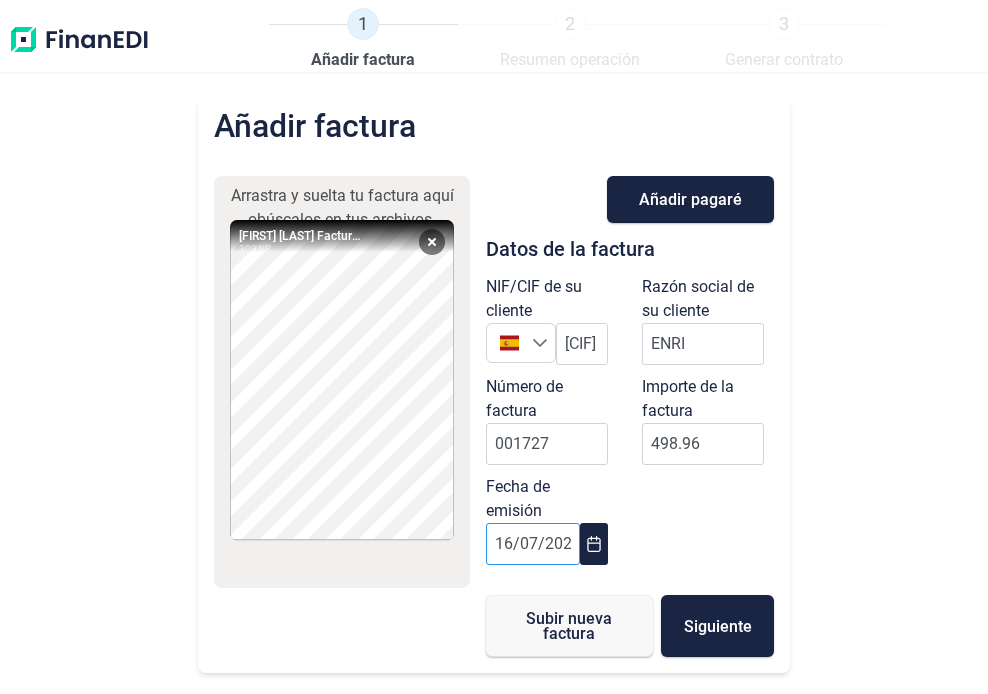 click on "16/07/2025" at bounding box center (533, 544) 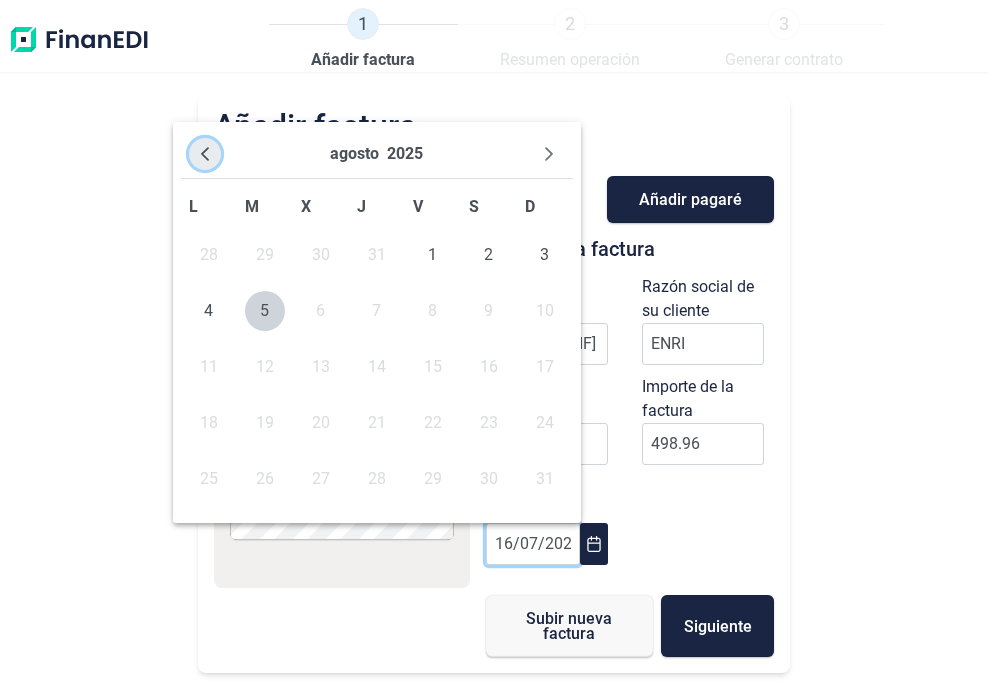click at bounding box center (205, 154) 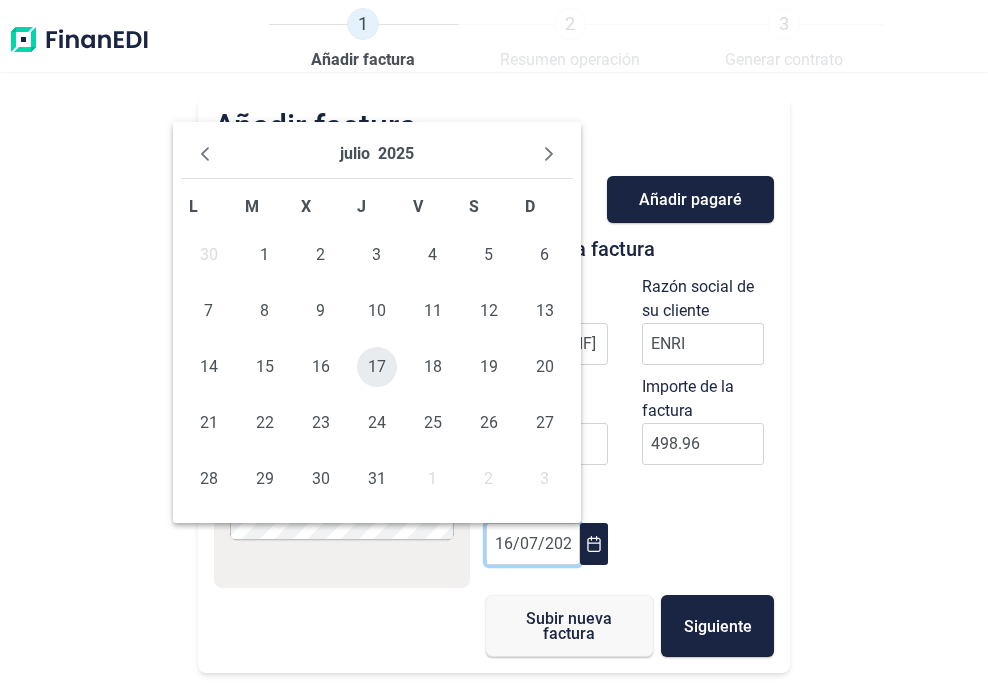 click on "17" at bounding box center (377, 367) 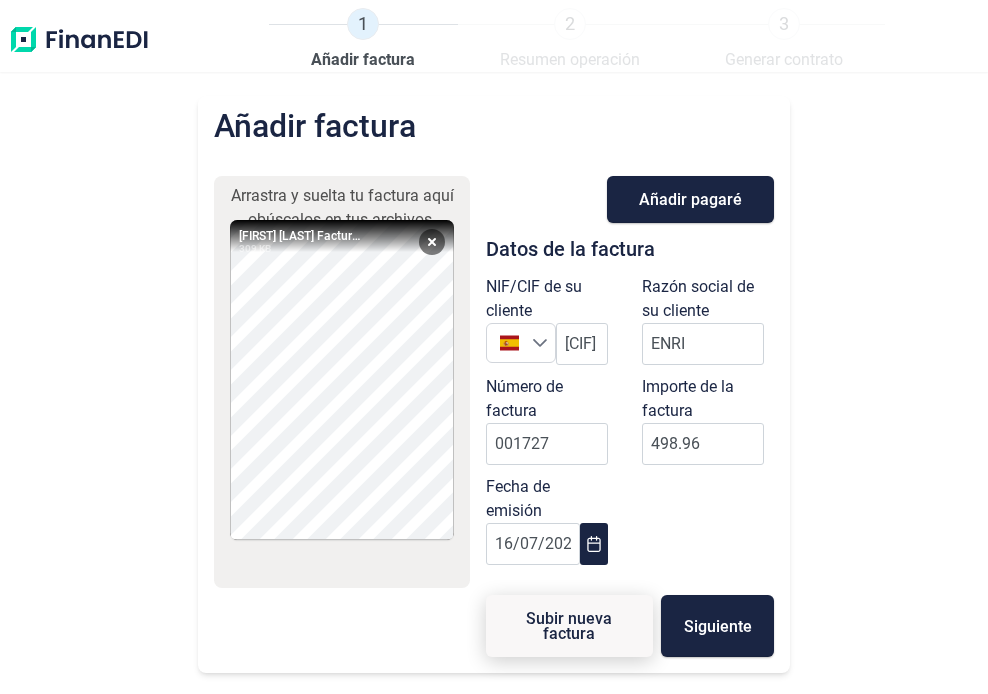 click on "Subir nueva factura" at bounding box center [569, 626] 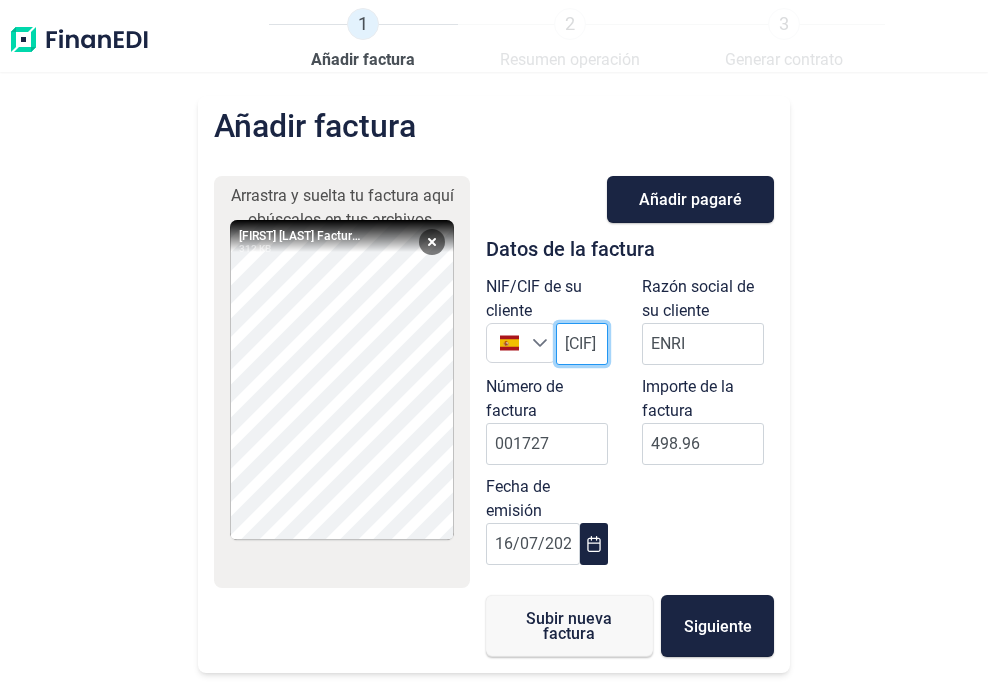 click on "[CIF]" at bounding box center (582, 344) 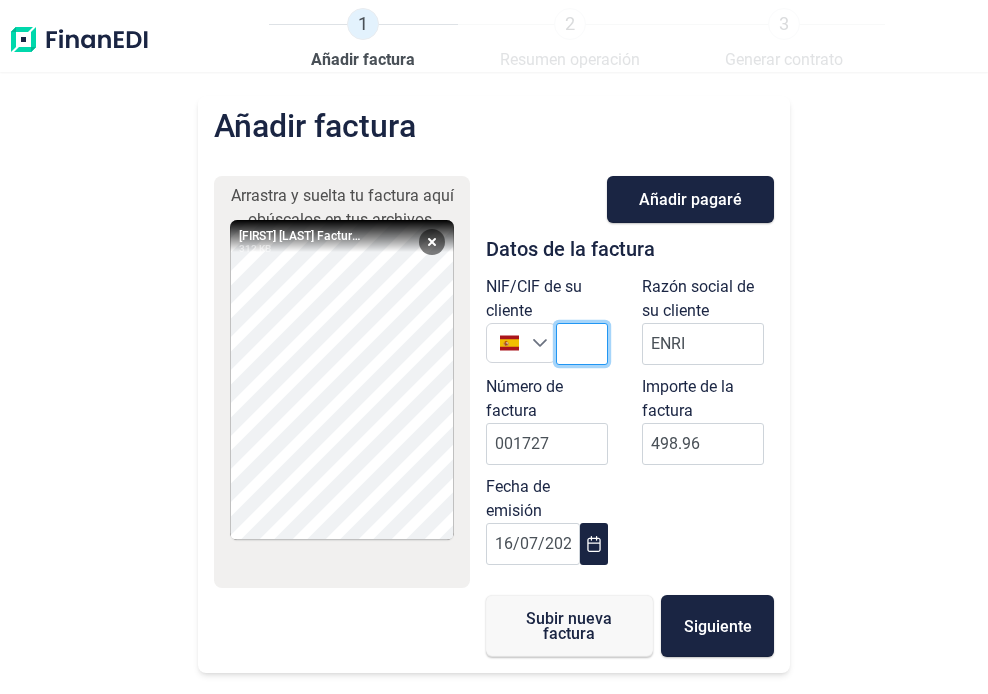 paste on "[CIF]" 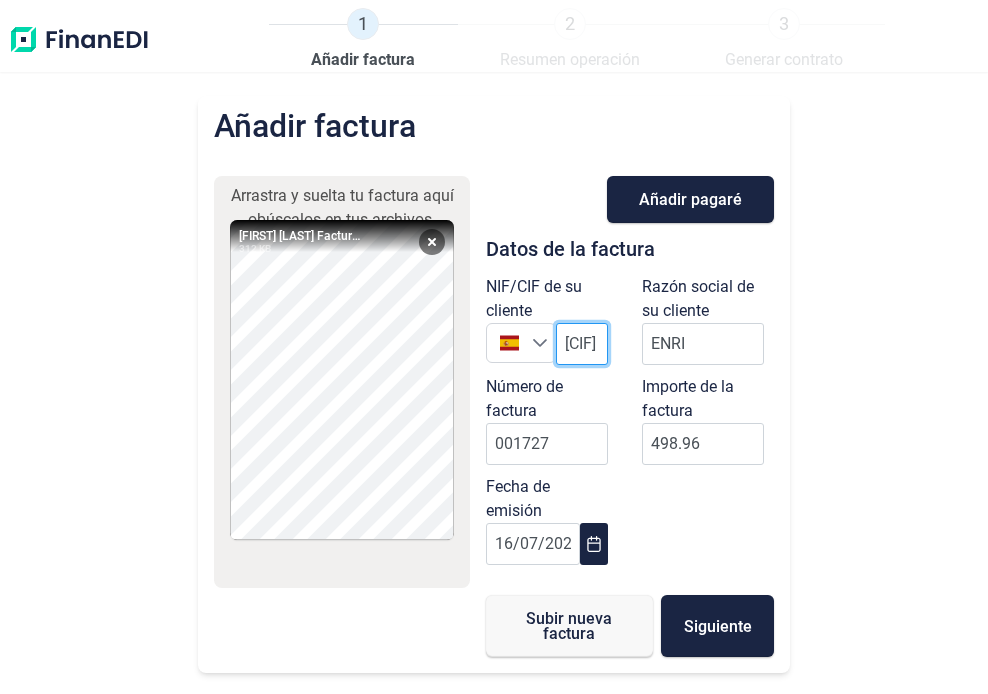 scroll, scrollTop: 0, scrollLeft: 44, axis: horizontal 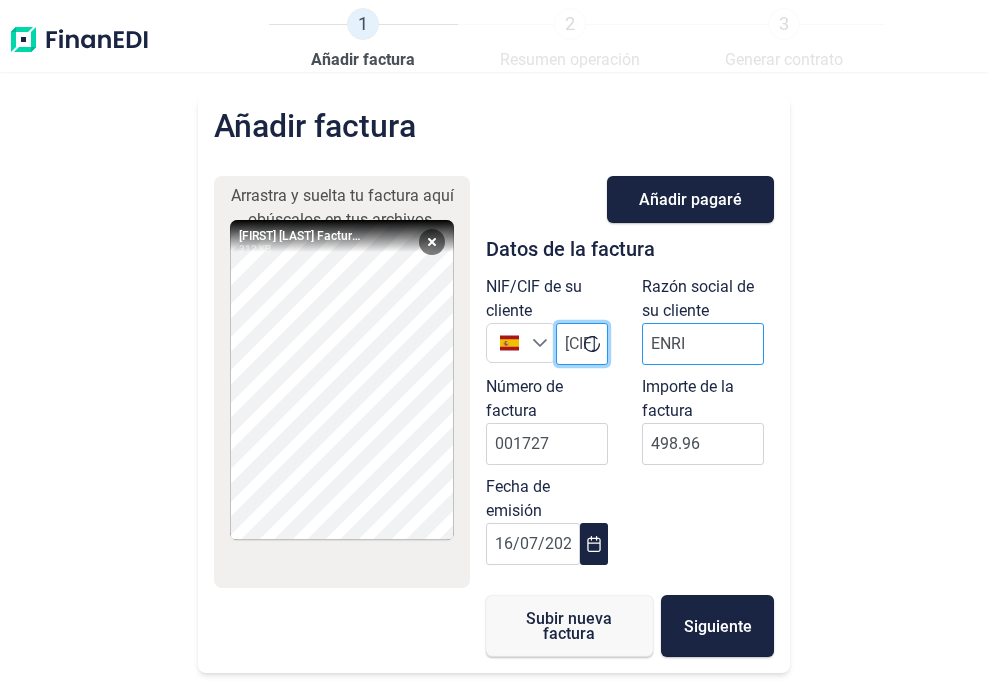 type on "[CIF]" 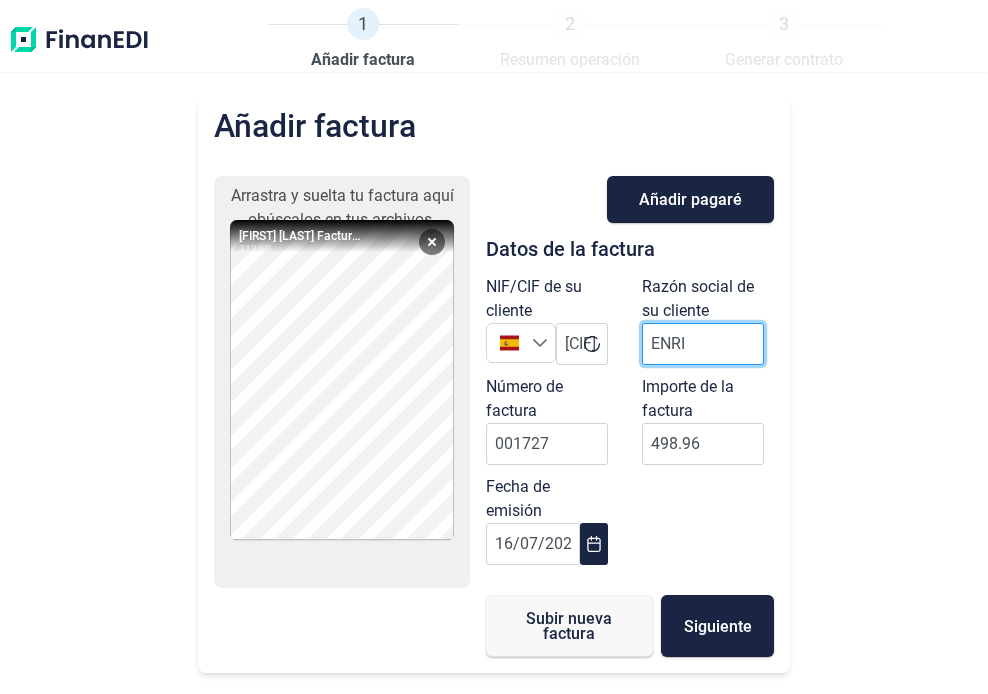 click on "ENRI" at bounding box center (703, 344) 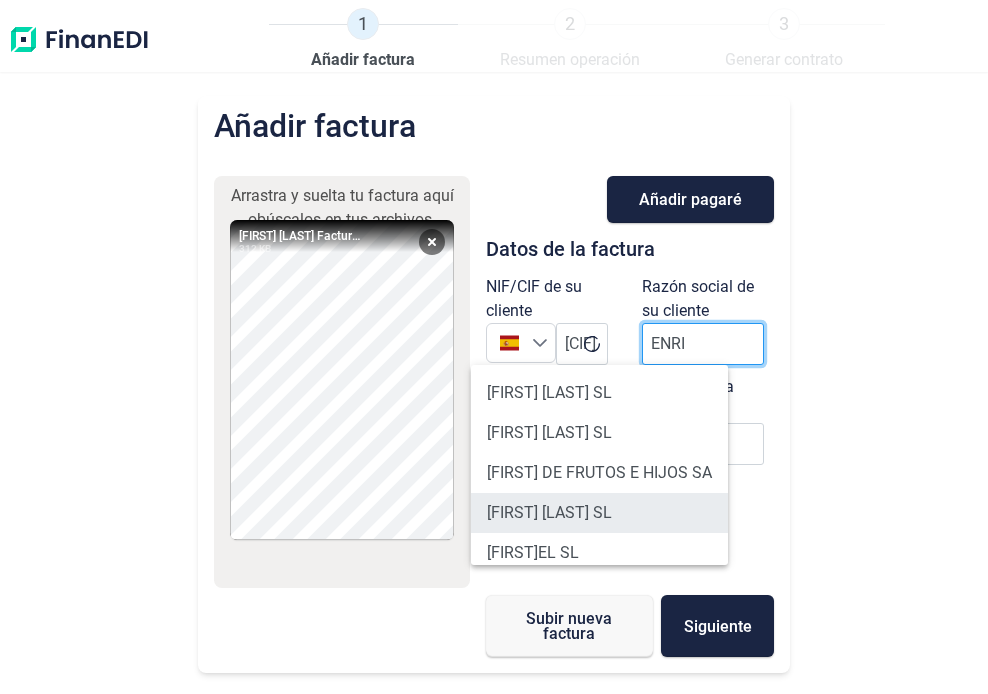 type on "ENRI" 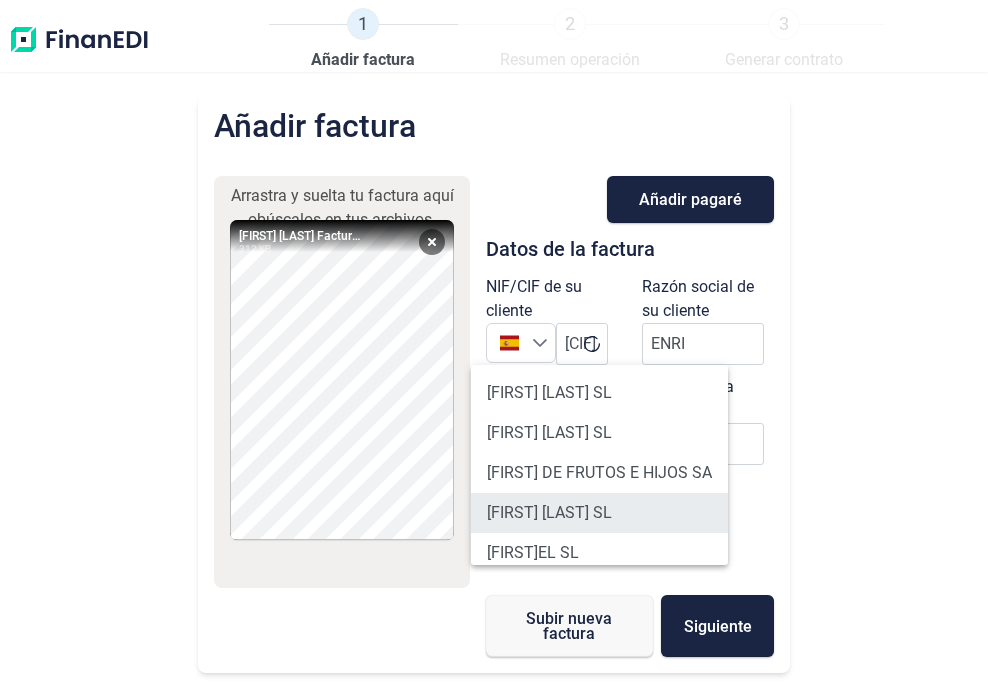 click on "[FIRST] [LAST] SL" at bounding box center [599, 513] 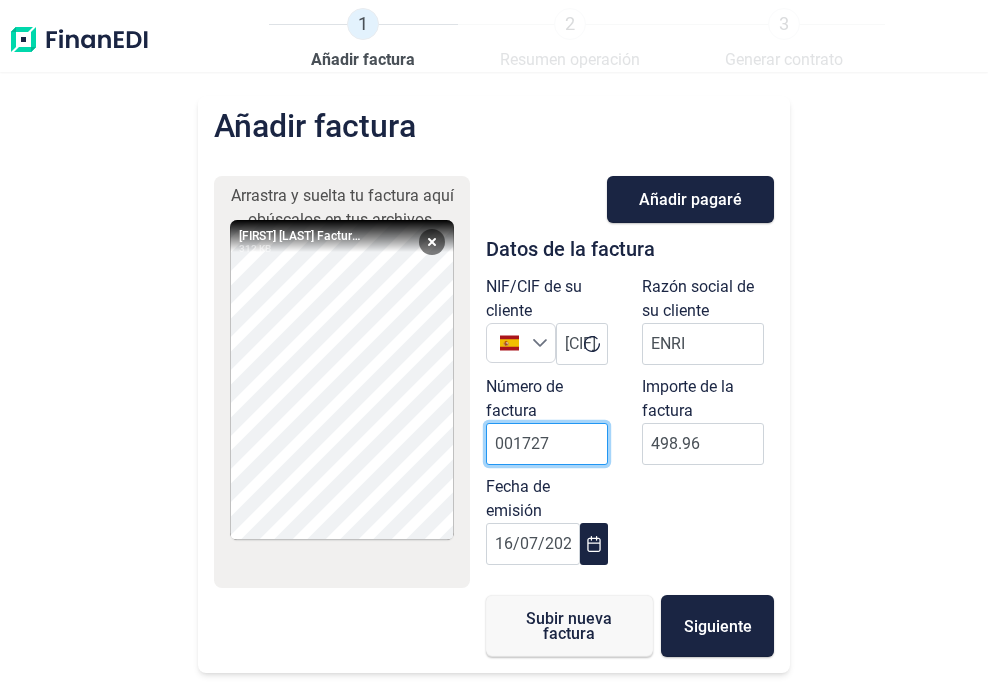click on "001727" at bounding box center (547, 444) 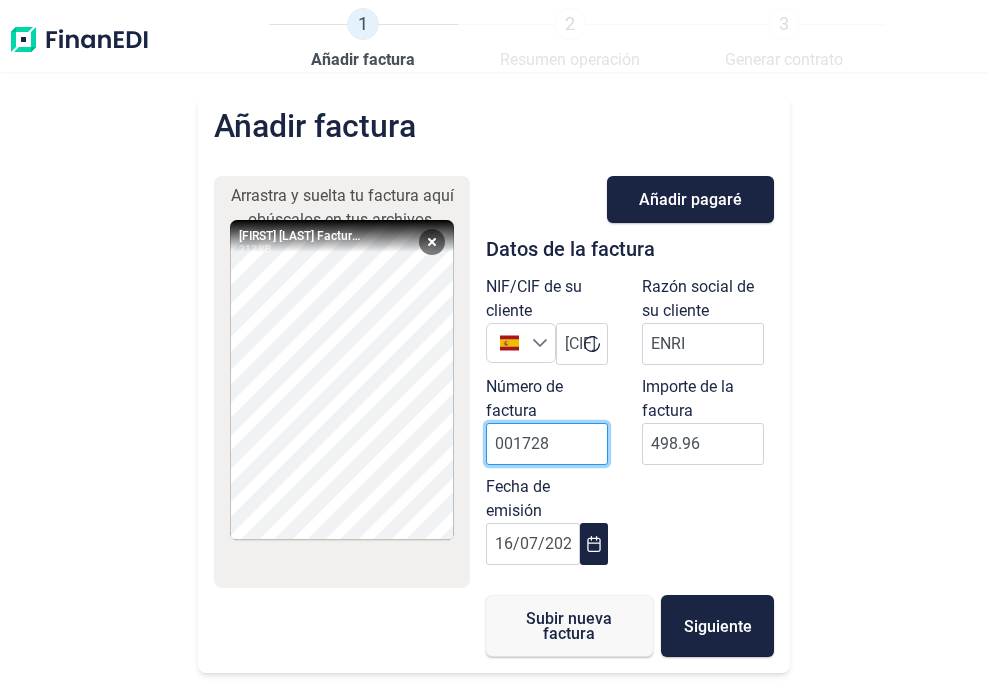 type on "001728" 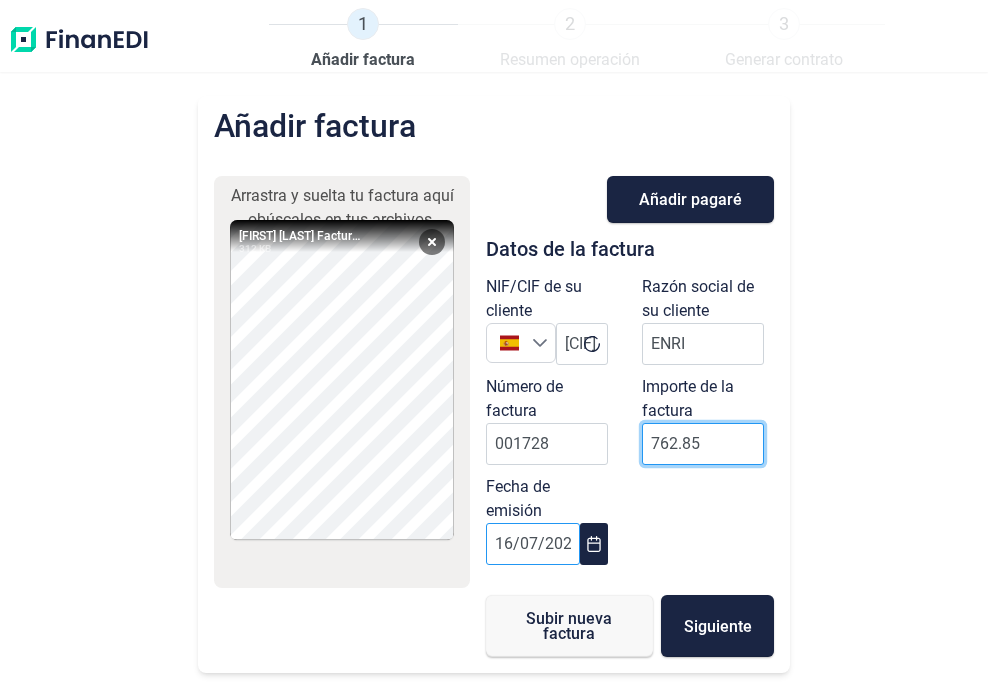 type on "762.85" 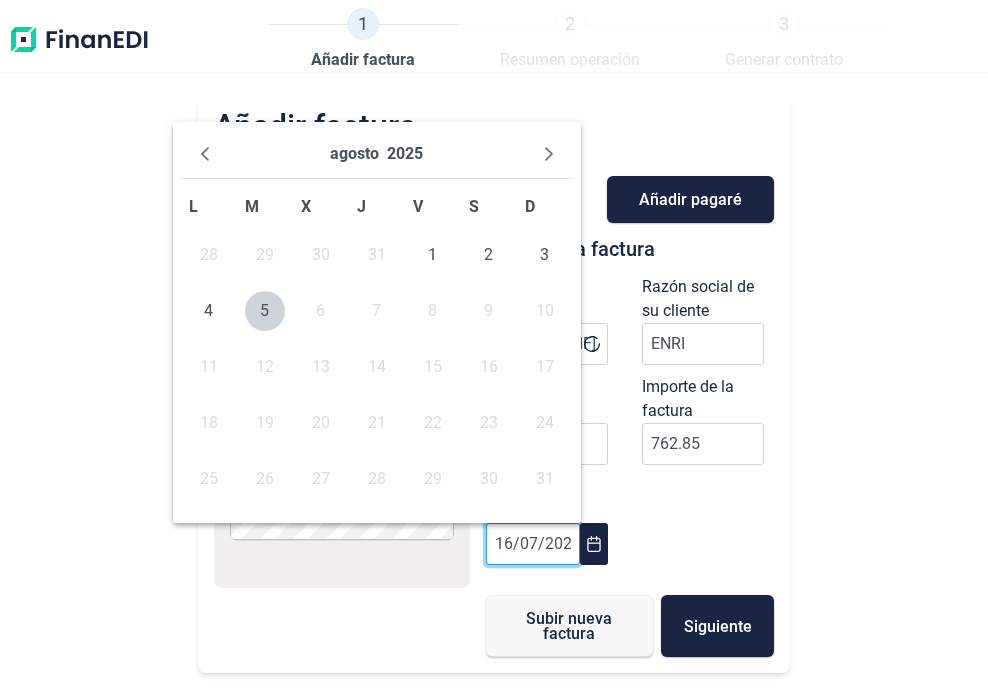 click on "16/07/2025" at bounding box center [533, 544] 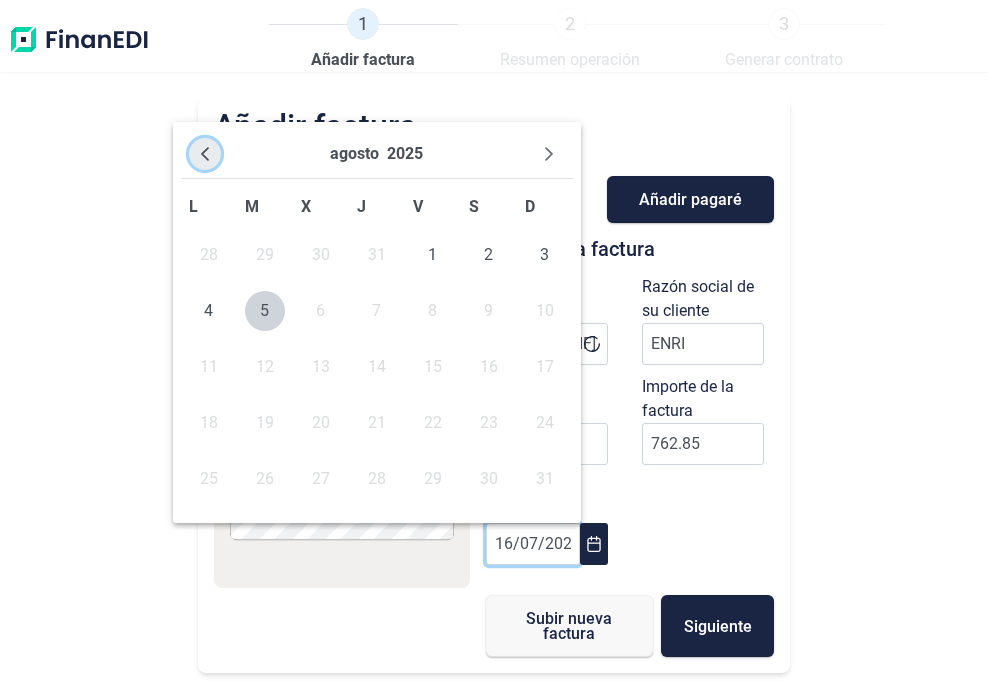 click 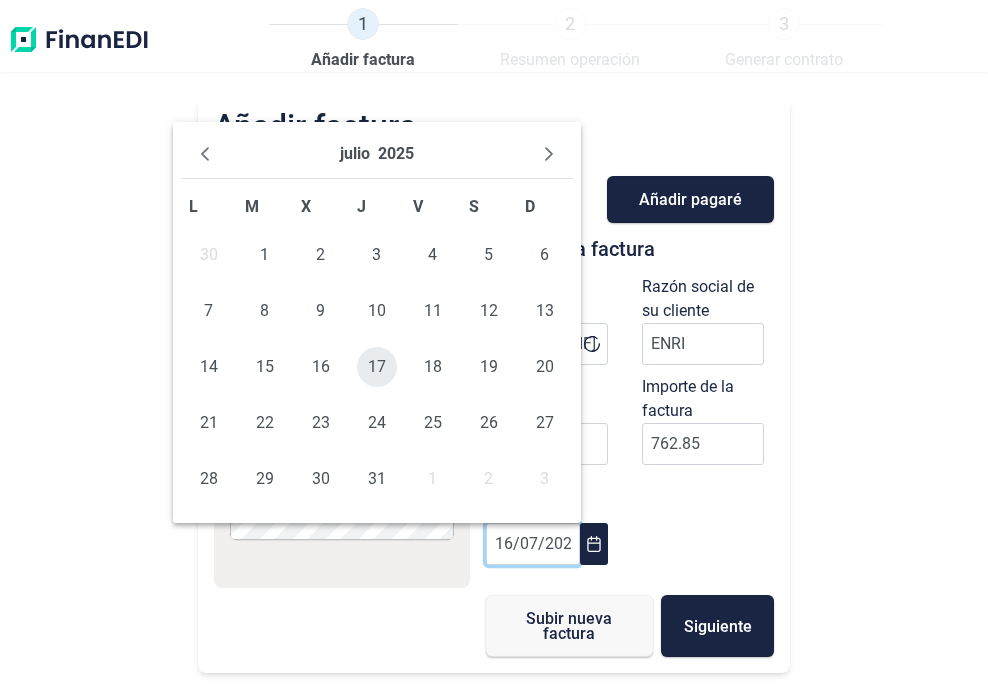 click on "17" at bounding box center (377, 367) 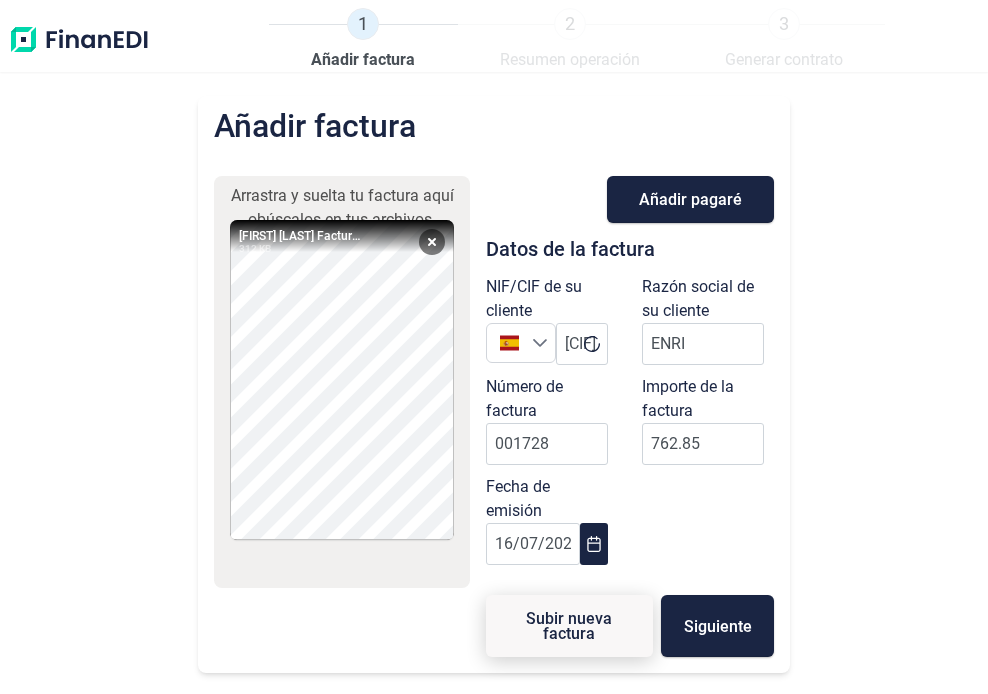 click on "Subir nueva factura" at bounding box center (569, 626) 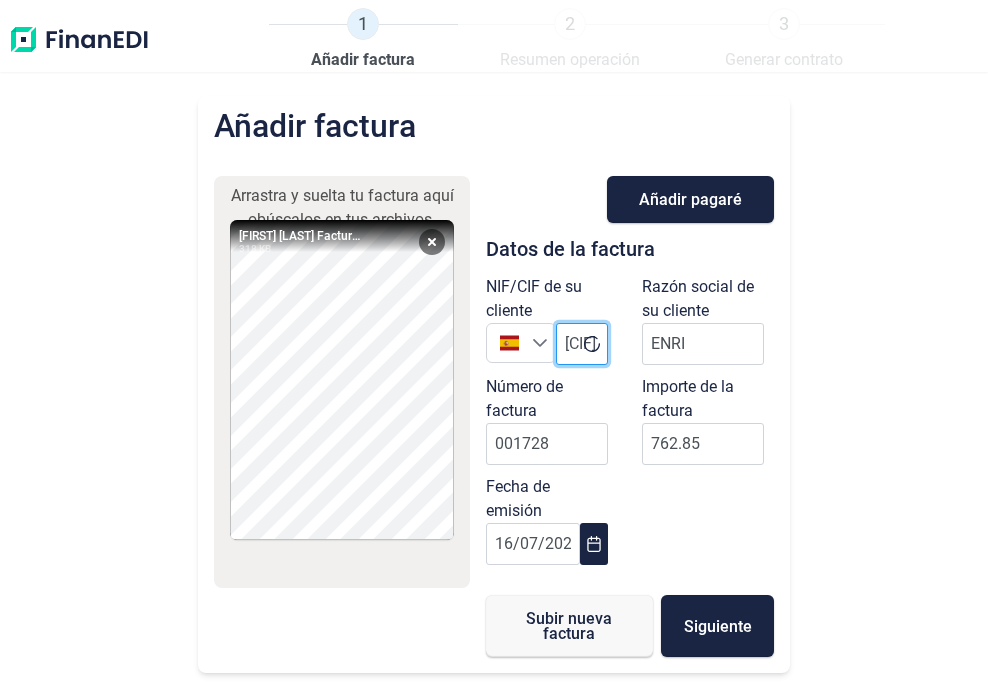 click on "[CIF]" at bounding box center [582, 344] 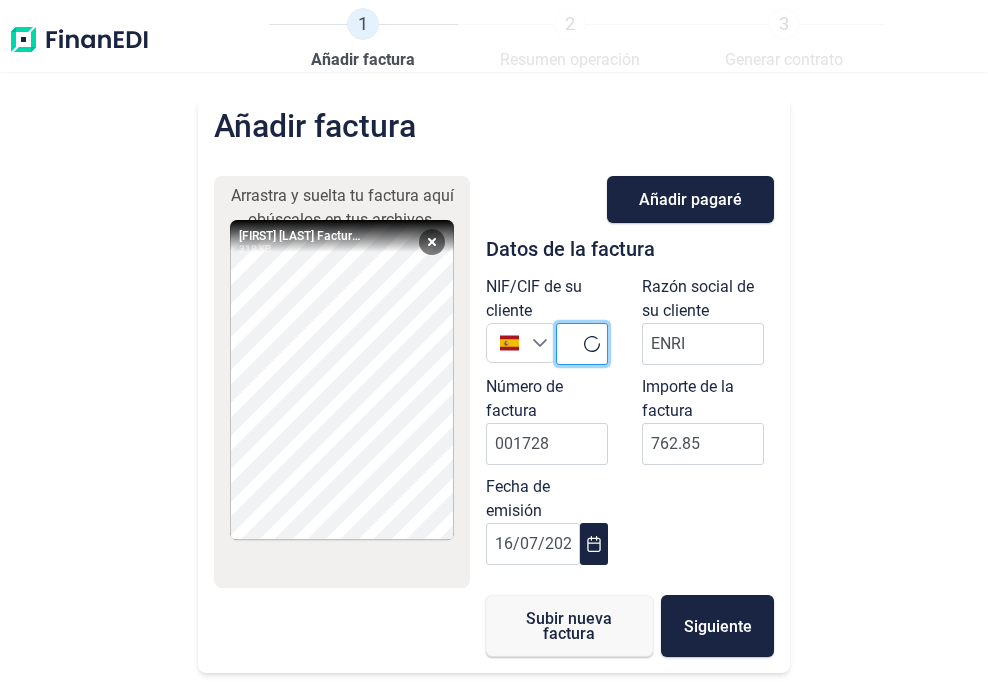 type on "B" 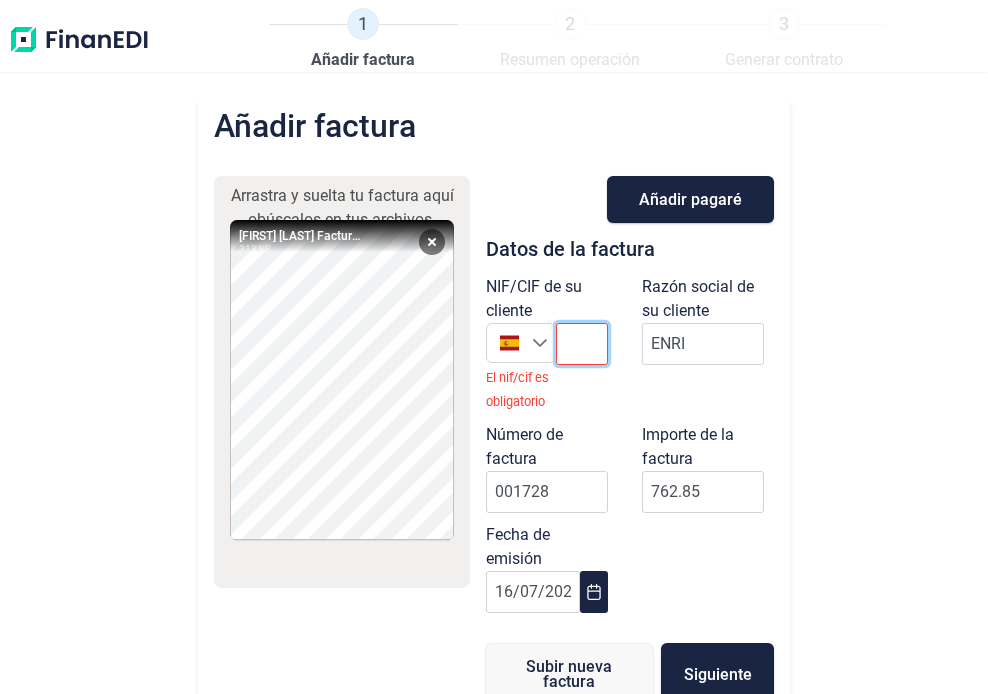 paste on "[CIF]" 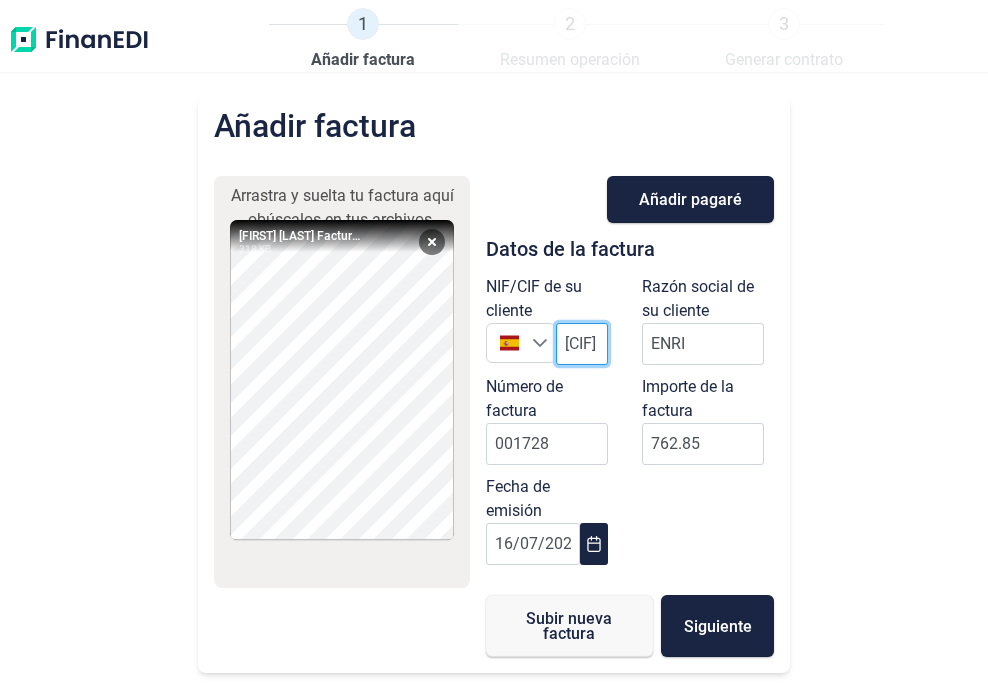 scroll, scrollTop: 0, scrollLeft: 44, axis: horizontal 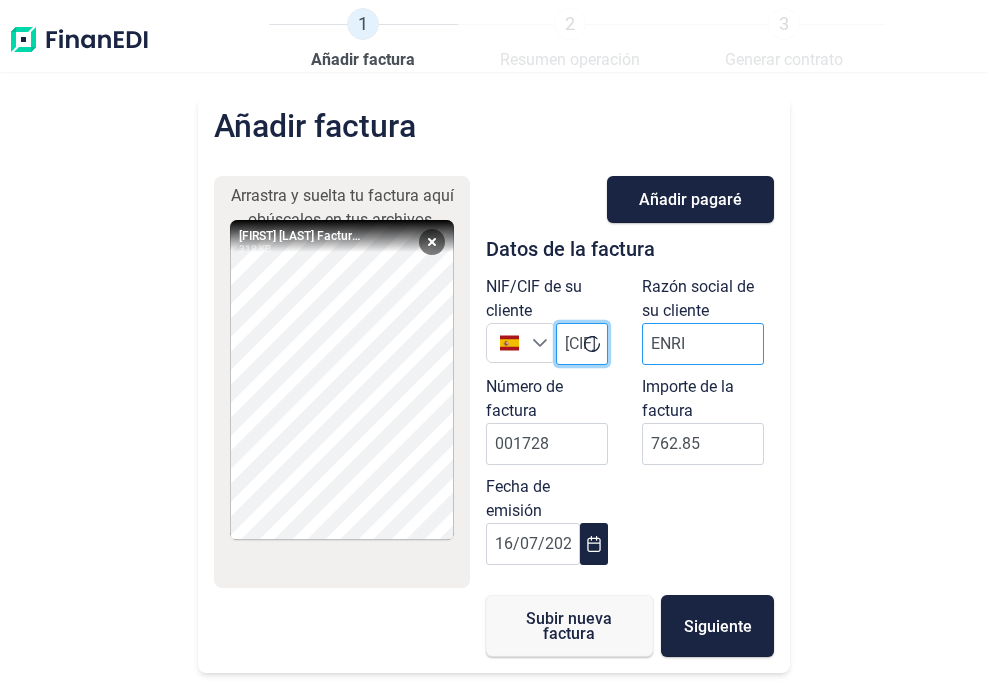 type on "[CIF]" 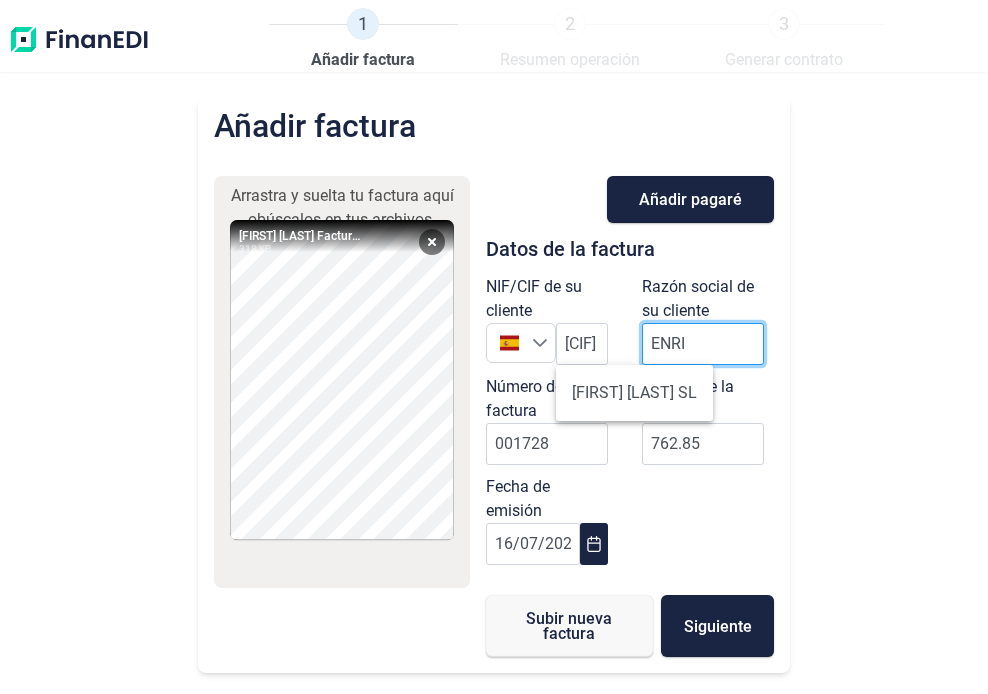 click on "ENRI" at bounding box center [703, 344] 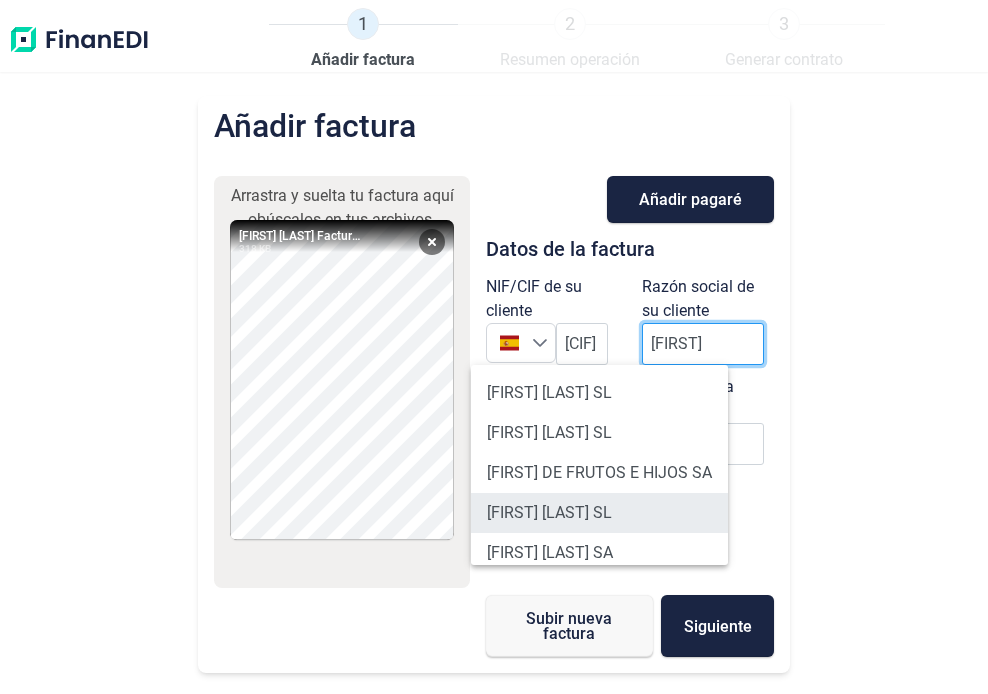 type on "[FIRST]" 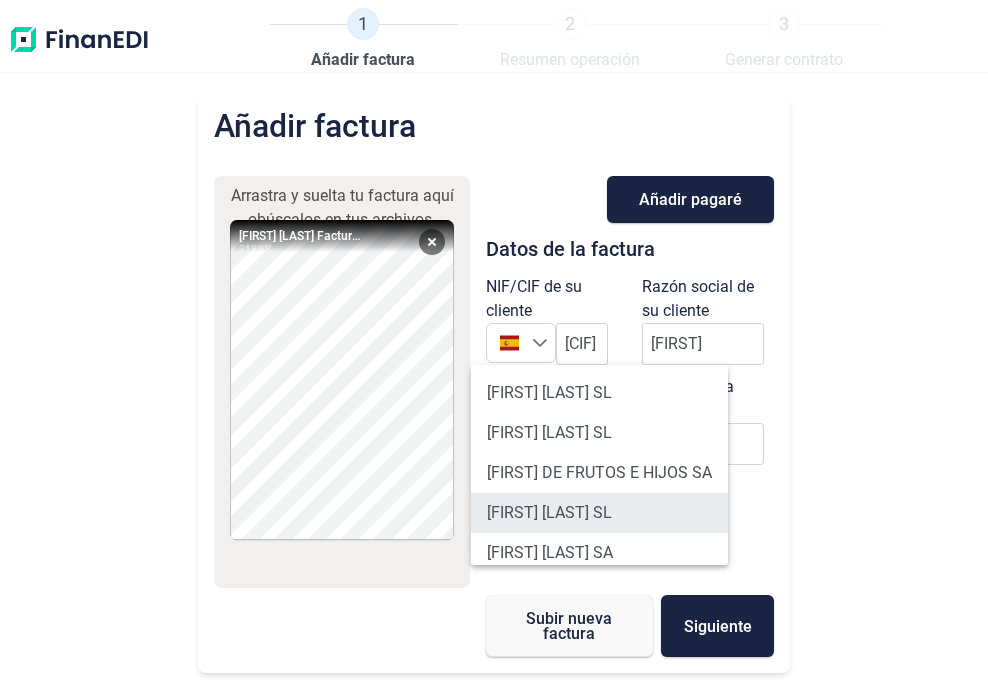click on "[FIRST] [LAST] SL" at bounding box center [599, 513] 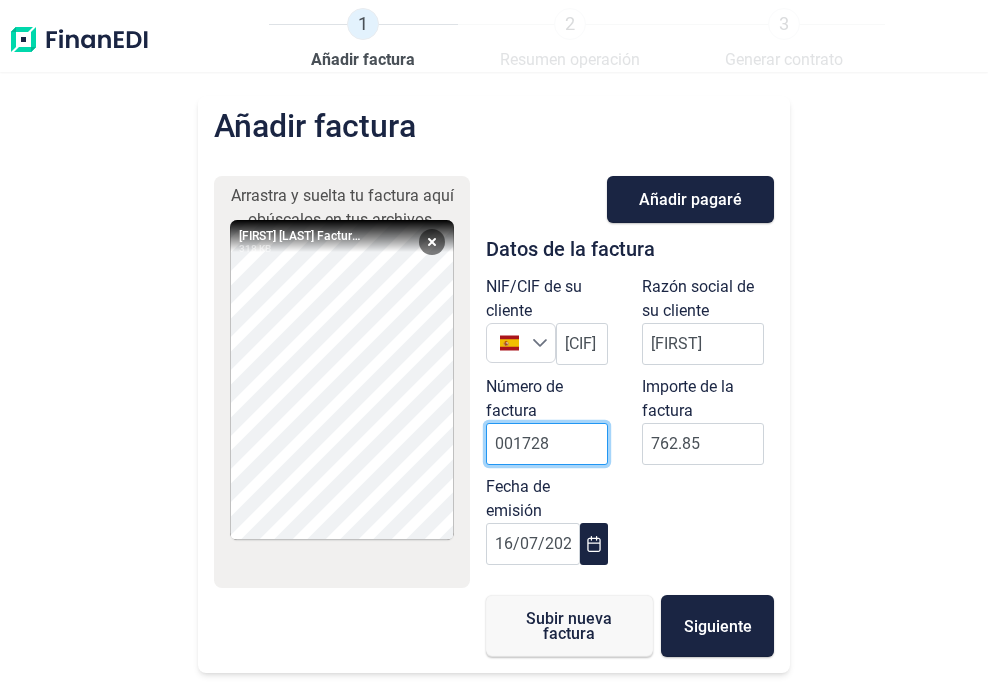 click on "001728" at bounding box center [547, 444] 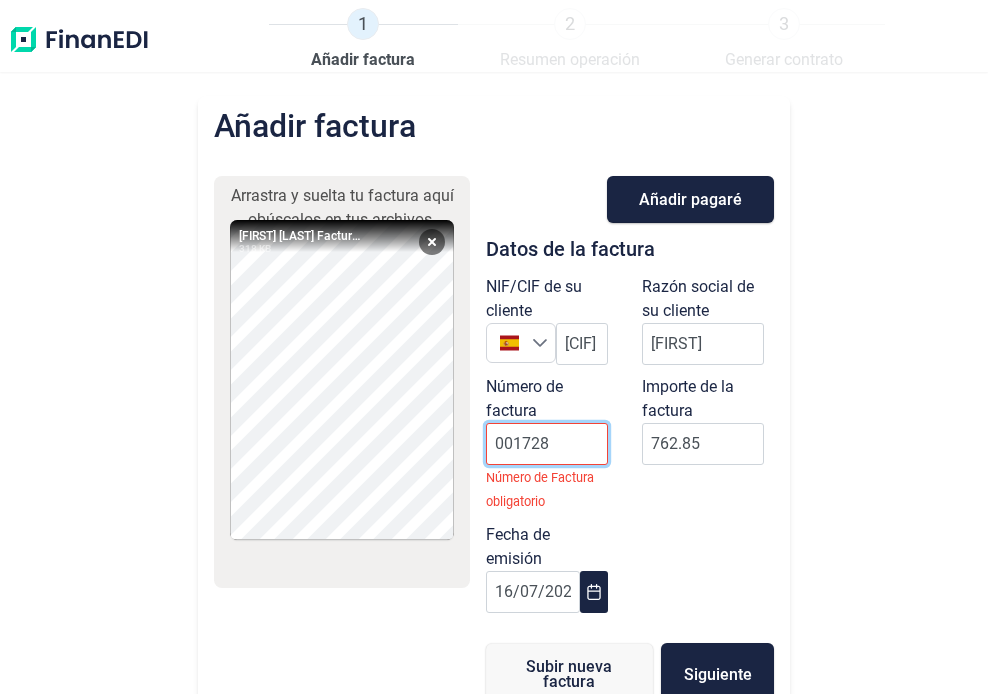click on "001728" at bounding box center [547, 444] 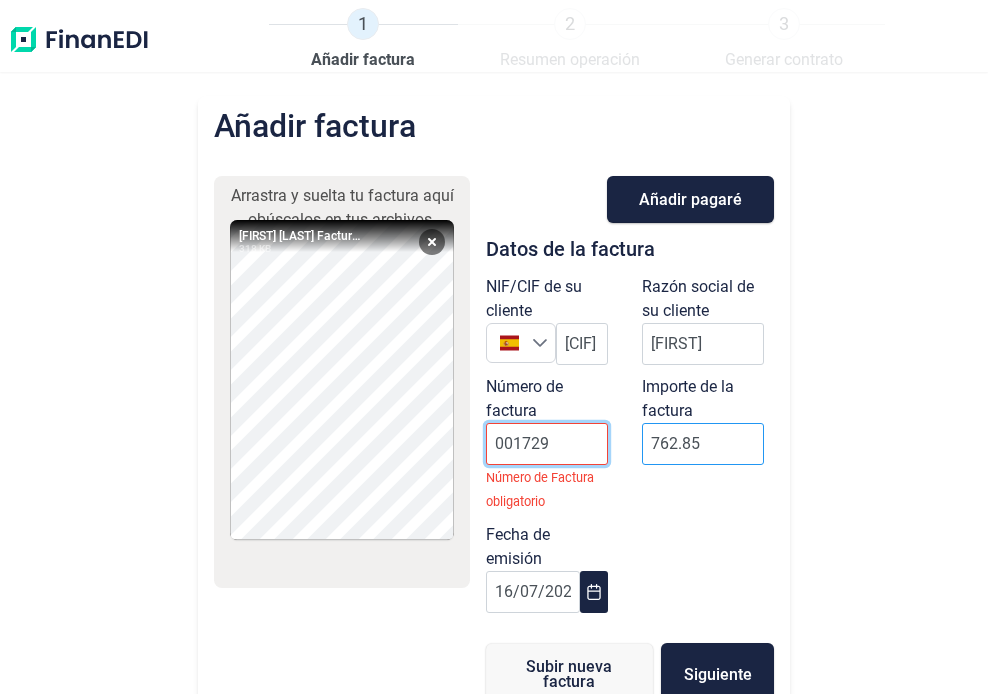 type on "001729" 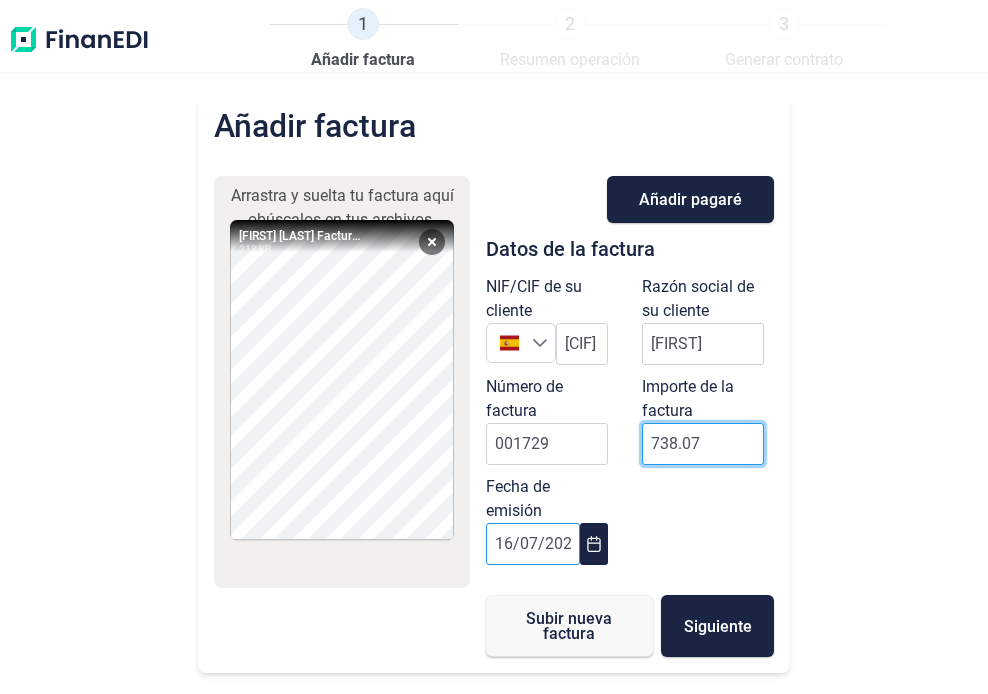 type on "738.07" 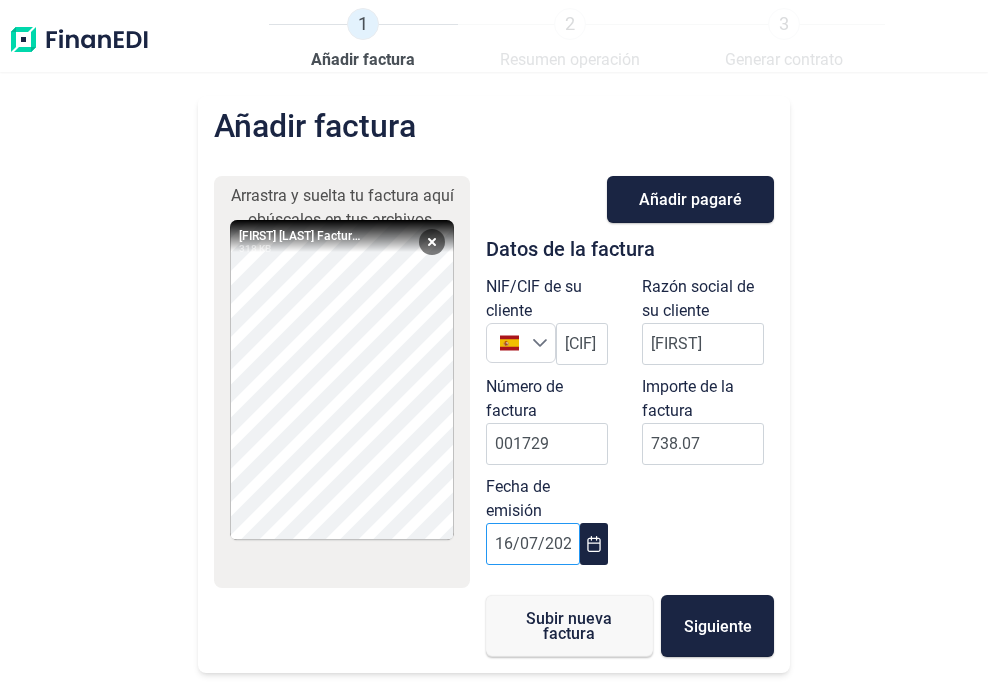 click on "16/07/2025" at bounding box center [533, 544] 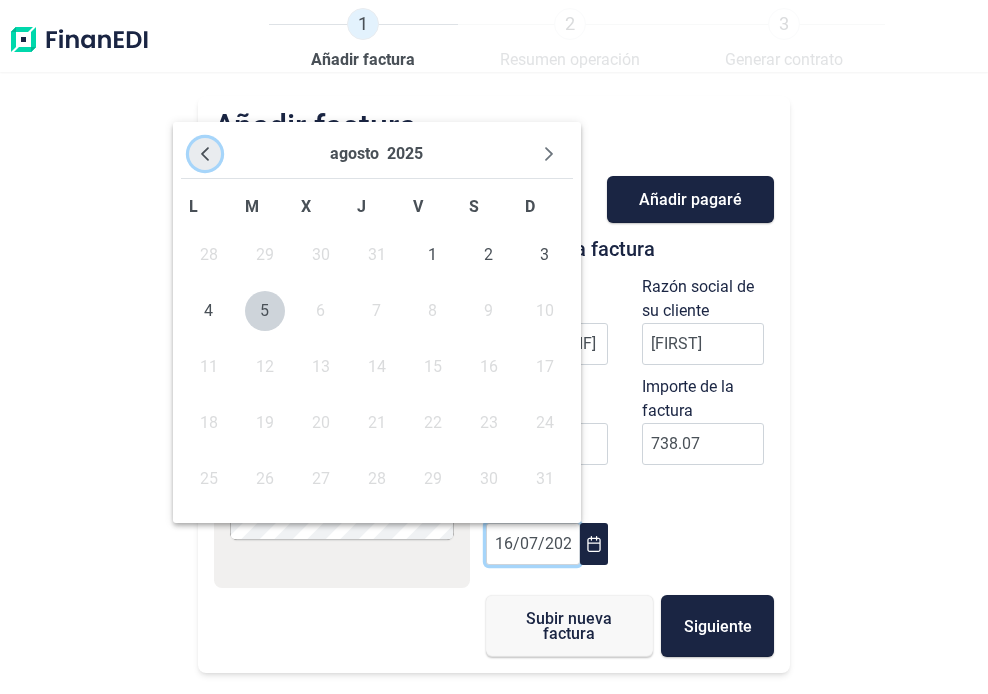 click 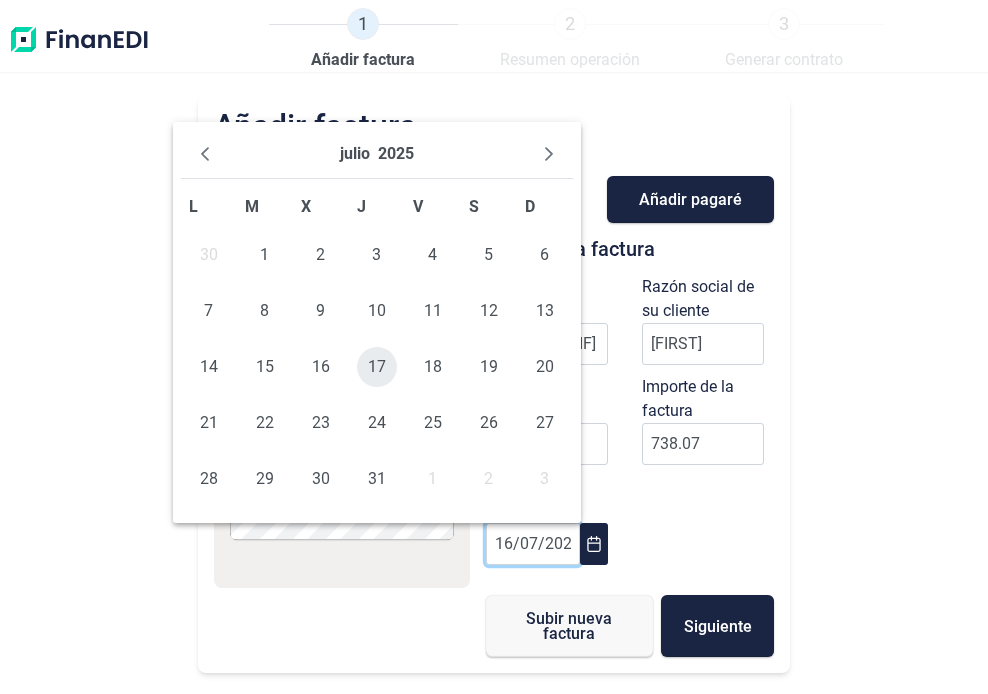 click on "17" at bounding box center (377, 367) 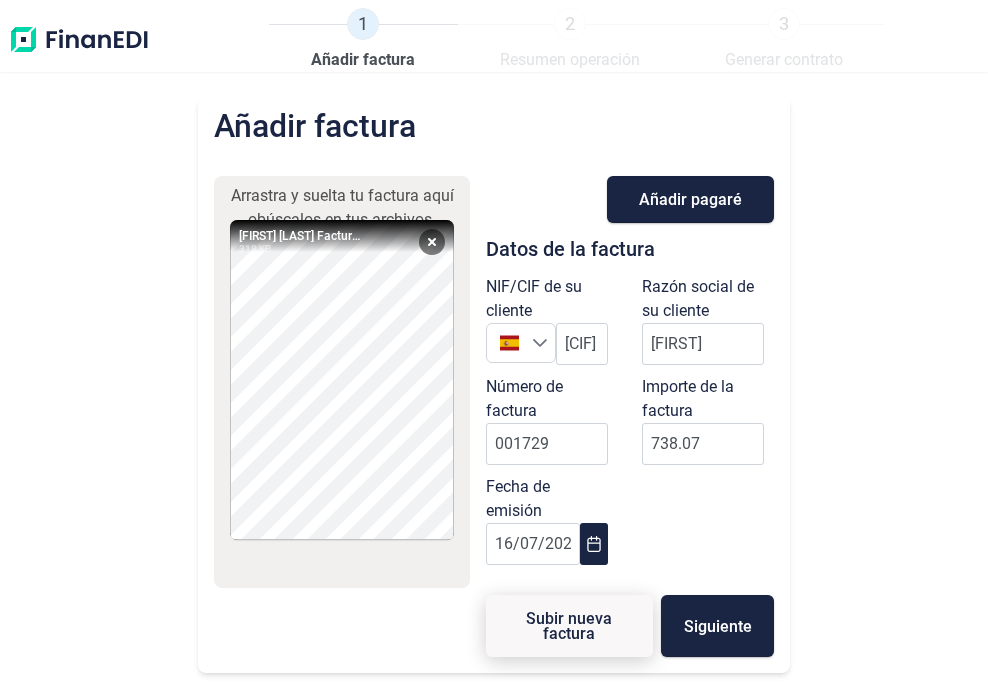 click on "Subir nueva factura" at bounding box center [569, 626] 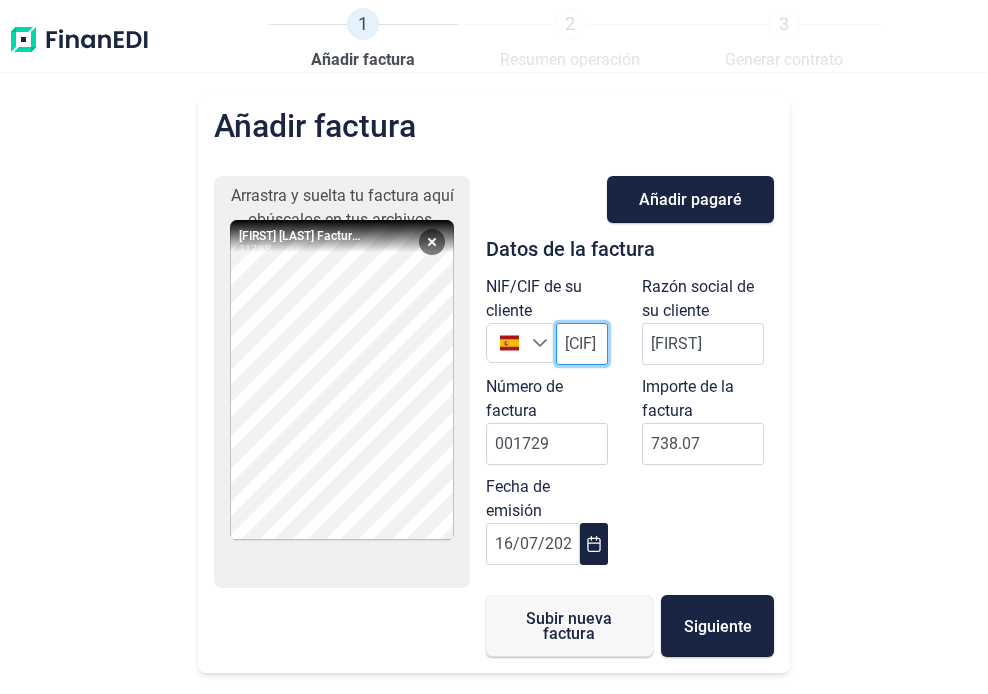 click on "[CIF]" at bounding box center (582, 344) 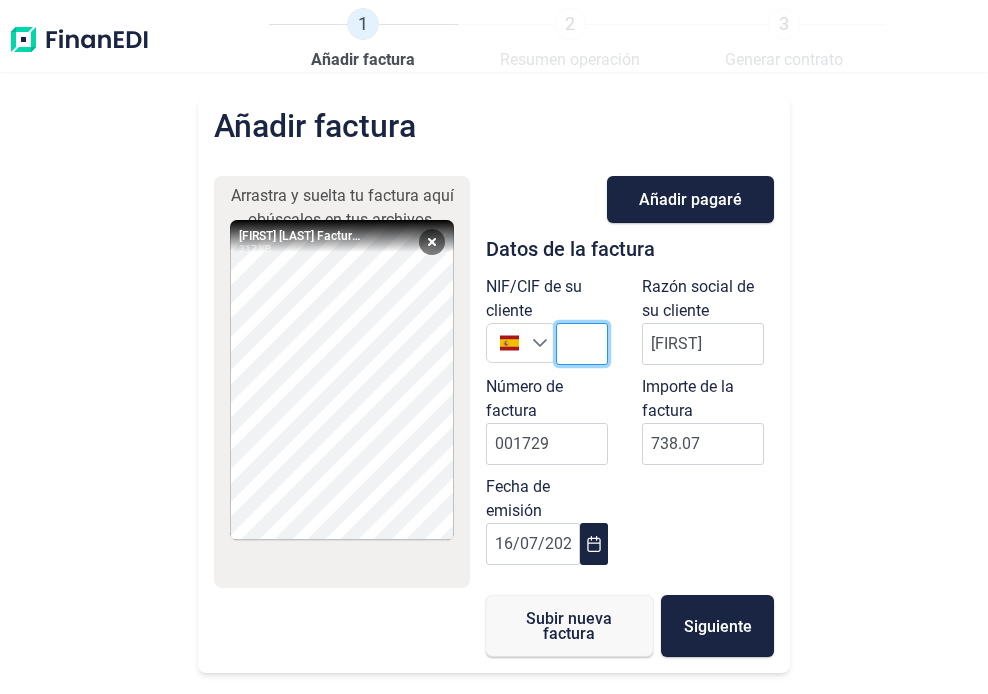 paste on "[CIF]" 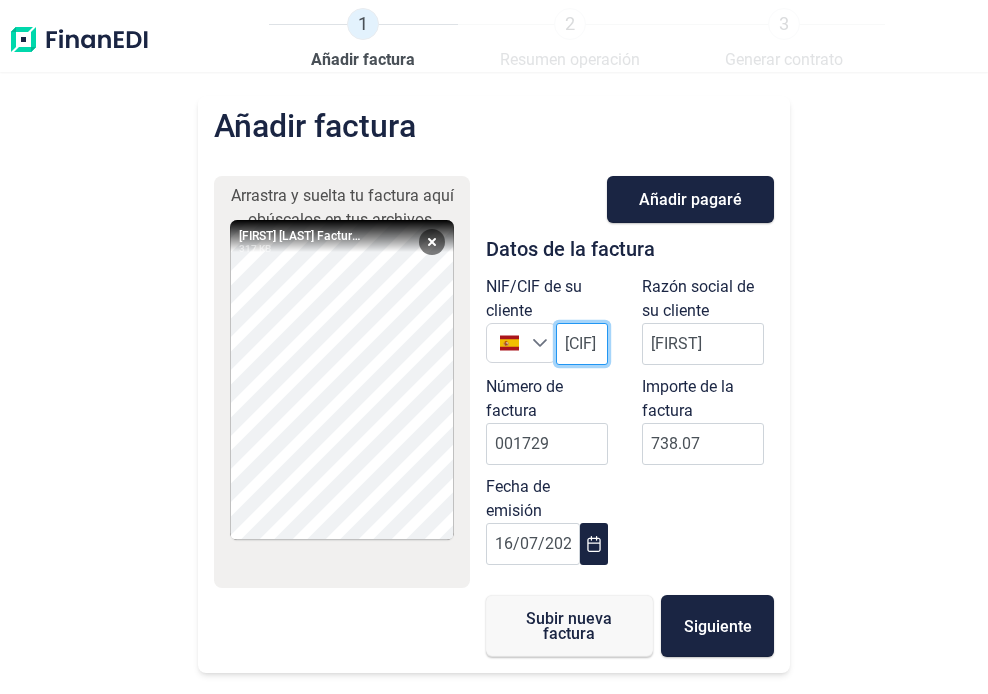 scroll, scrollTop: 0, scrollLeft: 44, axis: horizontal 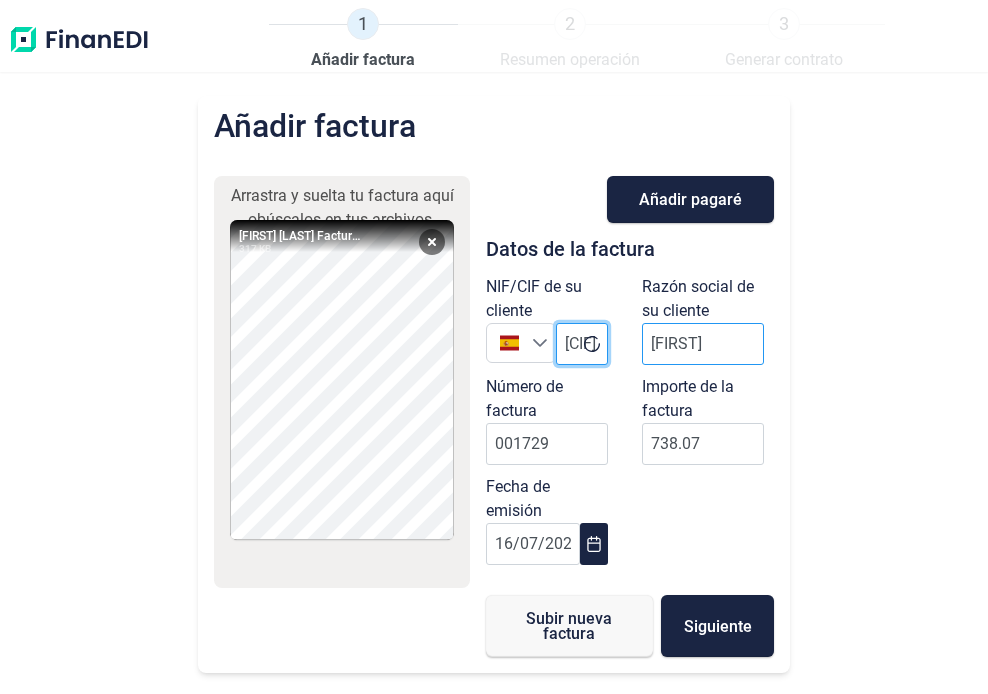 type on "[CIF]" 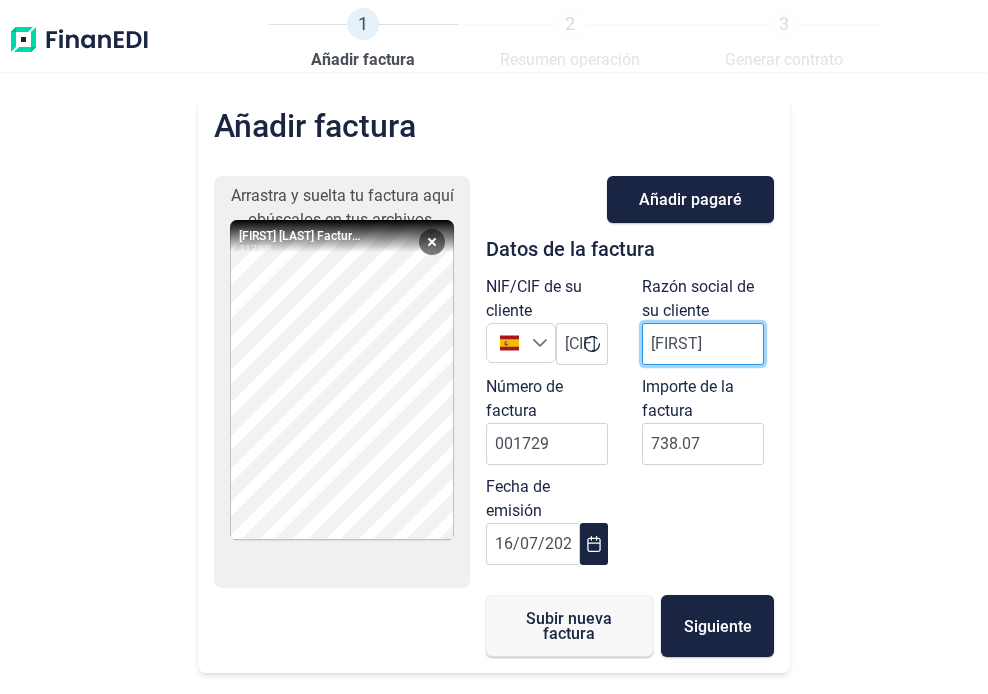 click on "[FIRST]" at bounding box center [703, 344] 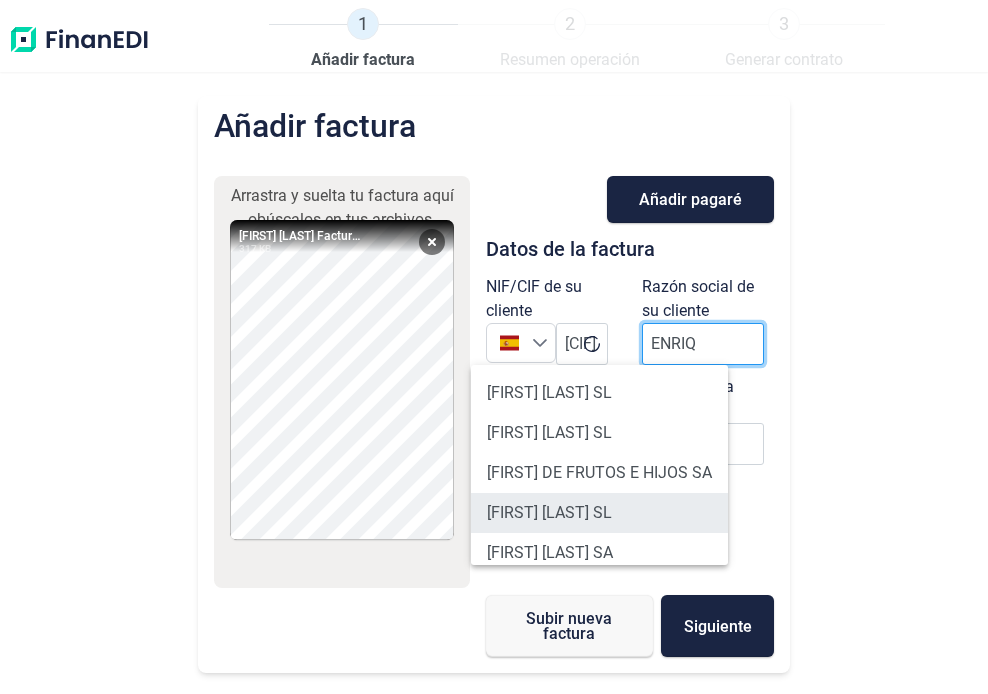 type on "ENRIQ" 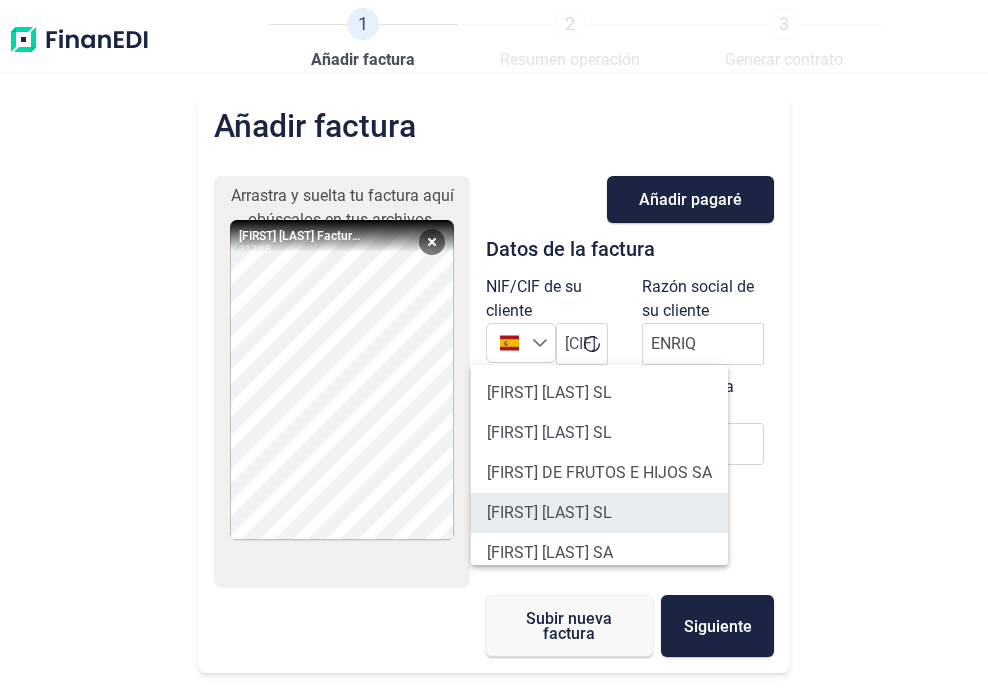 click on "[FIRST] [LAST] SL" at bounding box center (599, 513) 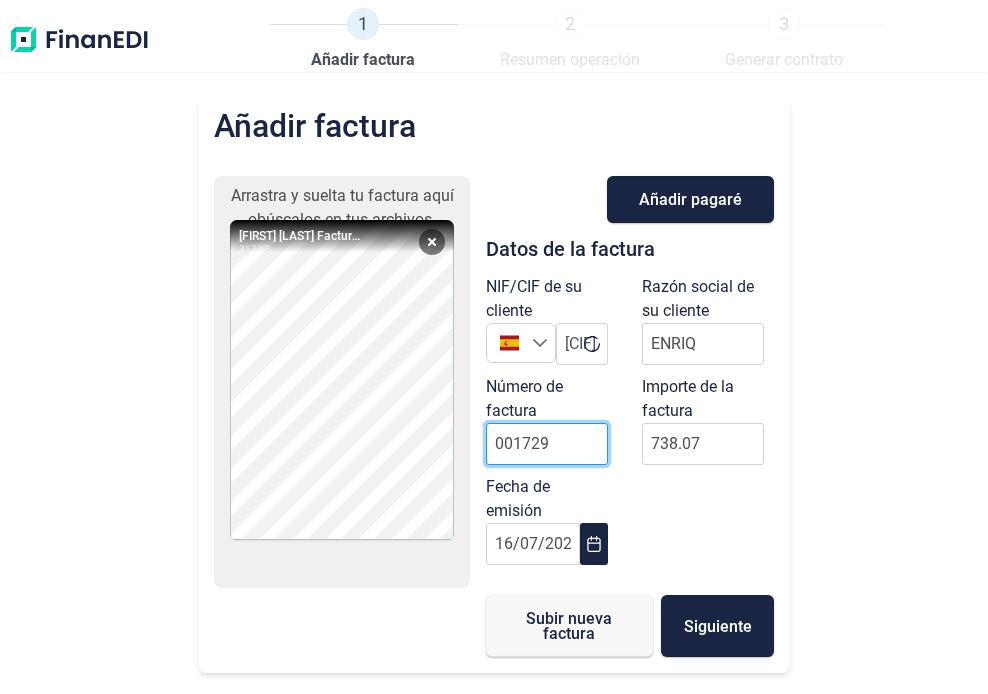 click on "001729" at bounding box center [547, 444] 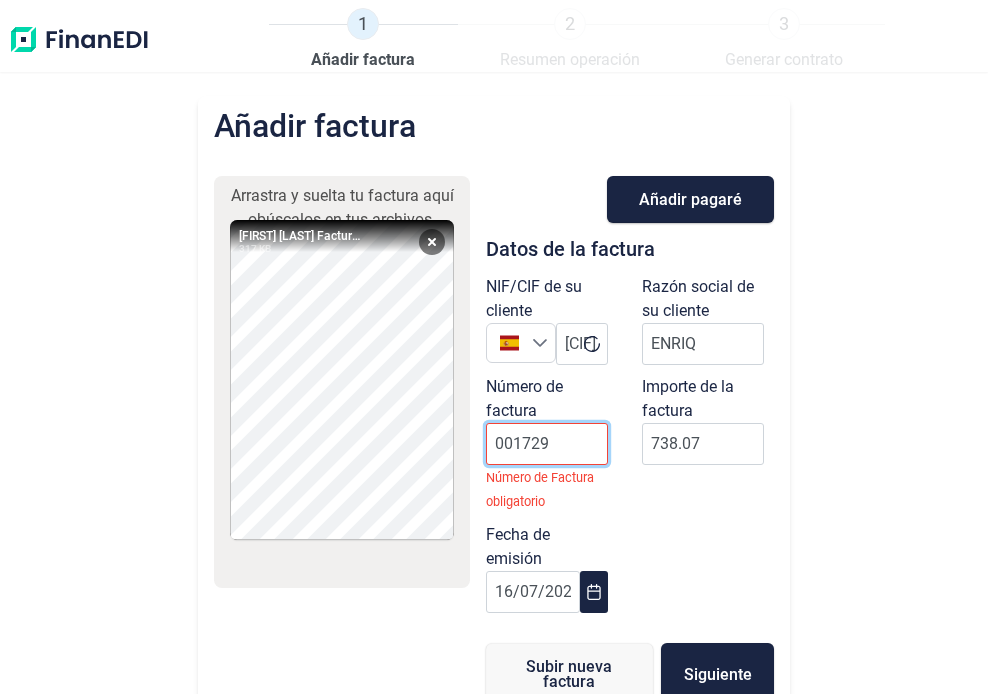 click on "001729" at bounding box center (547, 444) 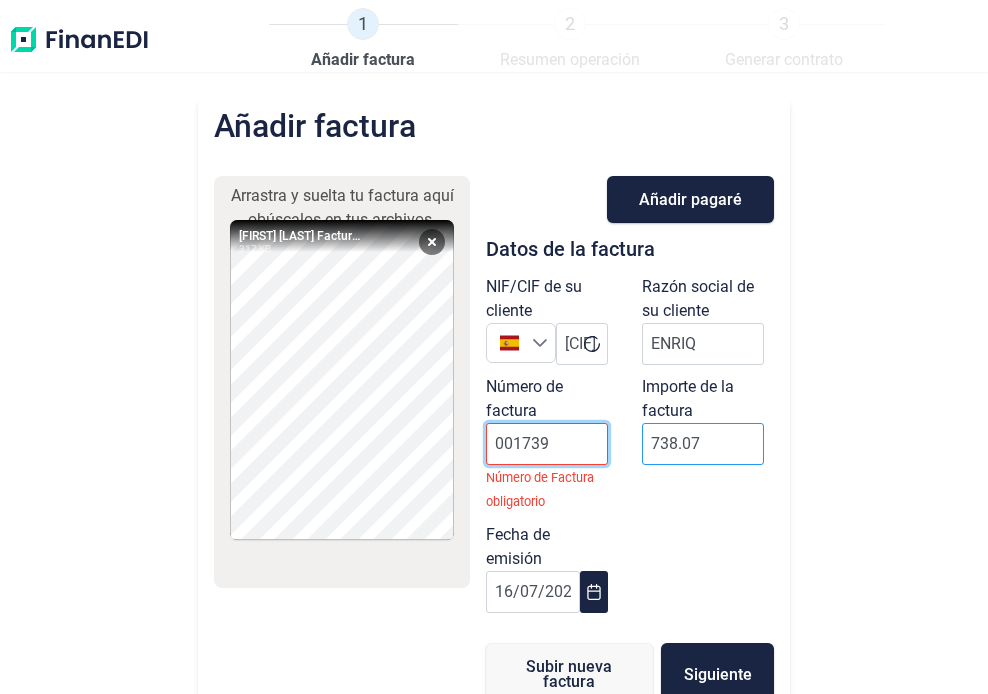type on "001739" 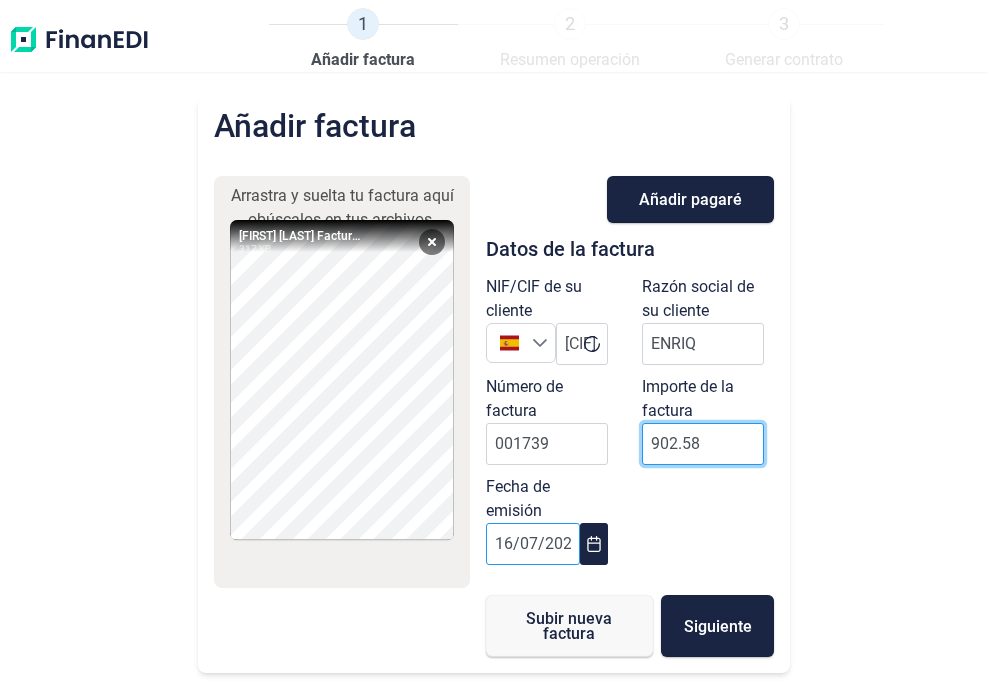 type on "902.58" 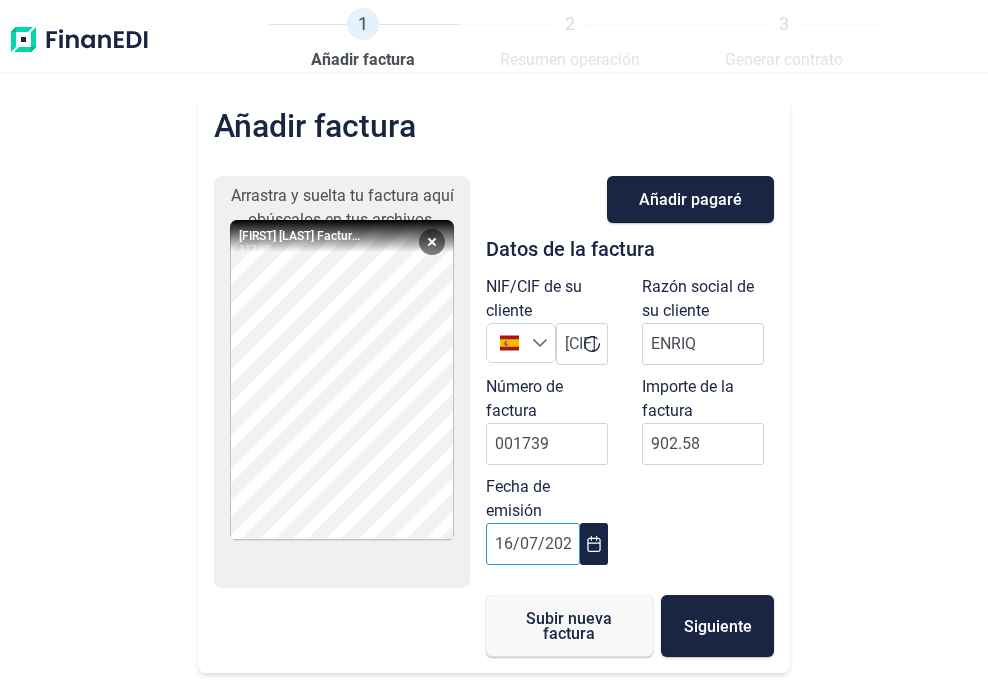 click on "16/07/2025" at bounding box center [533, 544] 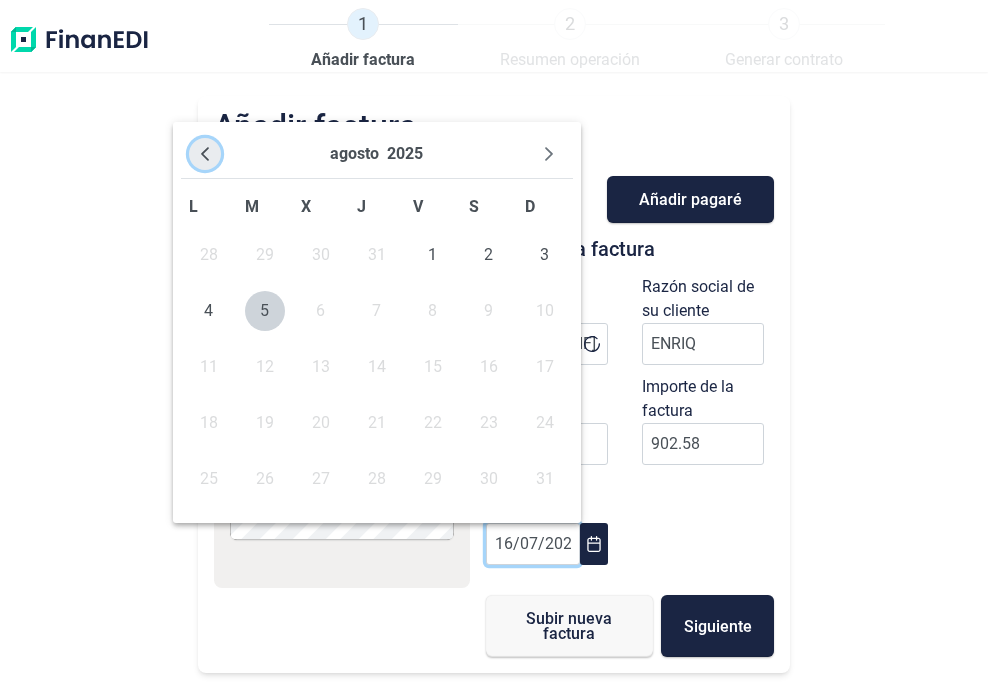 click 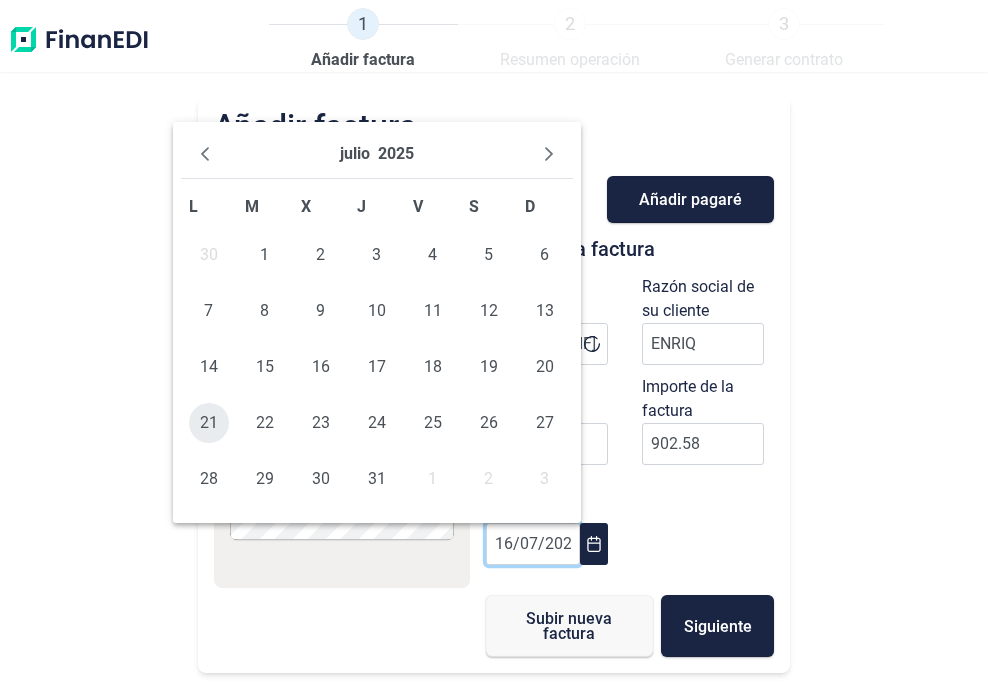 click on "21" at bounding box center [209, 423] 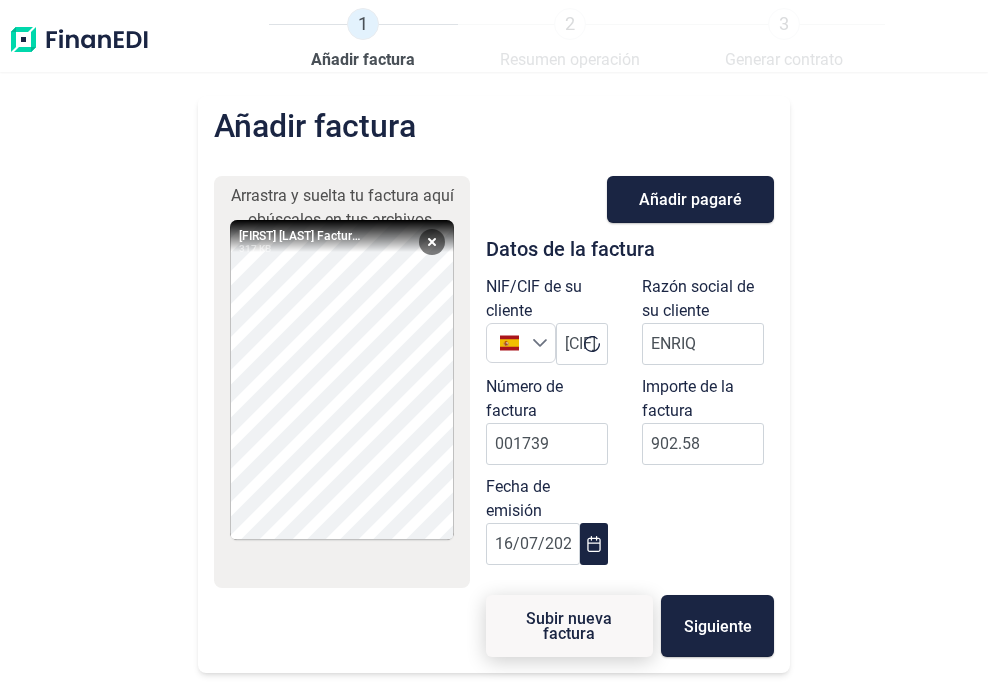 click on "Subir nueva factura" at bounding box center [569, 626] 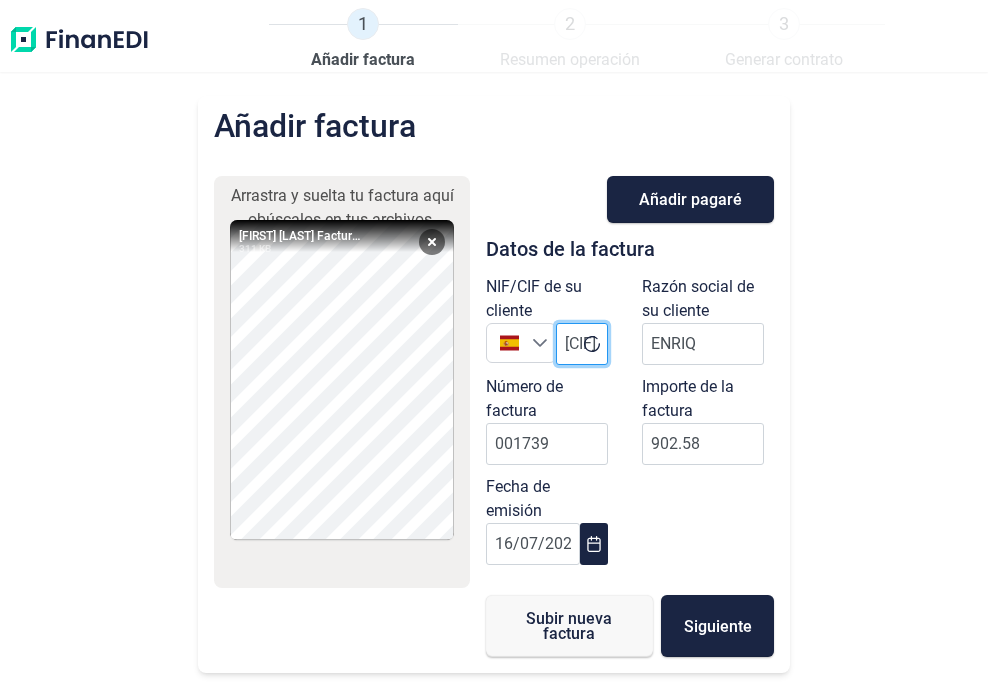 click on "[CIF]" at bounding box center (582, 344) 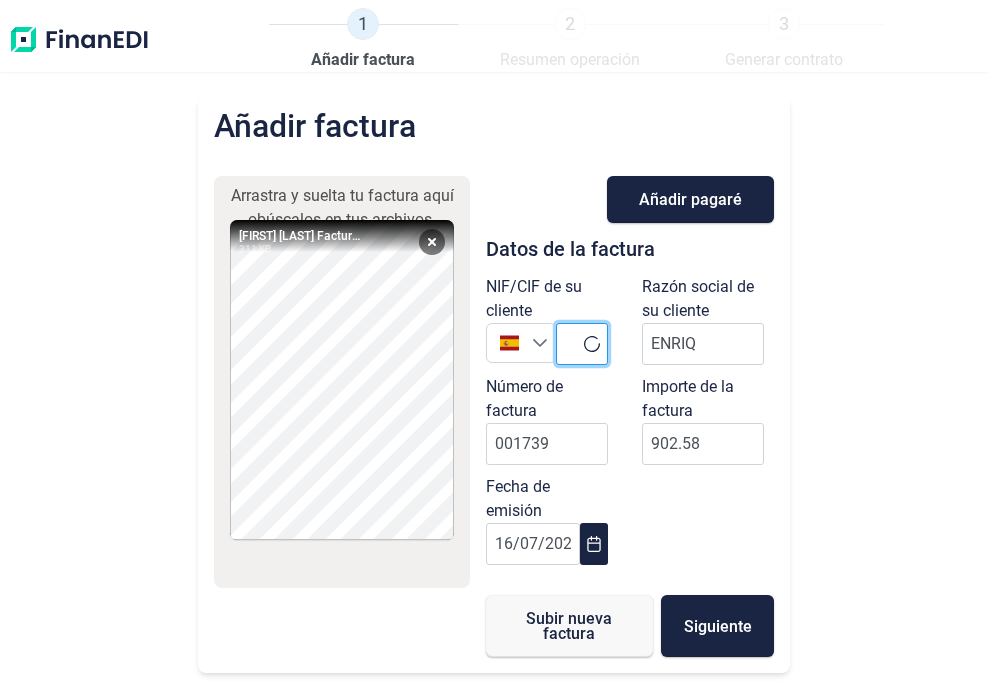 paste on "[CIF]" 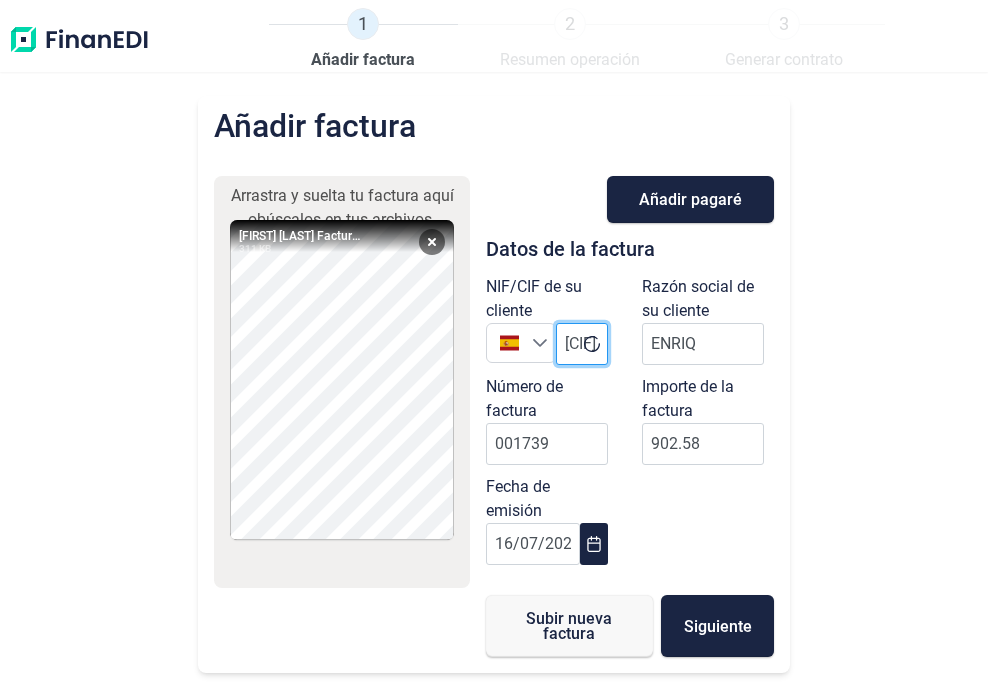 scroll, scrollTop: 0, scrollLeft: 44, axis: horizontal 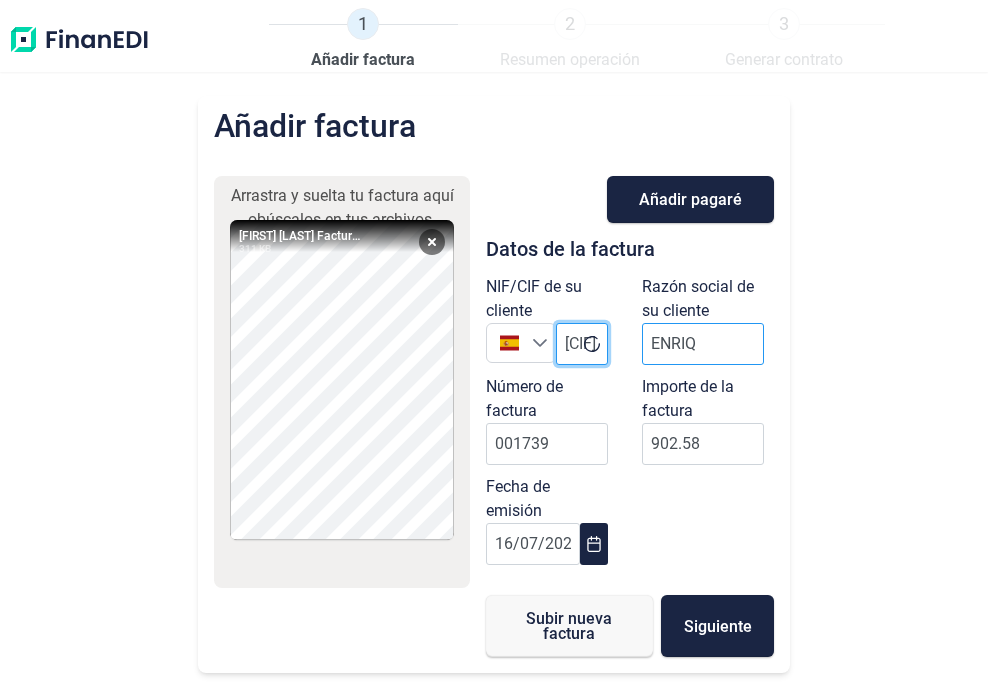 type on "[CIF]" 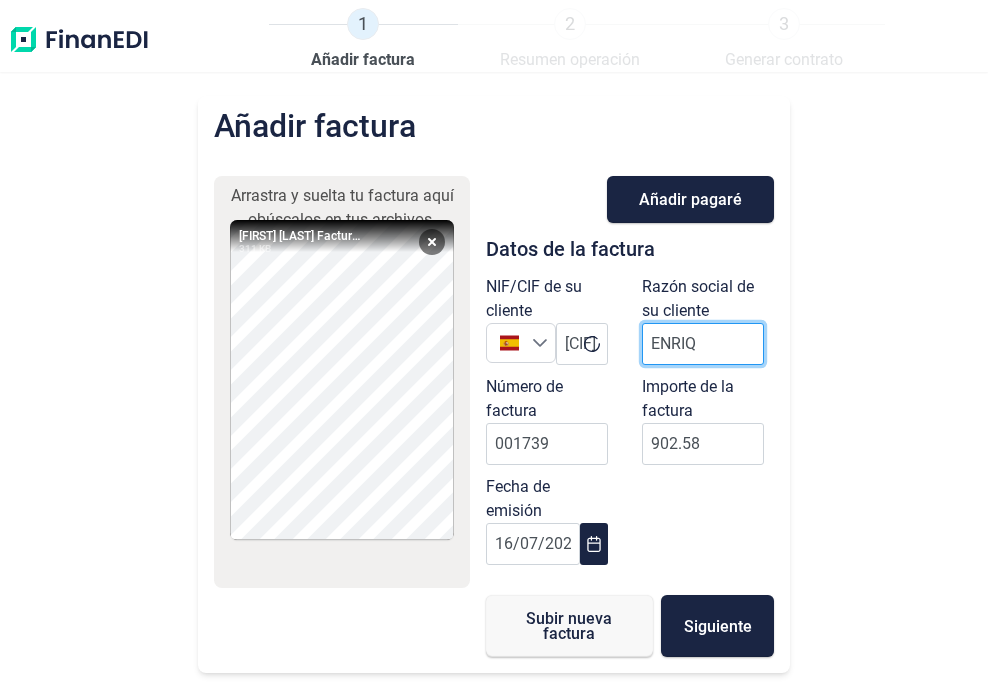 click on "ENRIQ" at bounding box center (703, 344) 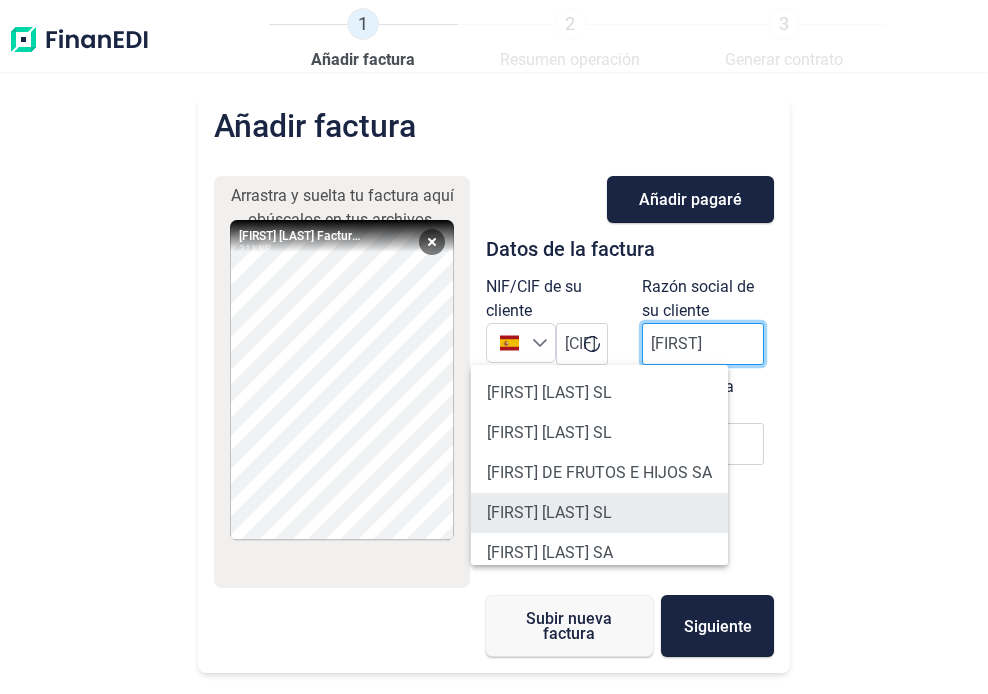 type on "[FIRST]" 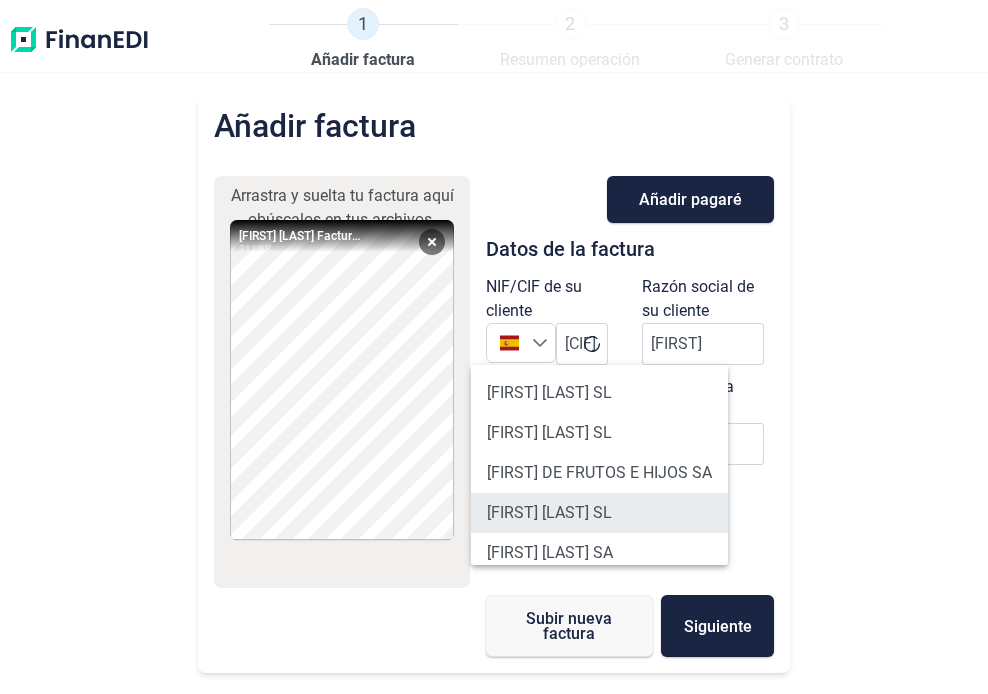 click on "[FIRST] [LAST] SL" at bounding box center [599, 513] 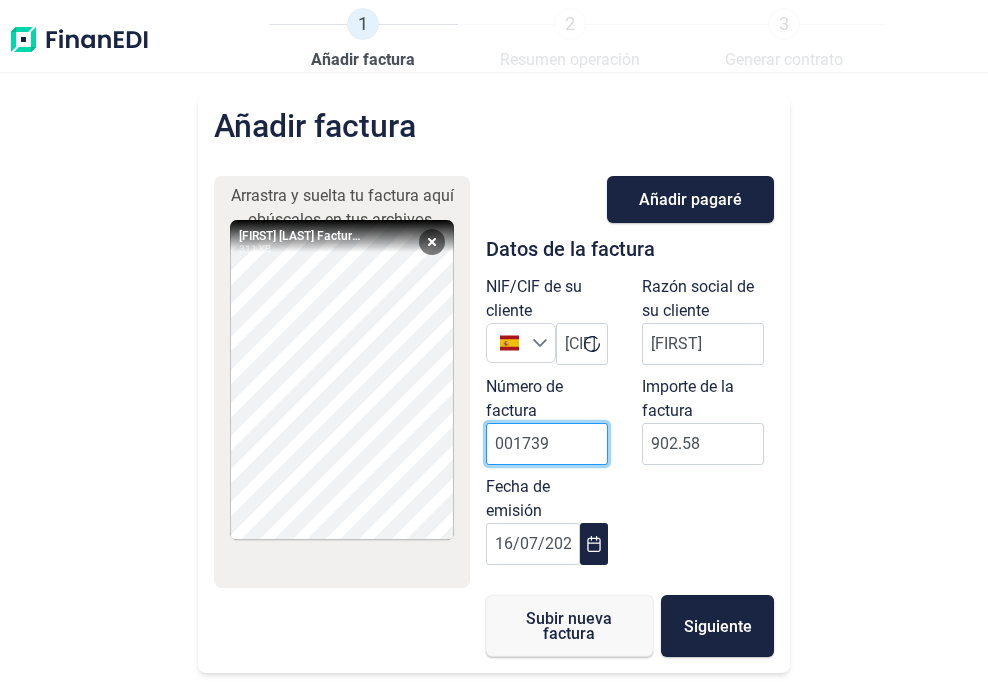 click on "001739" at bounding box center [547, 444] 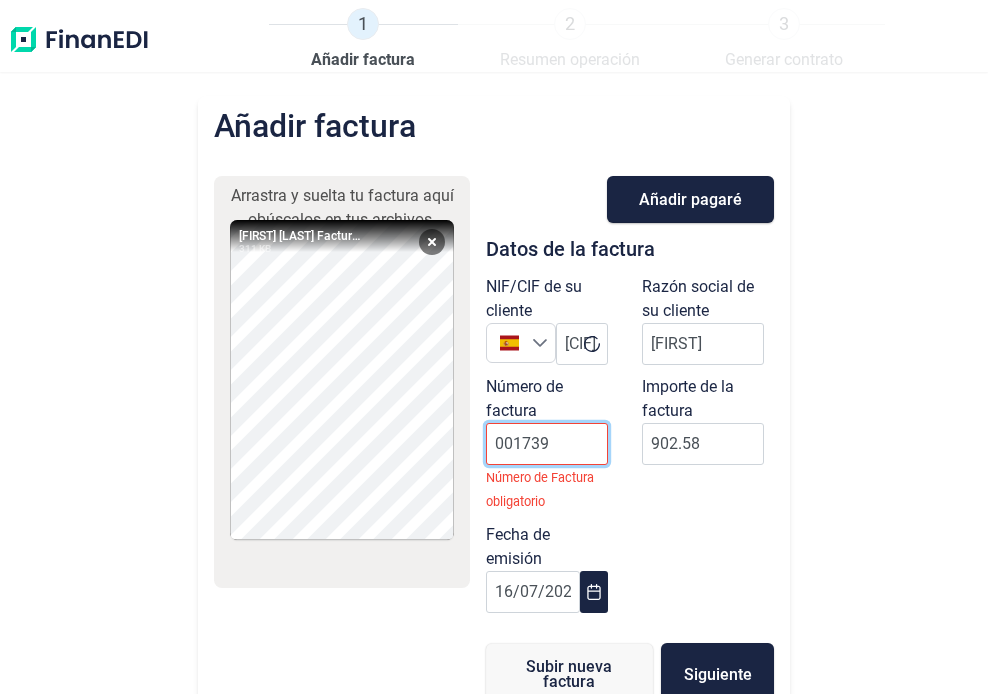 click on "001739" at bounding box center [547, 444] 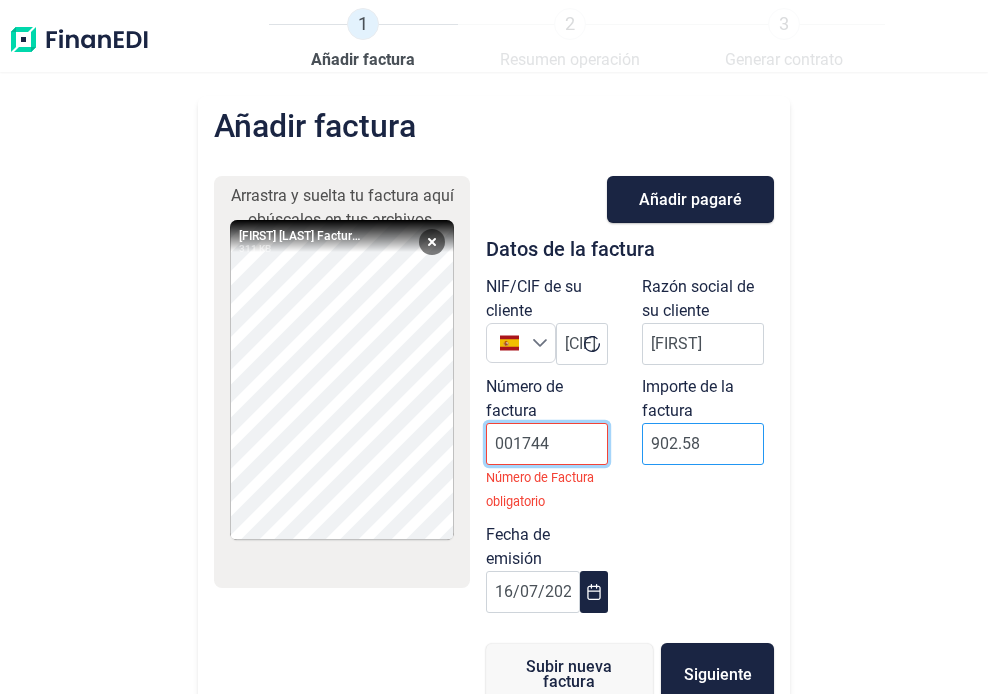 type on "001744" 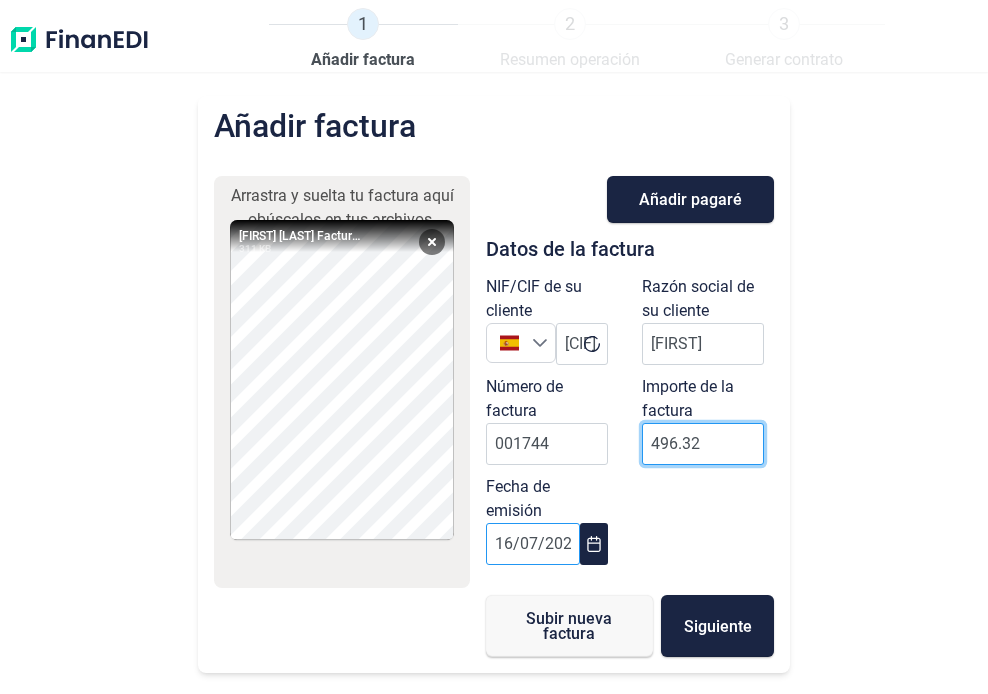 type on "496.32" 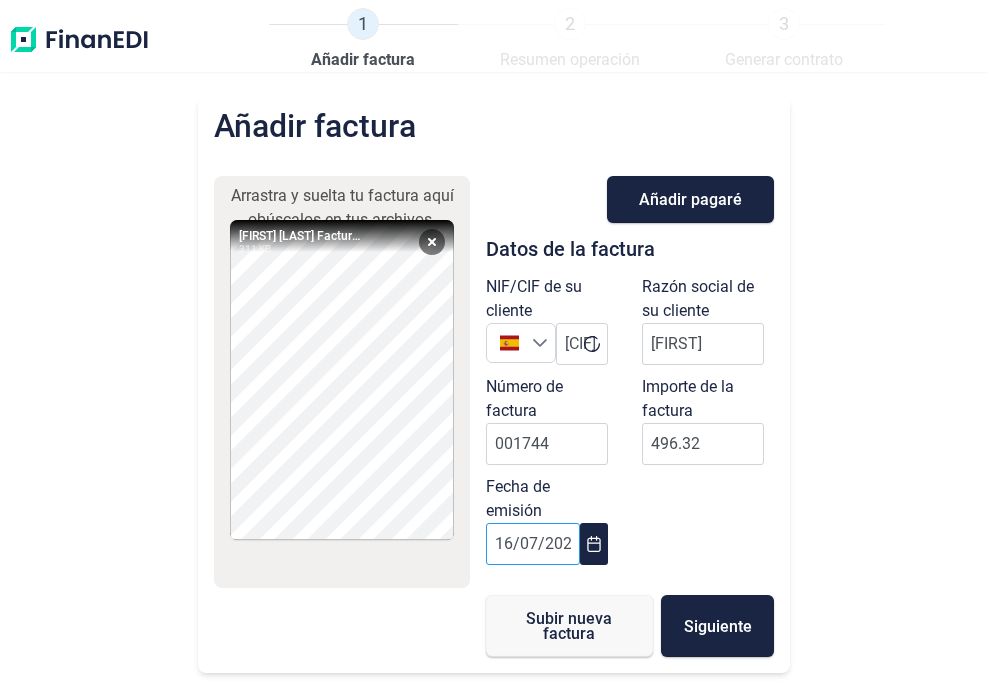 click on "16/07/2025" at bounding box center [533, 544] 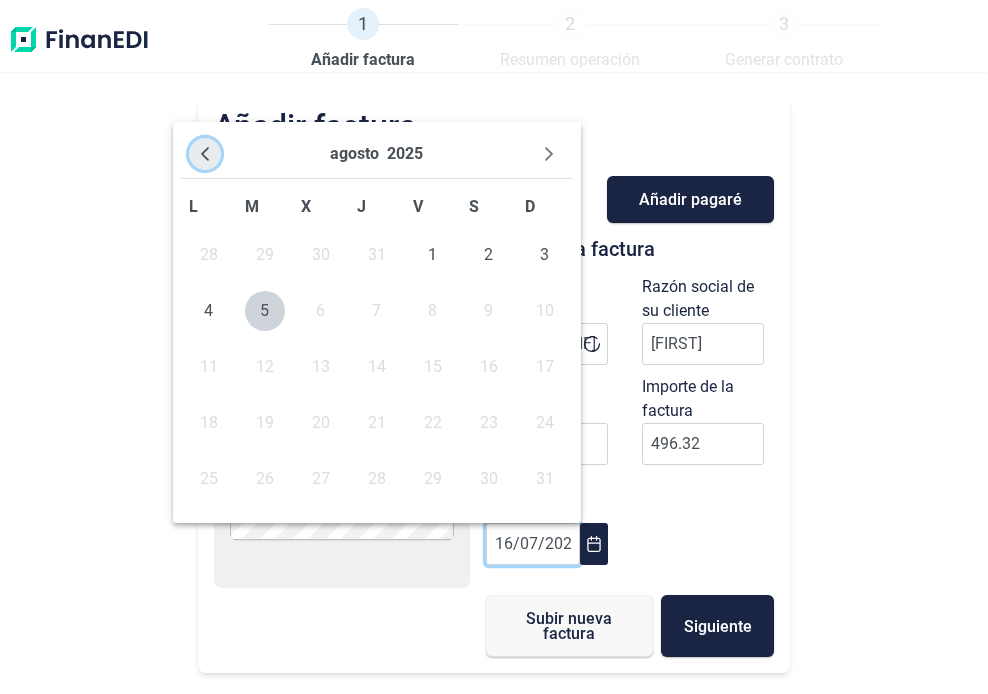 click 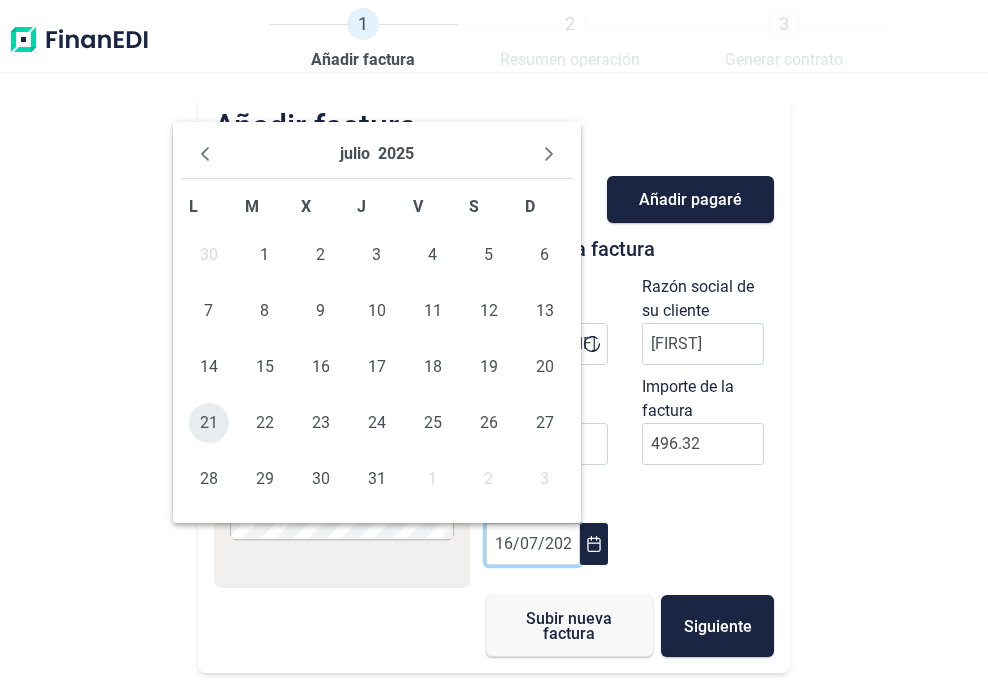 click on "21" at bounding box center (209, 423) 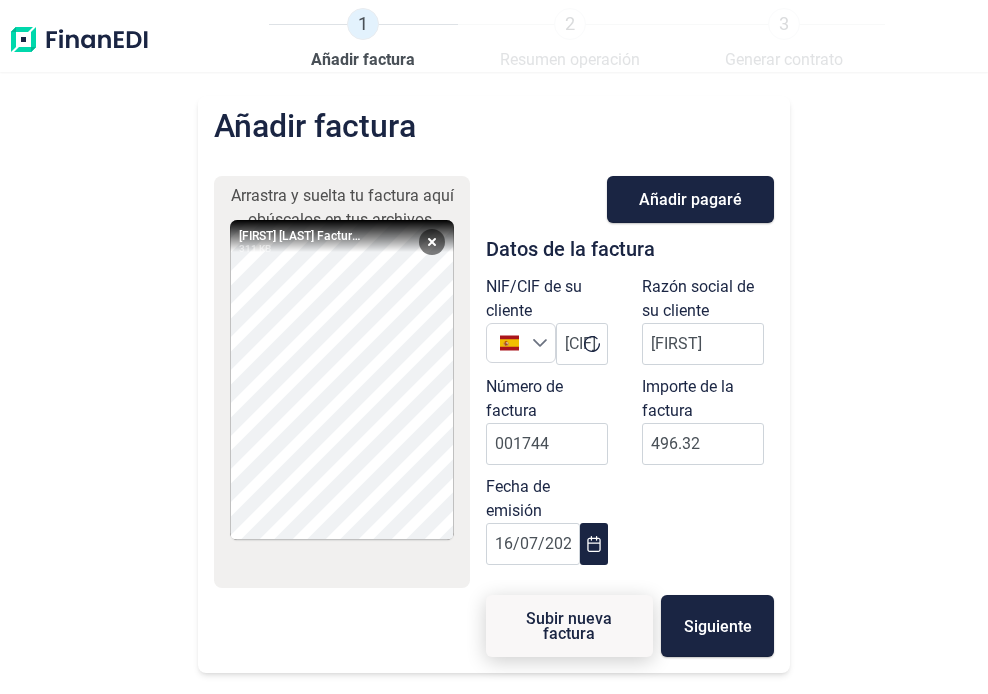 click on "Subir nueva factura" at bounding box center (569, 626) 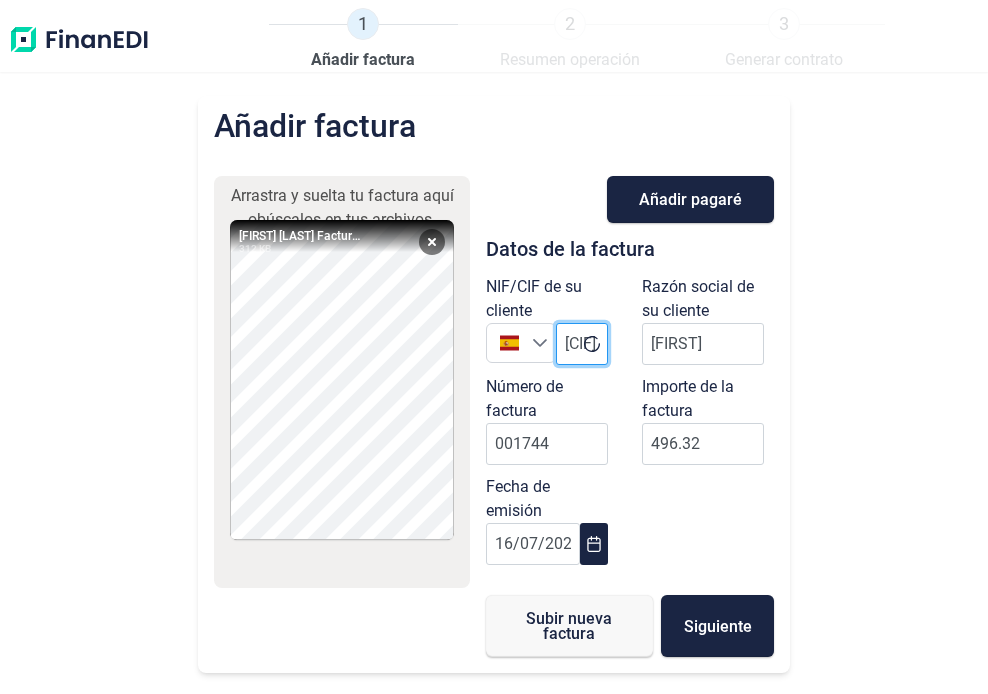 click on "[CIF]" at bounding box center [582, 344] 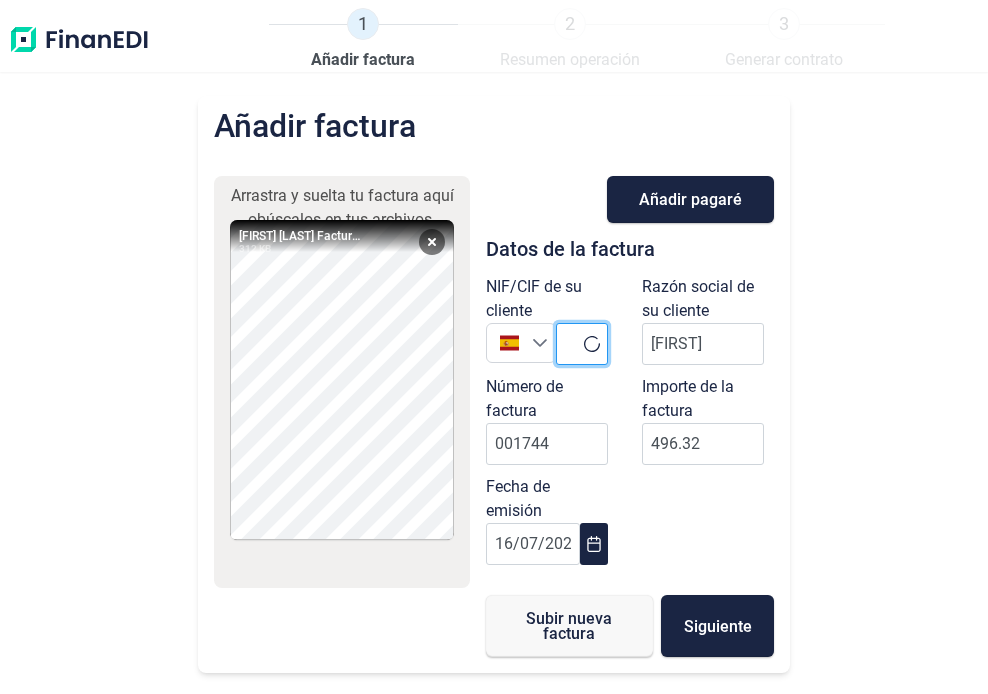 paste on "[CIF]" 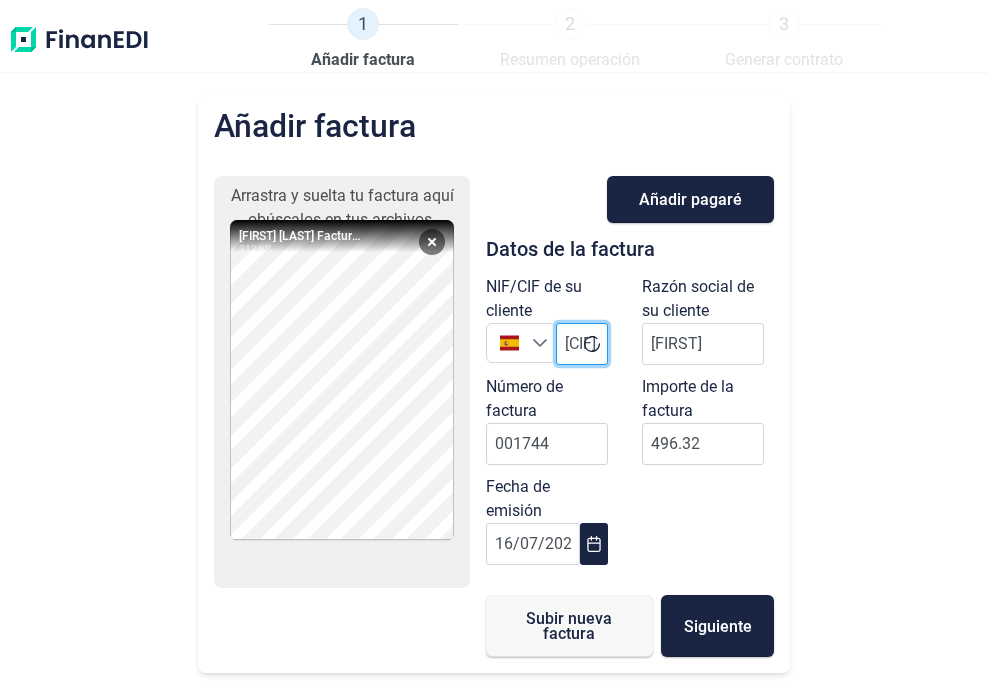 scroll, scrollTop: 0, scrollLeft: 44, axis: horizontal 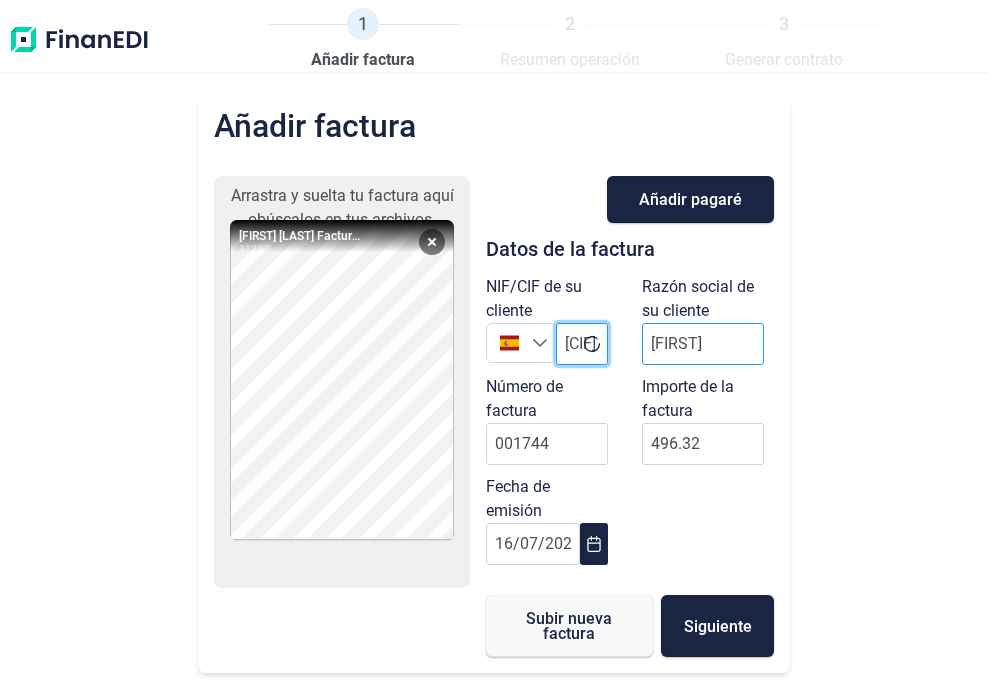 type on "[CIF]" 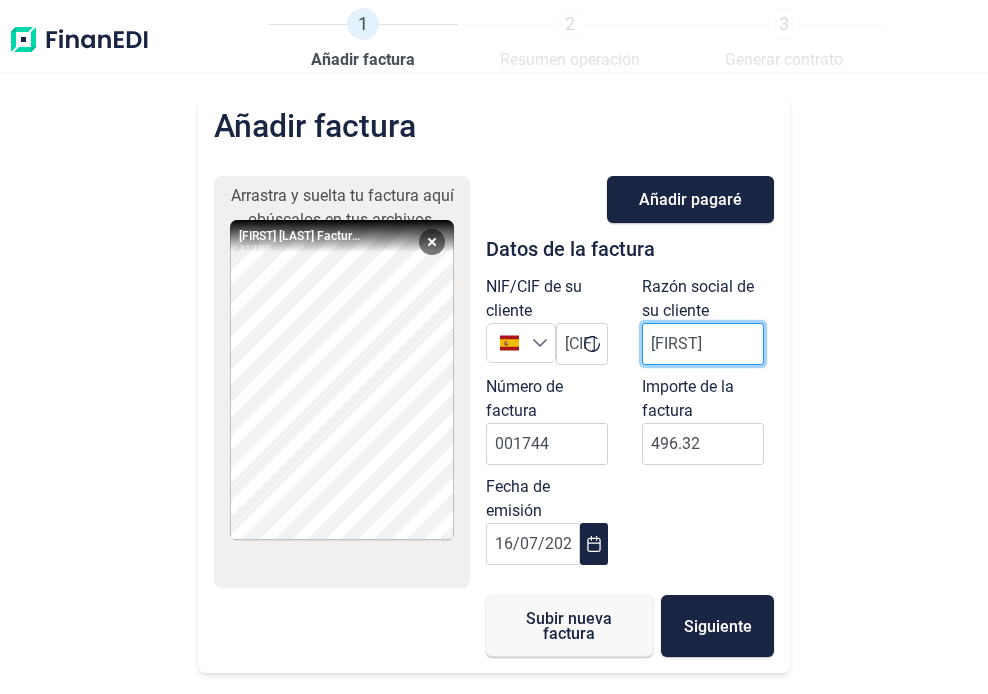 click on "[FIRST]" at bounding box center (703, 344) 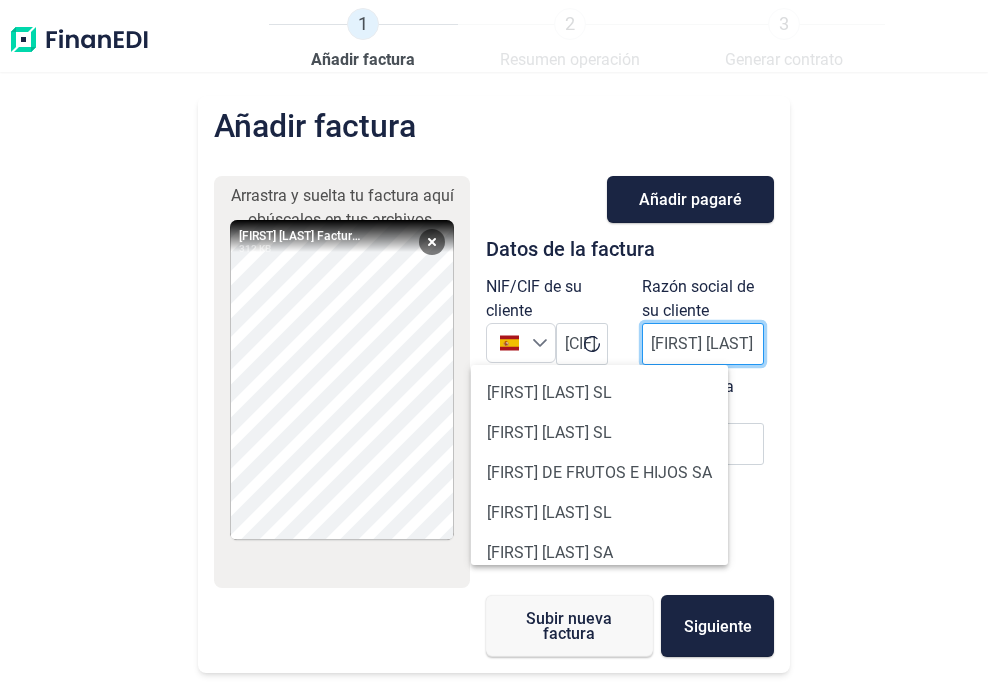 scroll, scrollTop: 0, scrollLeft: 22, axis: horizontal 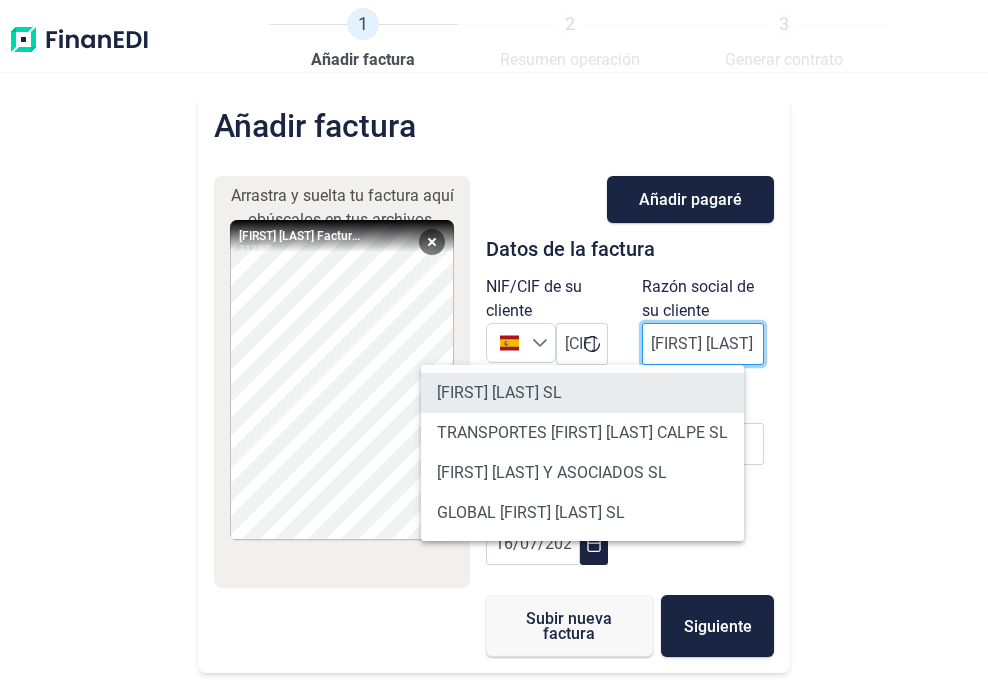 type on "[FIRST] [LAST]" 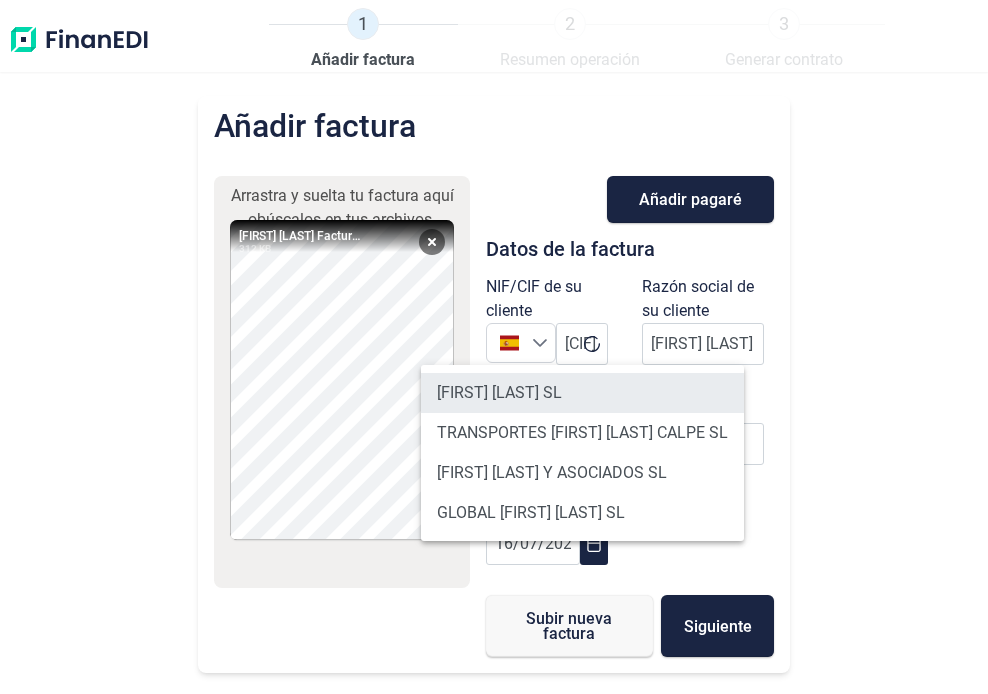 click on "[FIRST] [LAST] SL" at bounding box center (582, 393) 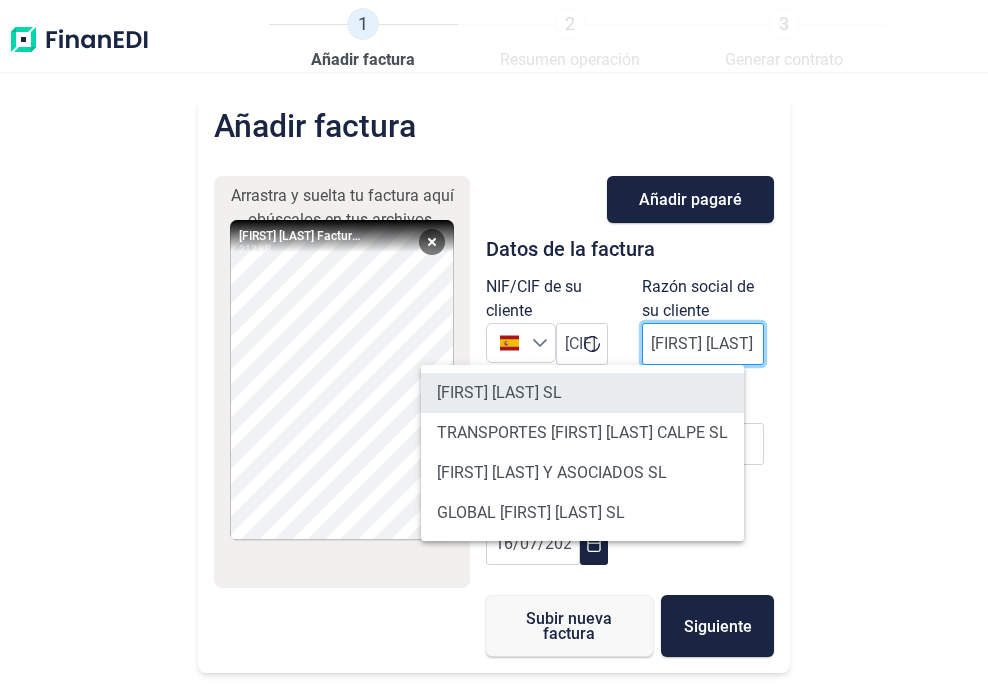 scroll, scrollTop: 0, scrollLeft: 0, axis: both 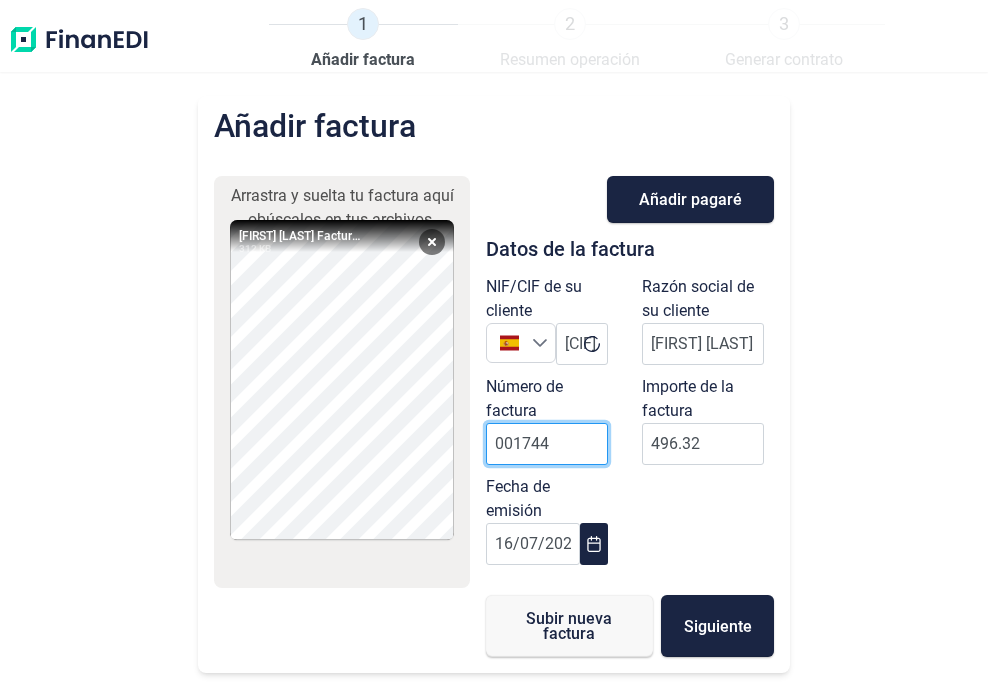 click on "001744" at bounding box center (547, 444) 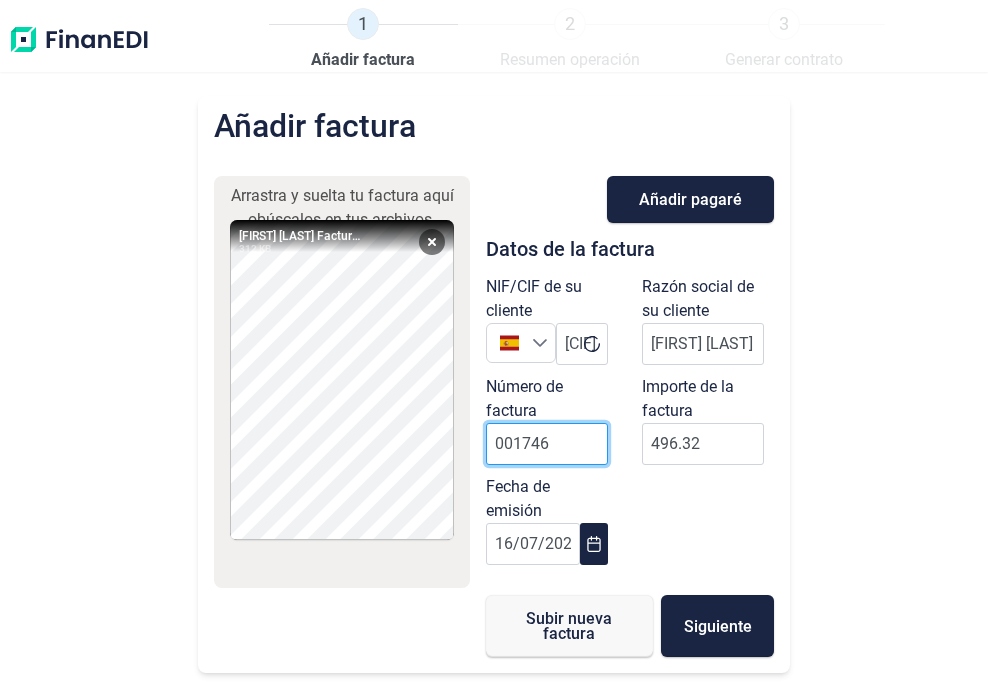 type on "001746" 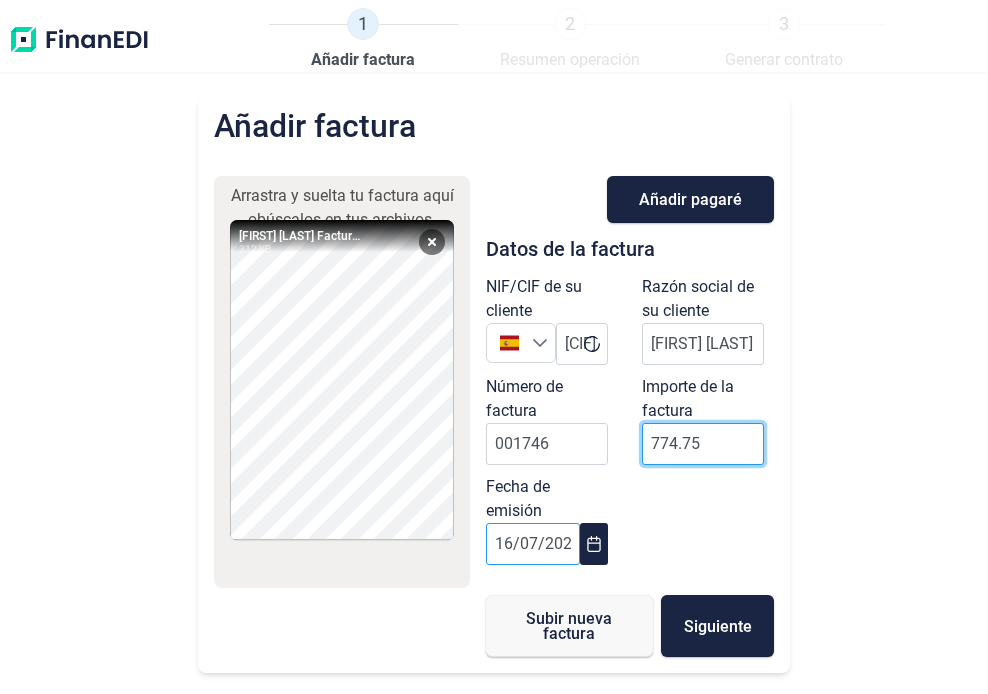 type on "774.75" 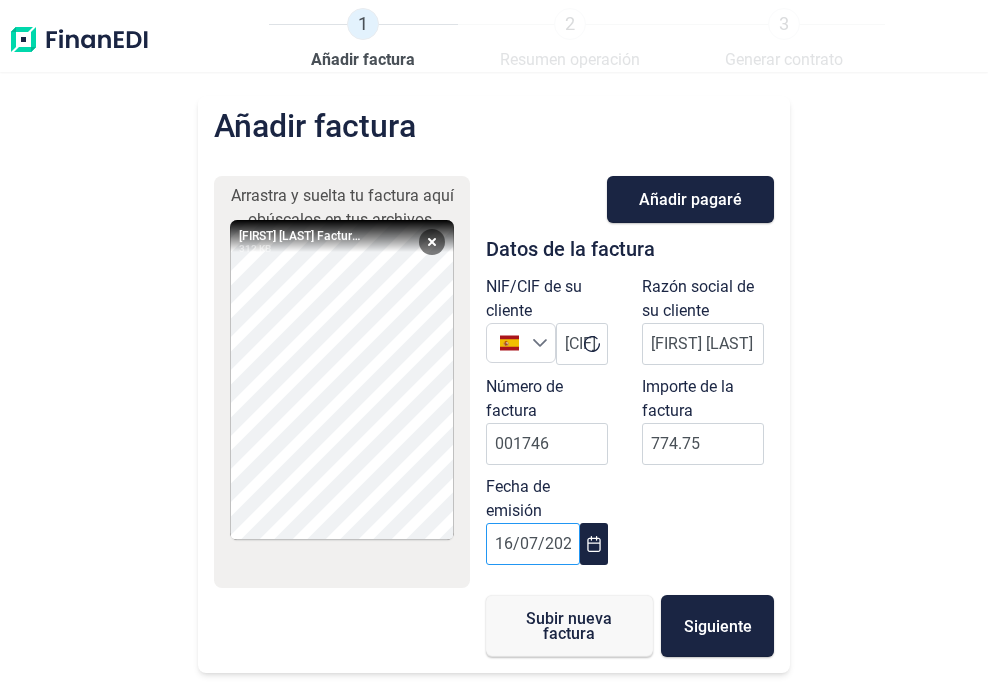 click on "16/07/2025" at bounding box center [533, 544] 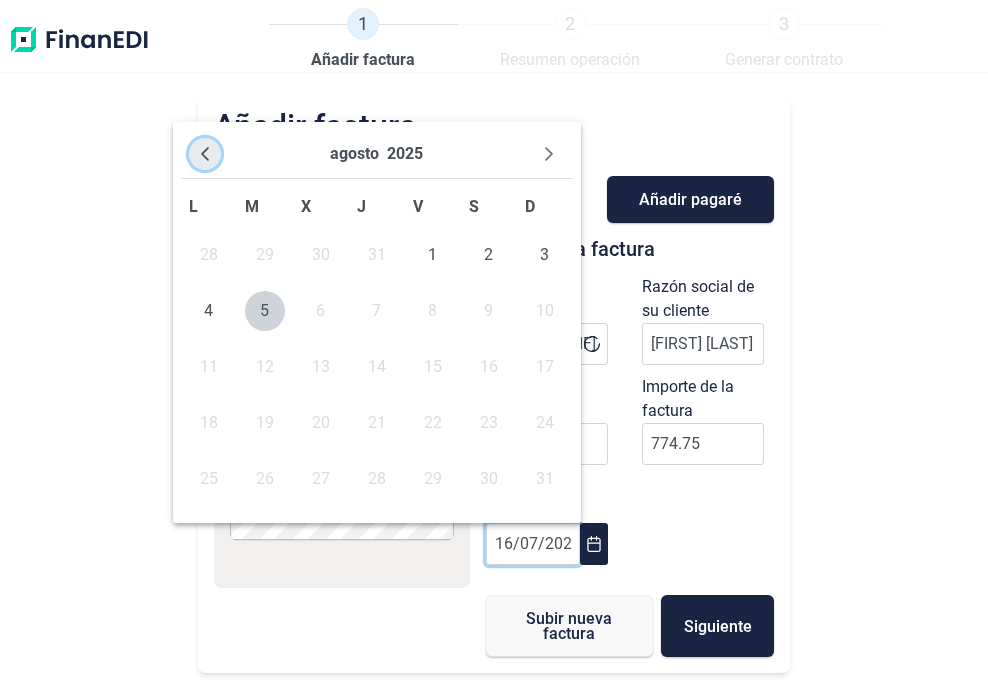 click 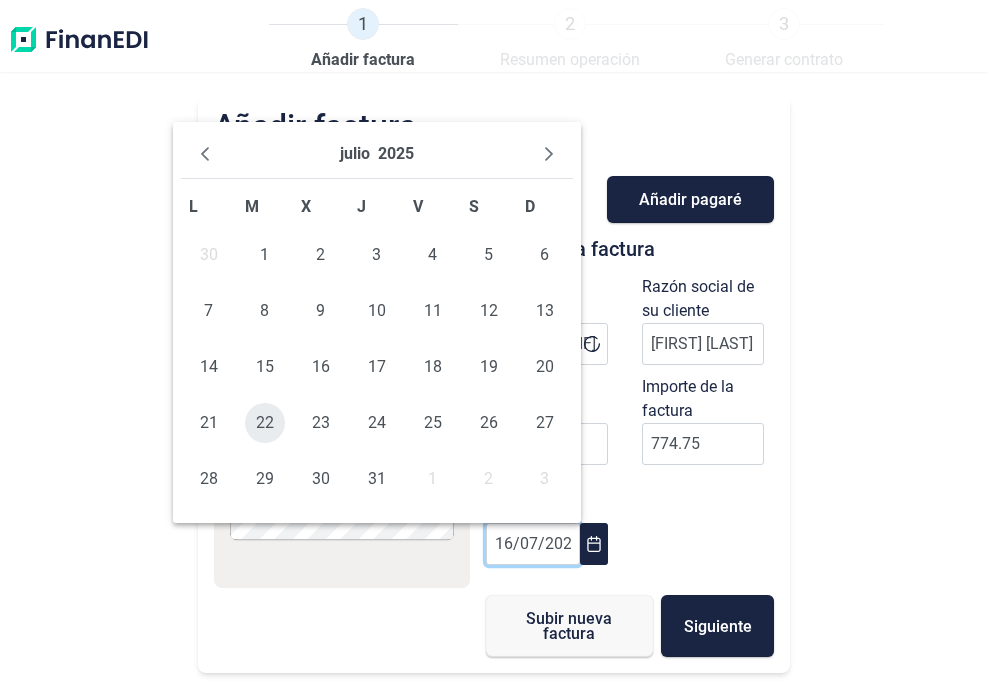 click on "22" at bounding box center [265, 423] 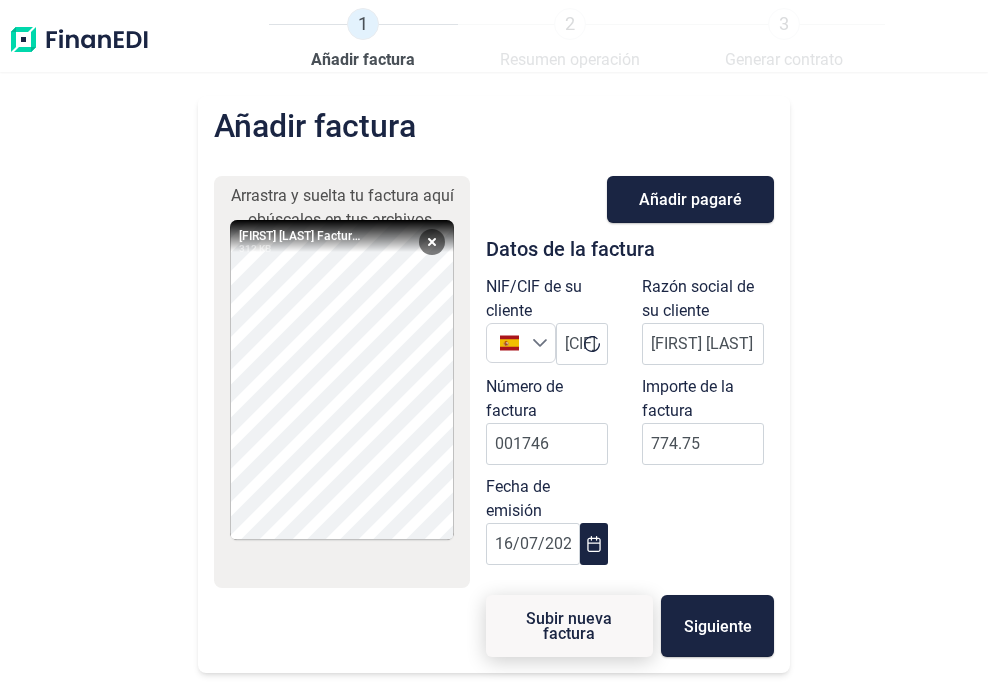 click on "Subir nueva factura" at bounding box center (569, 626) 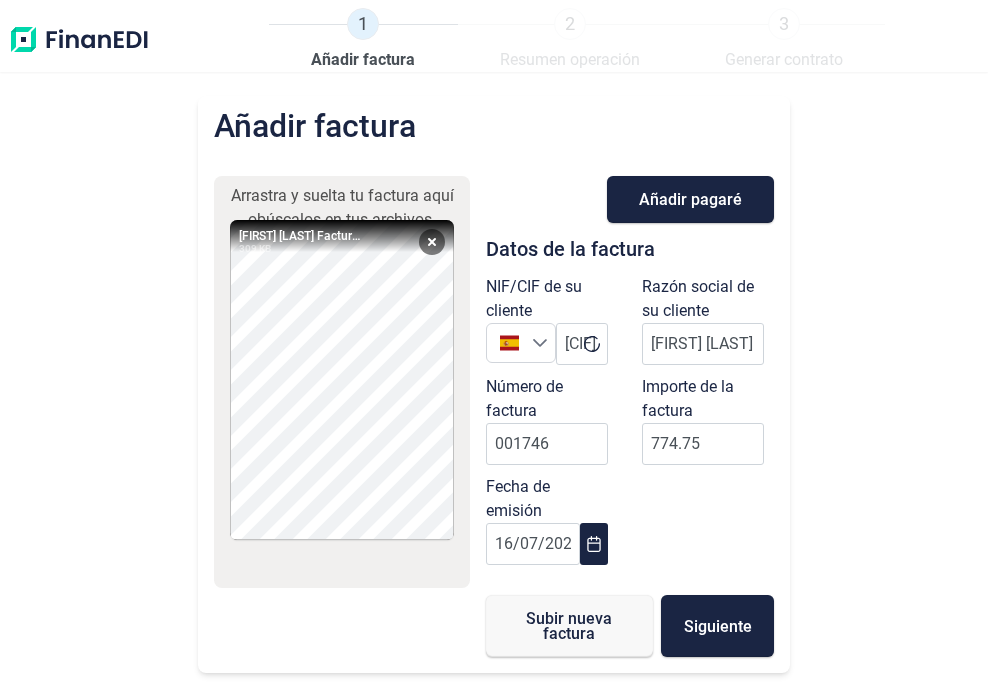 click 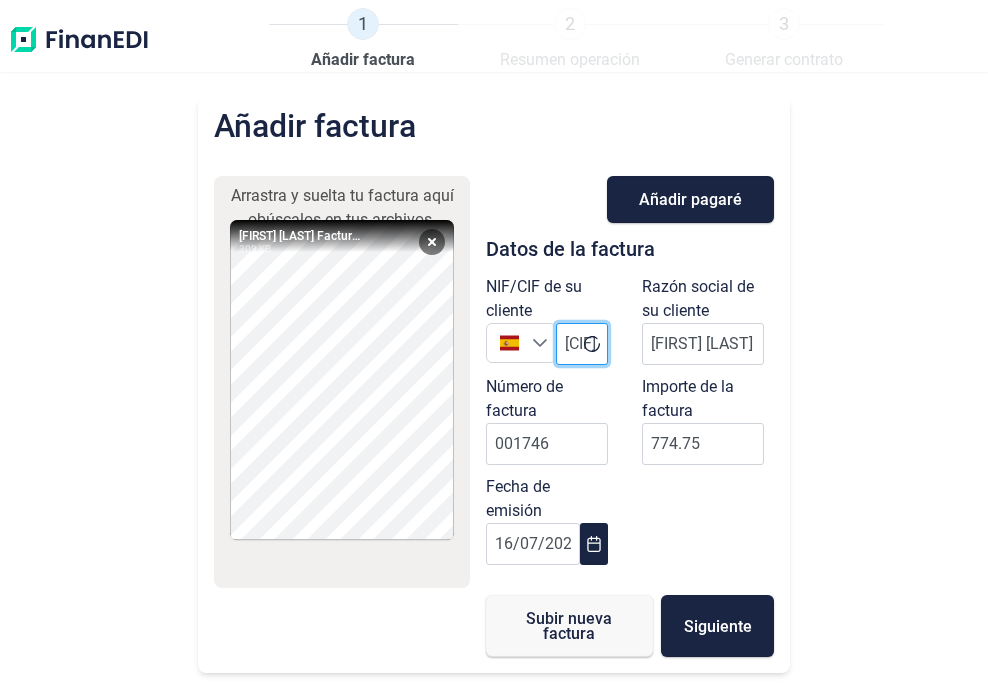 click on "[CIF]" at bounding box center (582, 344) 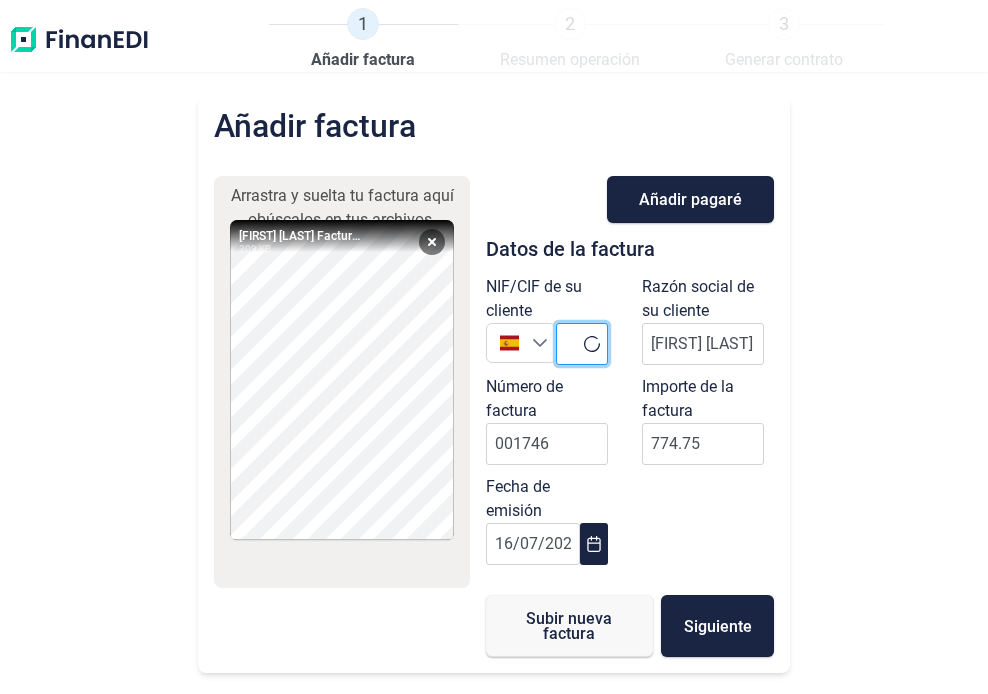 paste on "[CIF]" 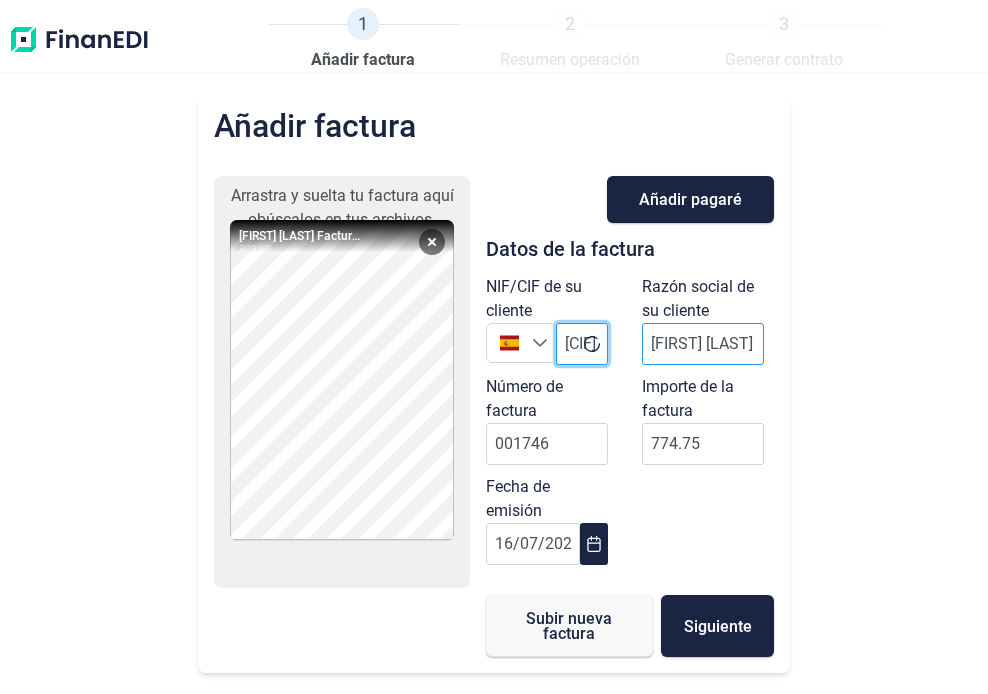 scroll, scrollTop: 0, scrollLeft: 44, axis: horizontal 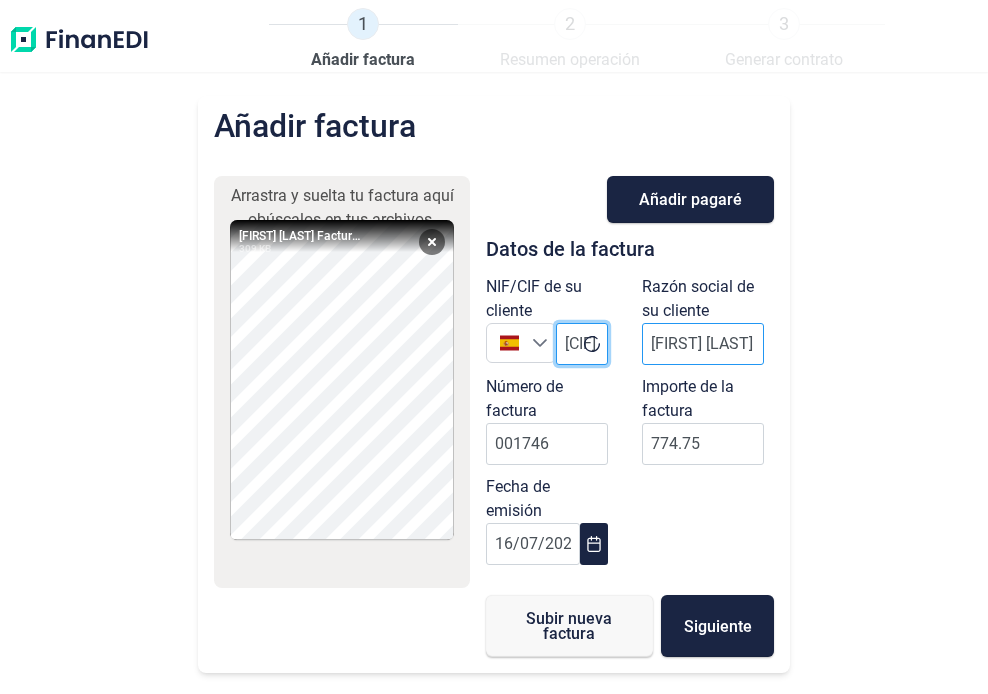 type on "[CIF]" 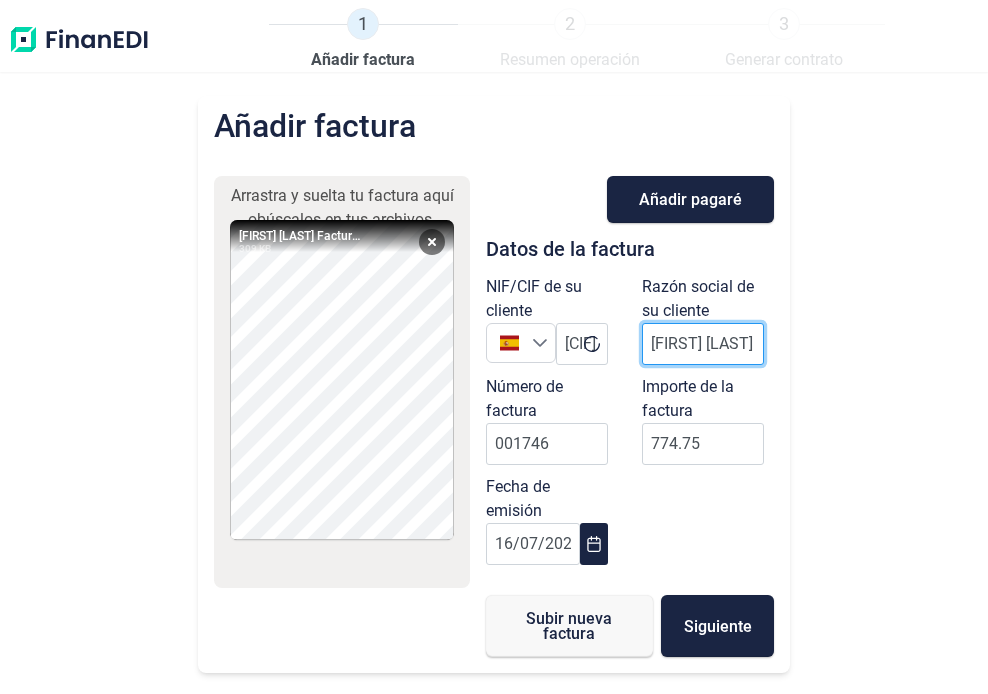 click on "[FIRST] [LAST]" at bounding box center [703, 344] 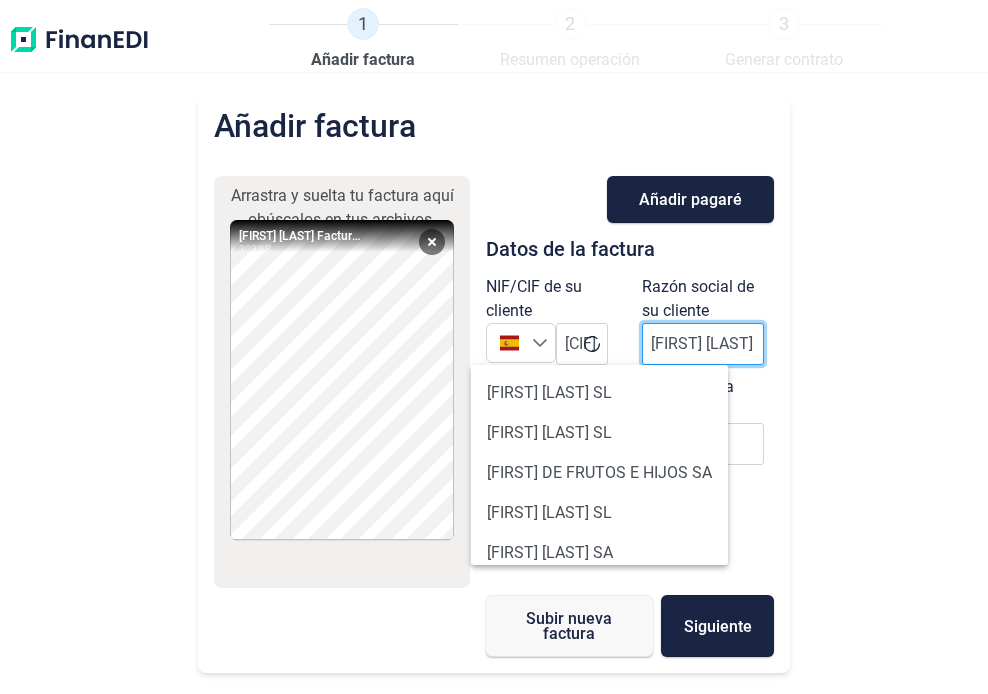 scroll, scrollTop: 0, scrollLeft: 18, axis: horizontal 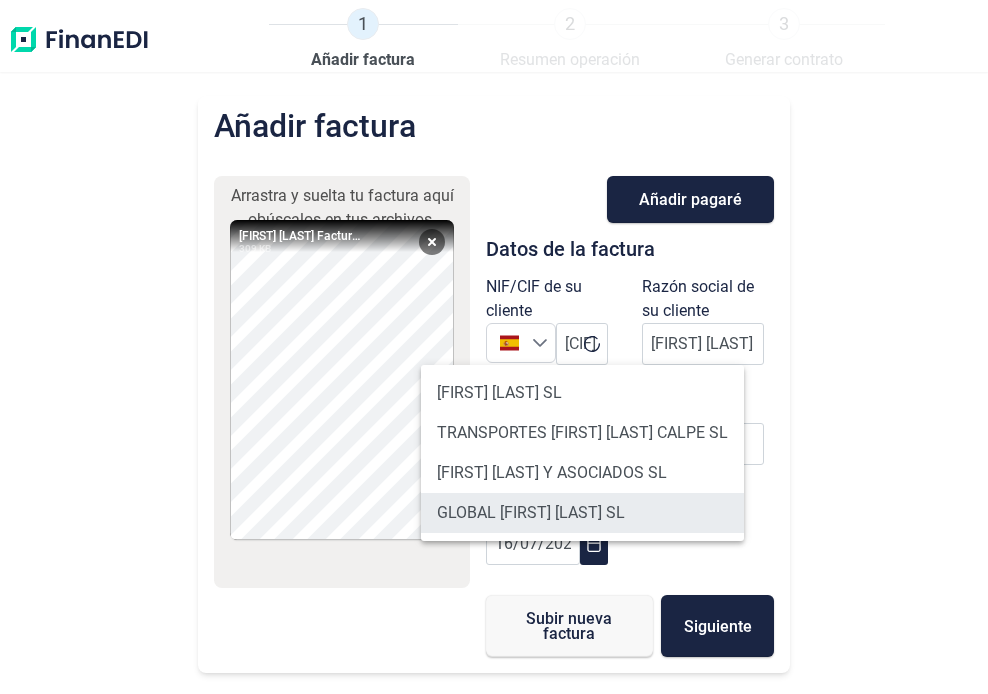 click on "GLOBAL [FIRST] [LAST] SL" at bounding box center (582, 513) 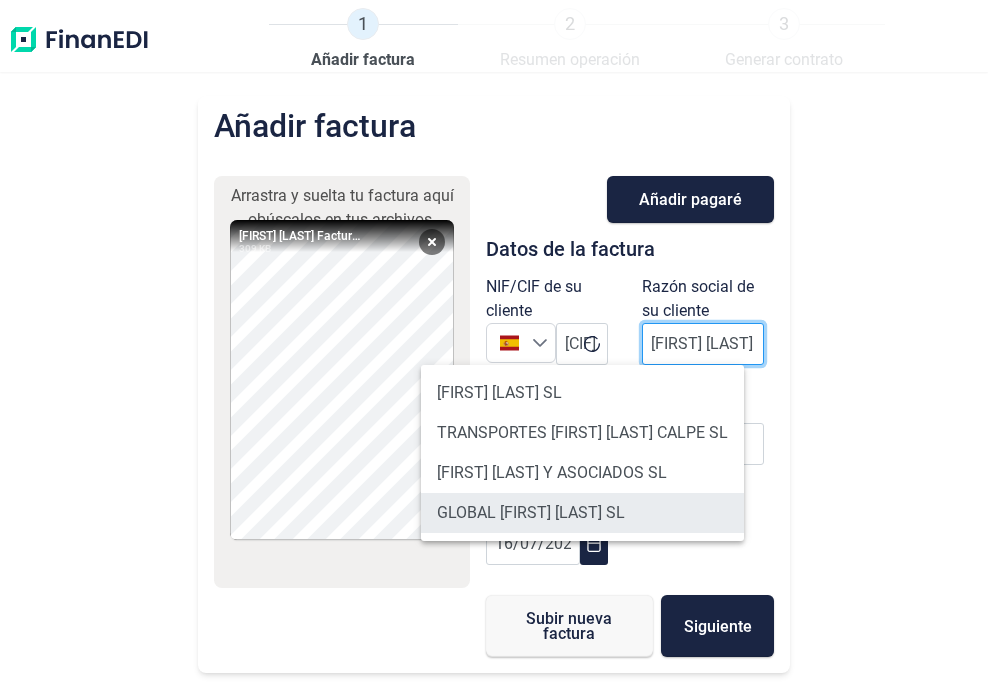 scroll, scrollTop: 0, scrollLeft: 0, axis: both 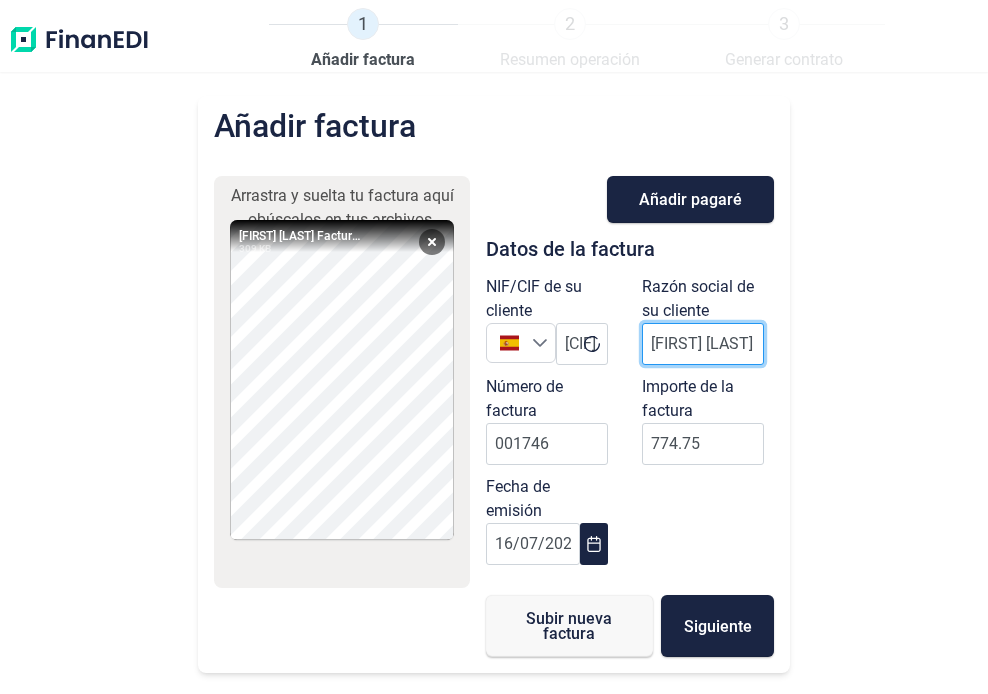 click on "[FIRST] [LAST]" at bounding box center (703, 344) 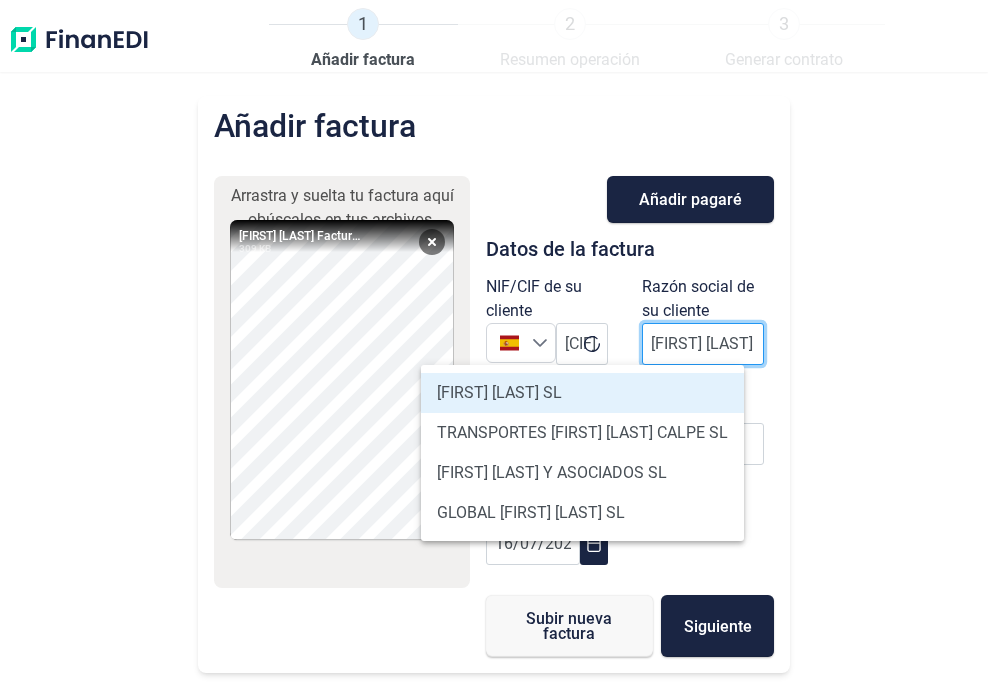 type on "[FIRST] [LAST] SL" 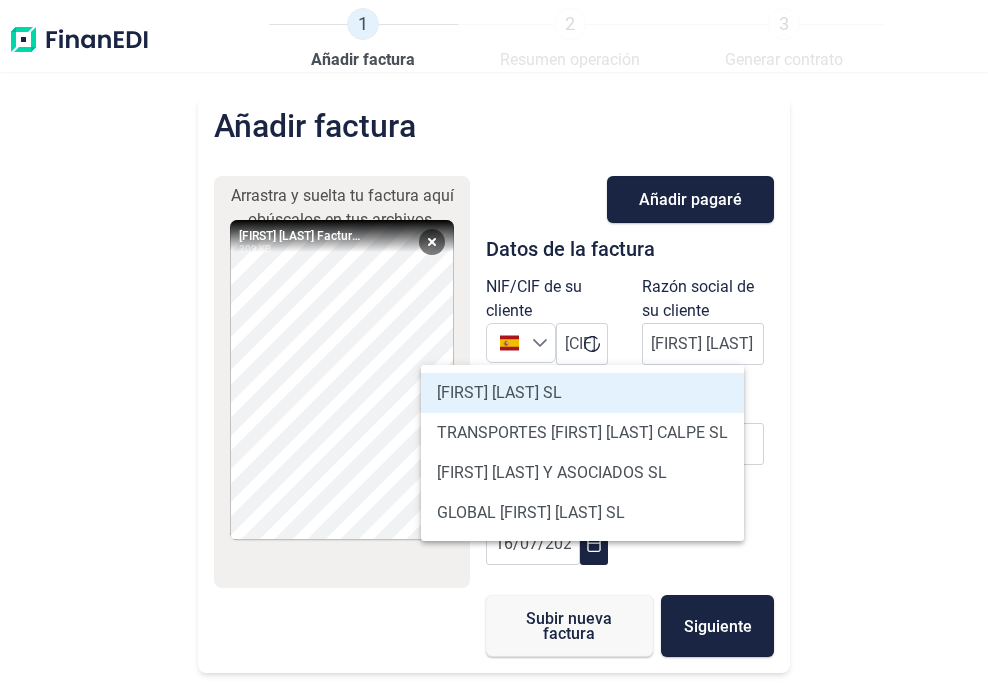 click on "[FIRST] [LAST] SL" at bounding box center (582, 393) 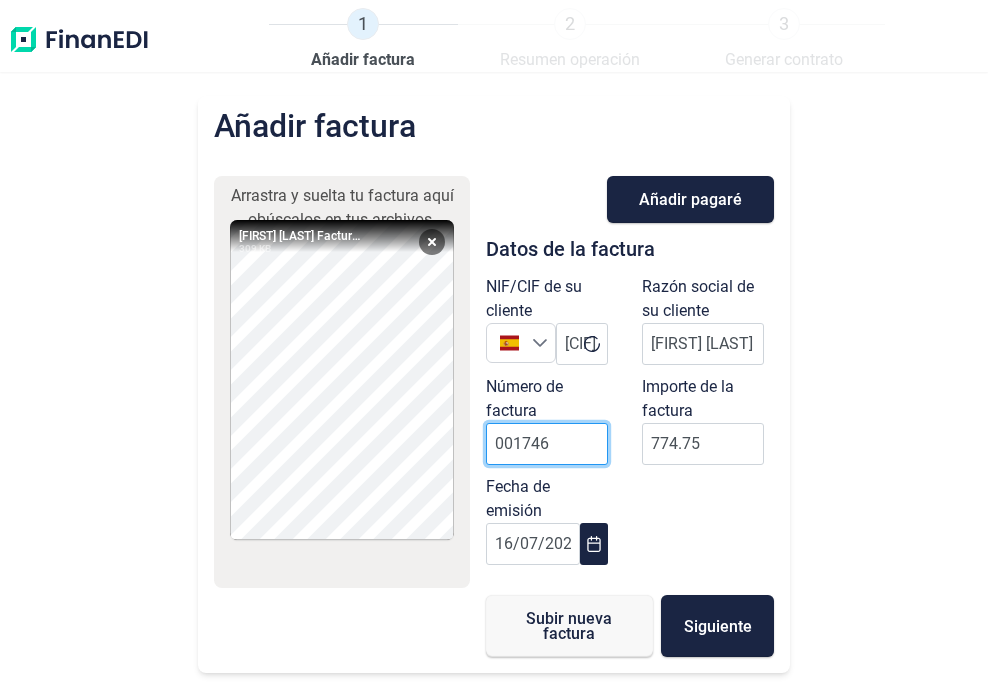 click on "001746" at bounding box center (547, 444) 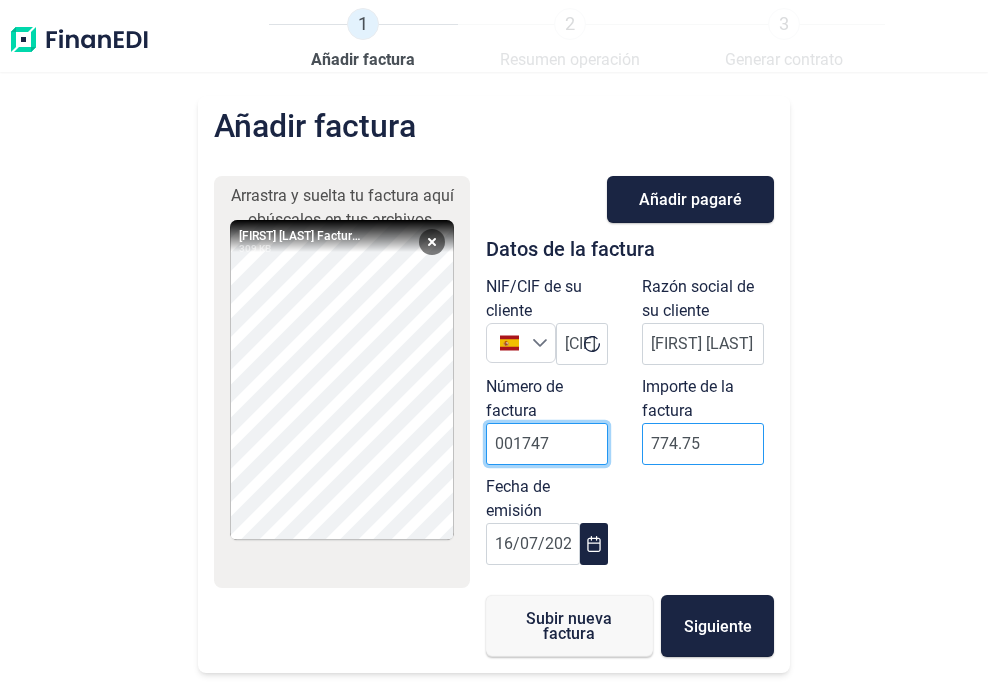 type on "001747" 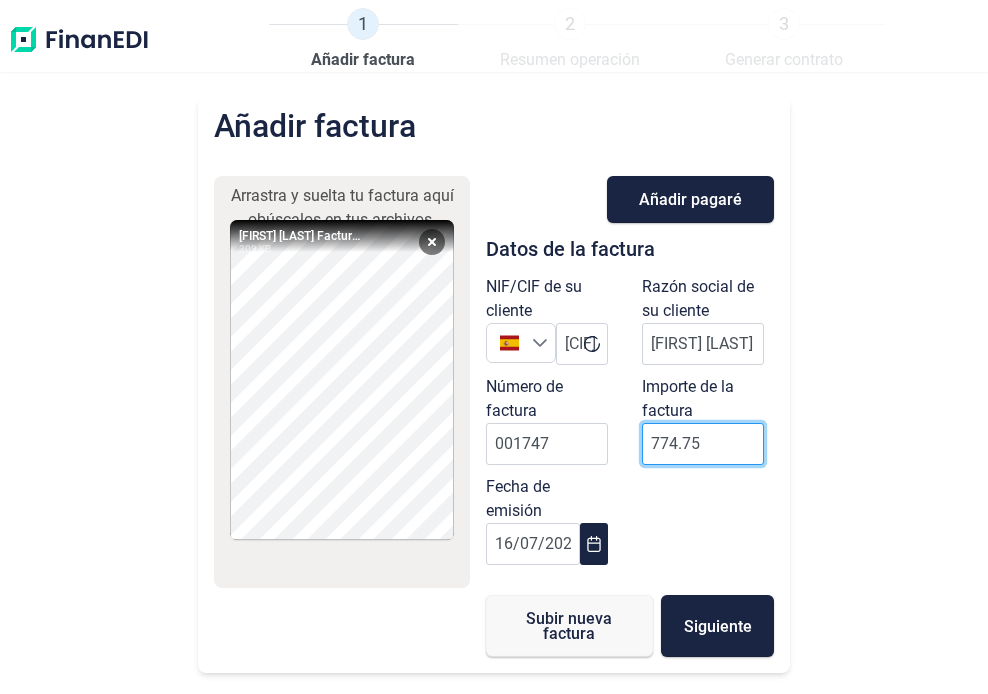 click on "774.75" at bounding box center (703, 444) 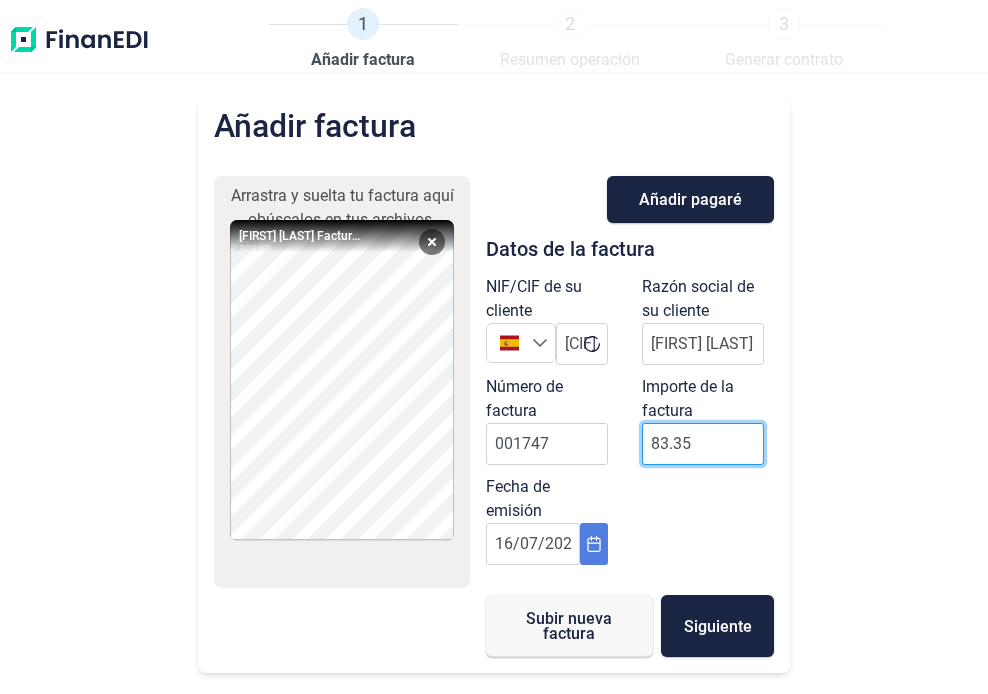 type on "83.35" 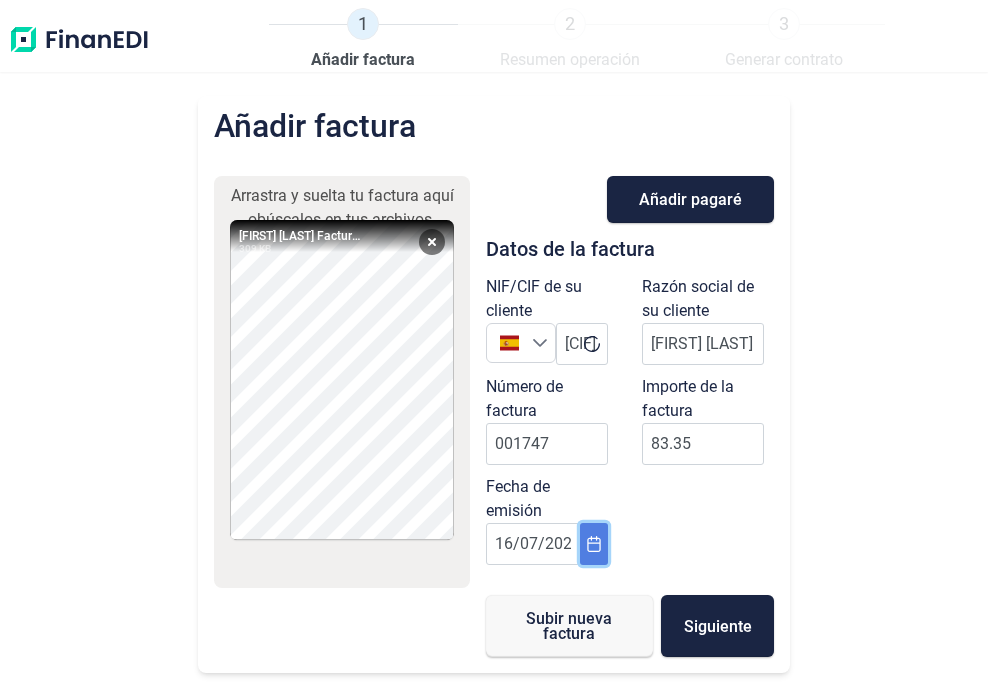 click 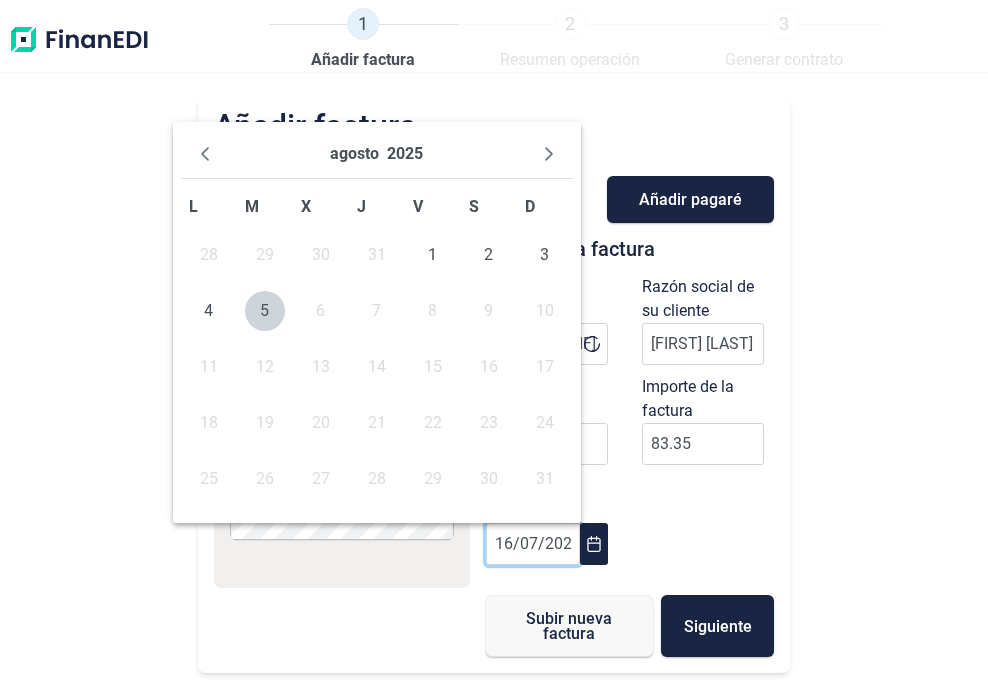 click on "L" at bounding box center (193, 206) 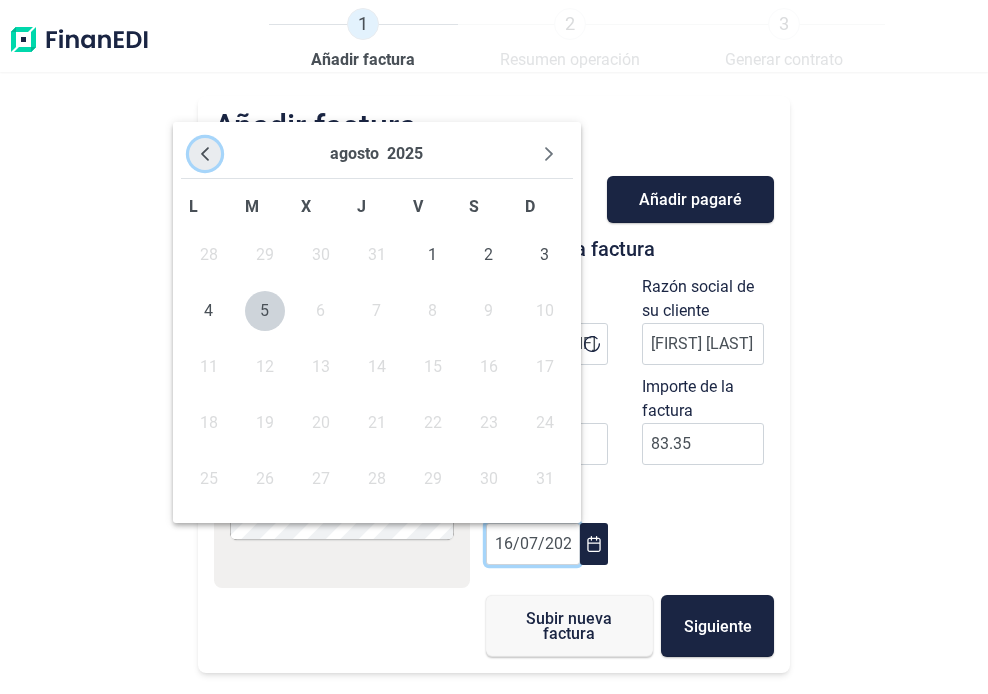click 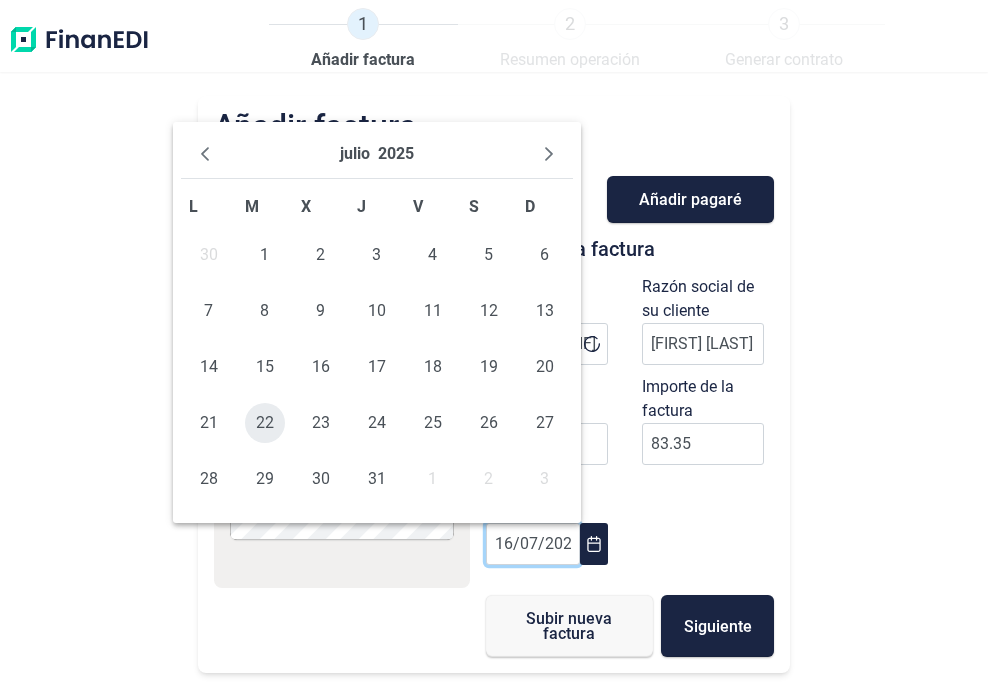 click on "22" at bounding box center [265, 423] 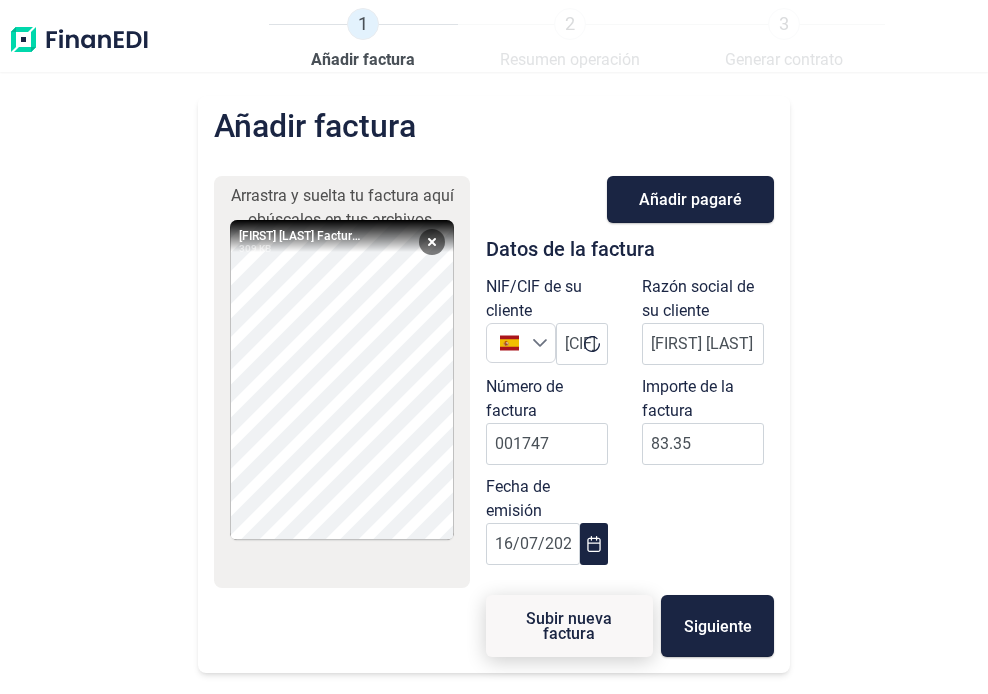 click on "Subir nueva factura" at bounding box center (569, 626) 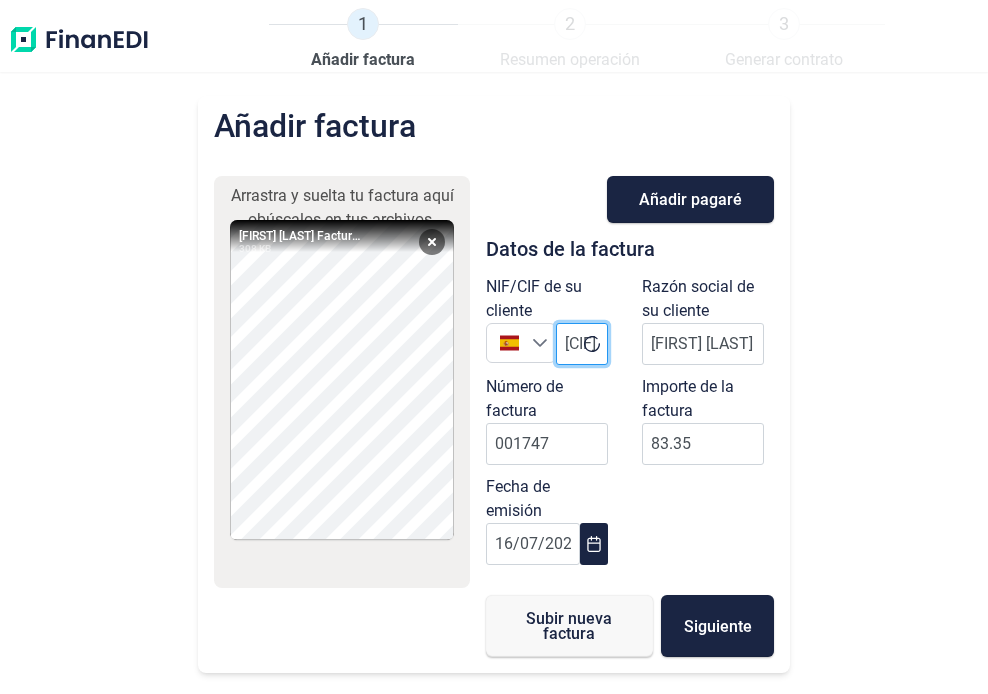 click on "[CIF]" at bounding box center [582, 344] 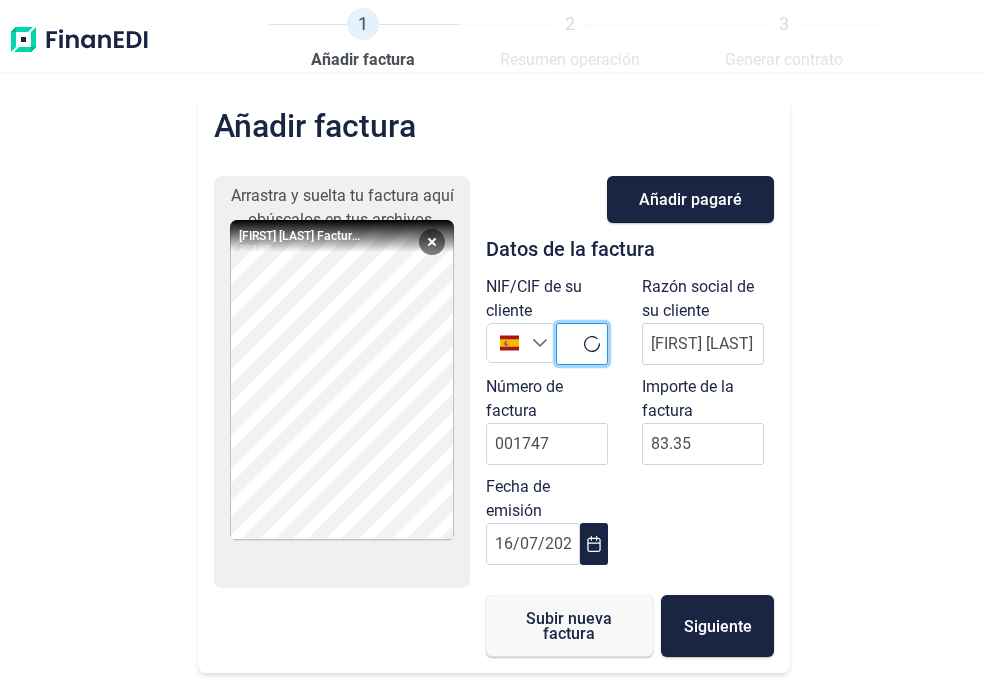 paste on "[CIF]" 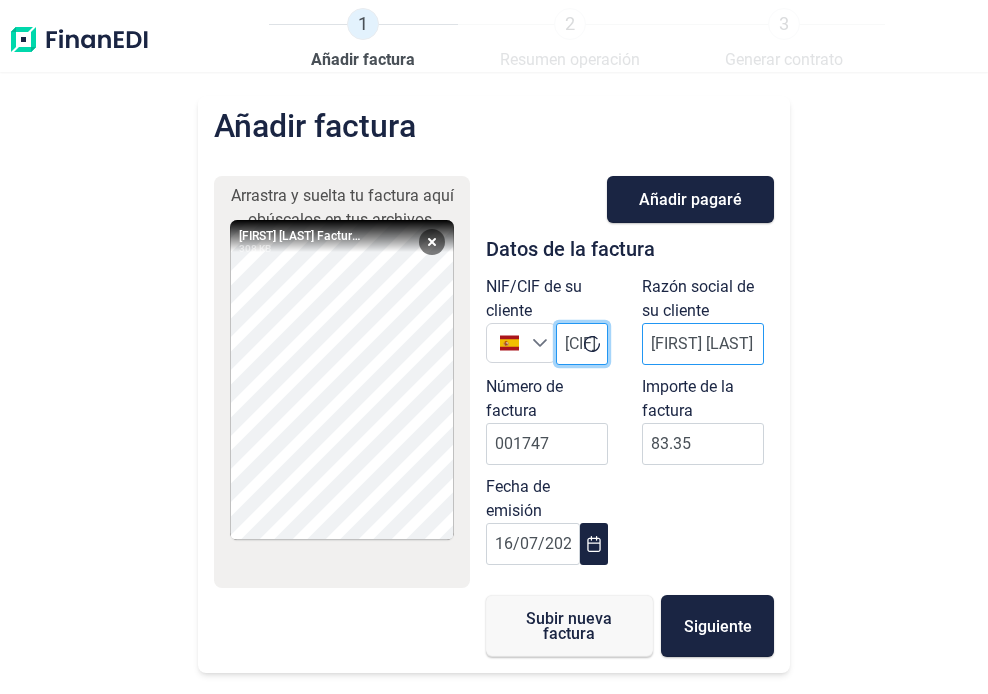 scroll, scrollTop: 0, scrollLeft: 44, axis: horizontal 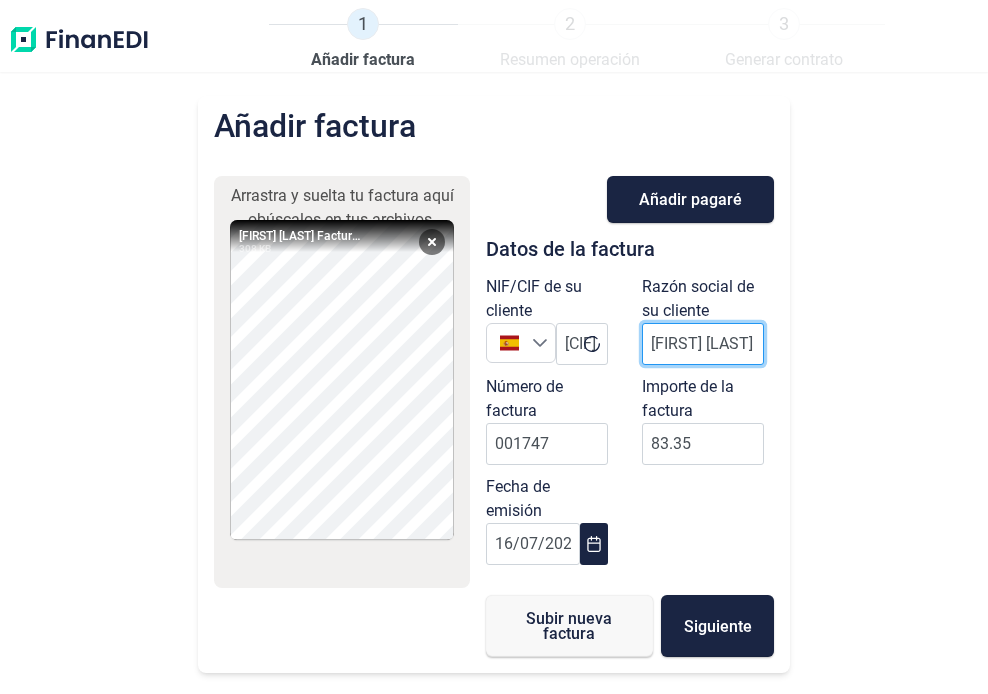 click on "[FIRST] [LAST] SL" at bounding box center [703, 344] 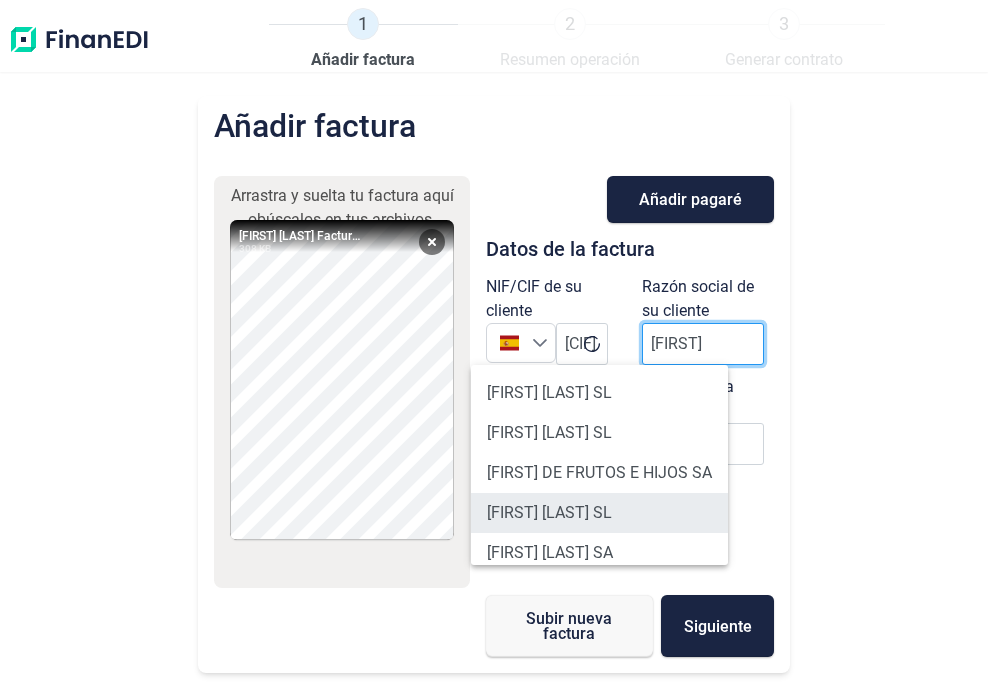type on "[FIRST]" 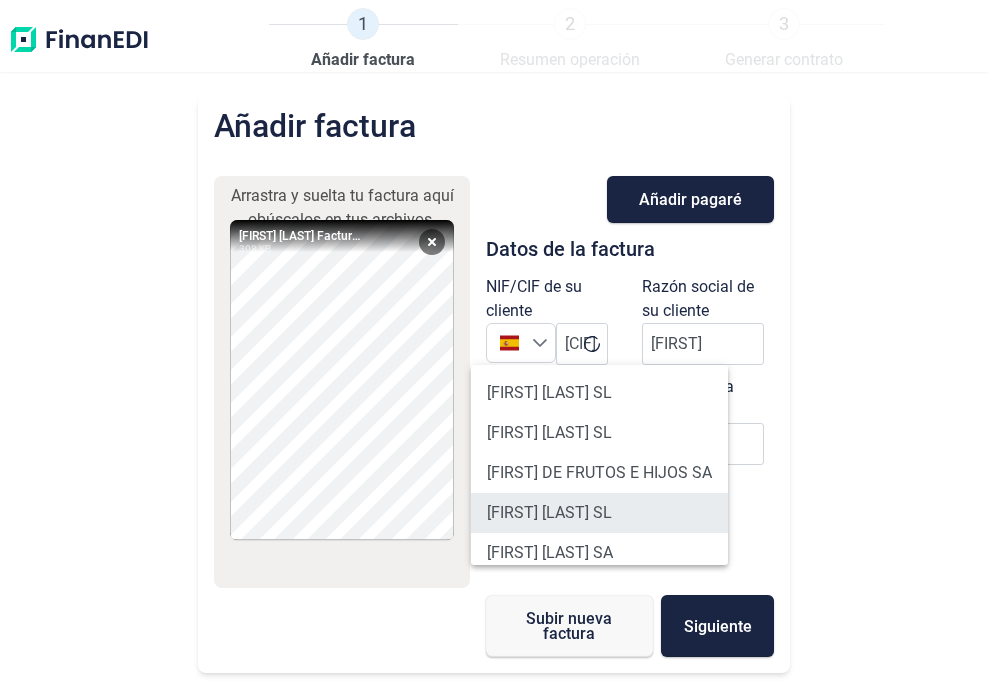 click on "[FIRST] [LAST] SL" at bounding box center (599, 513) 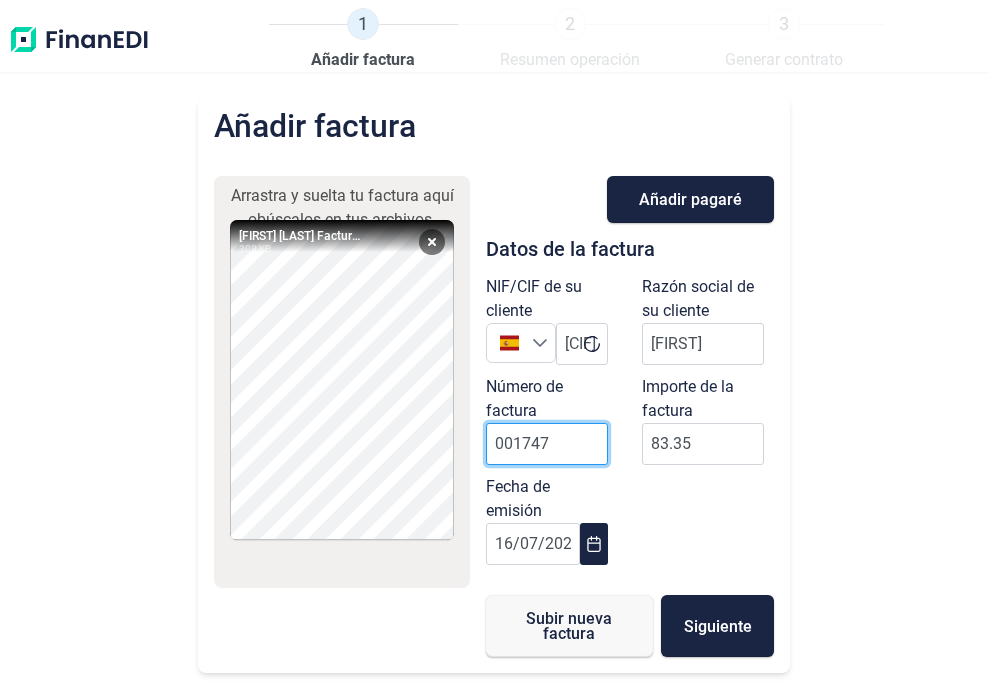 click on "001747" at bounding box center (547, 444) 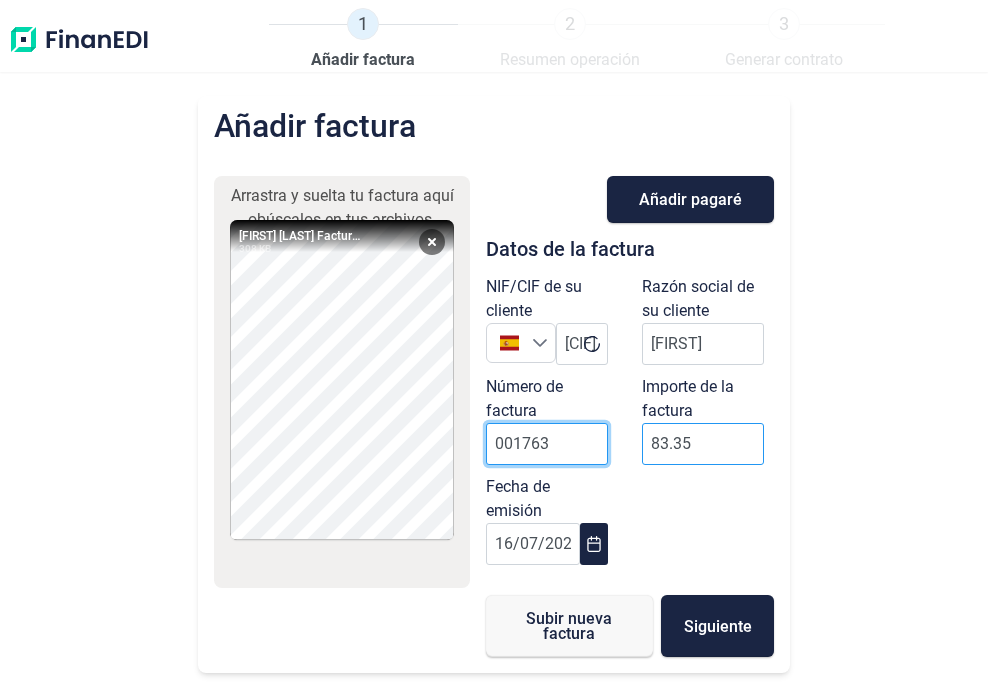 type on "001763" 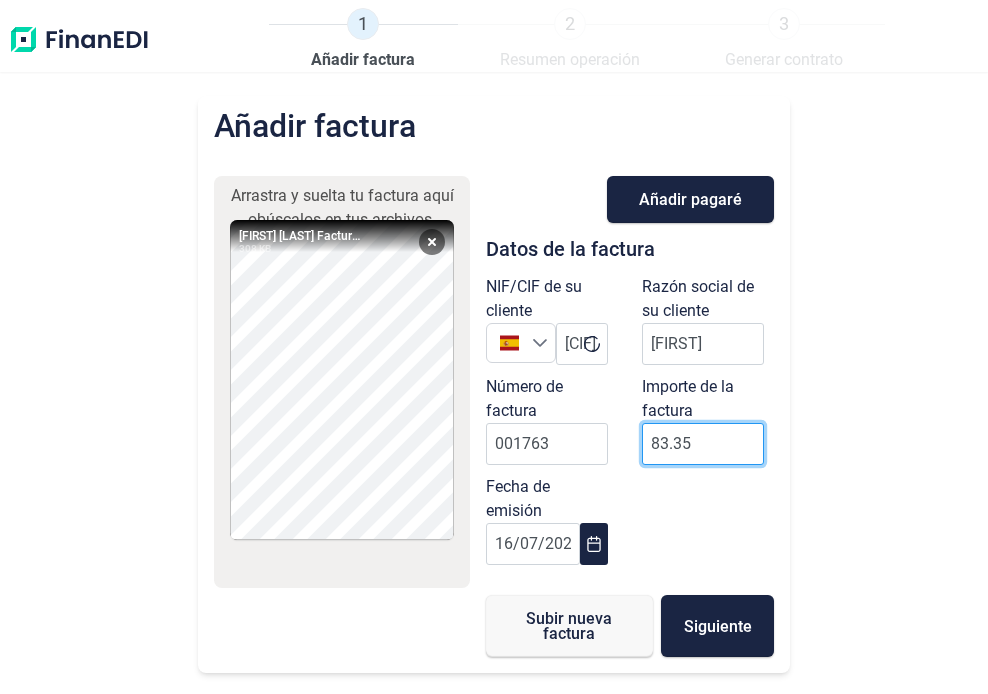 click on "83.35" at bounding box center [703, 444] 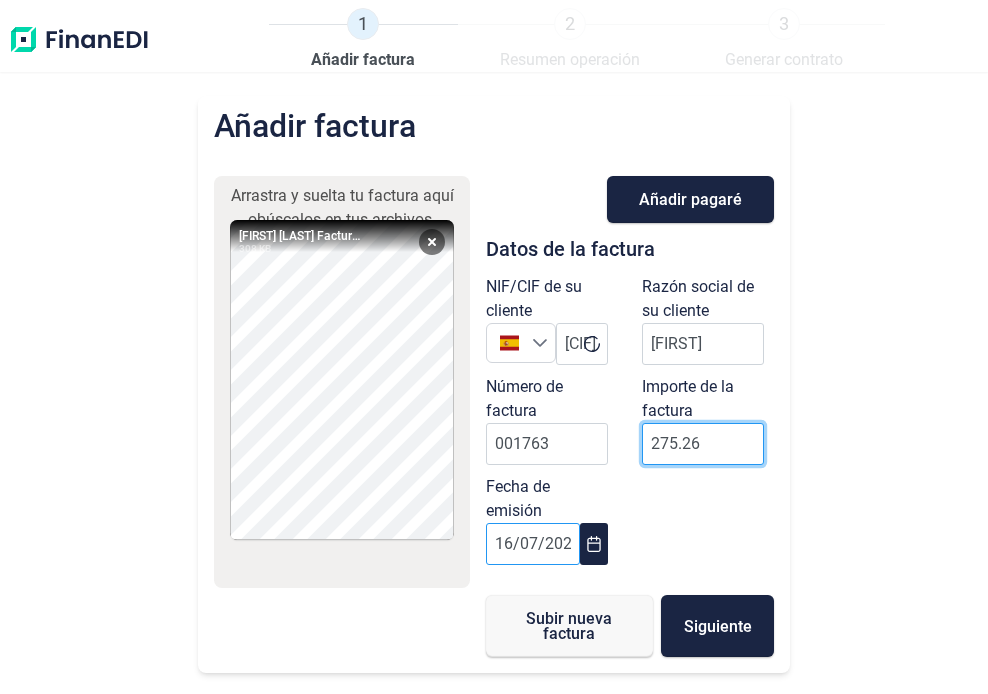 type on "275.26" 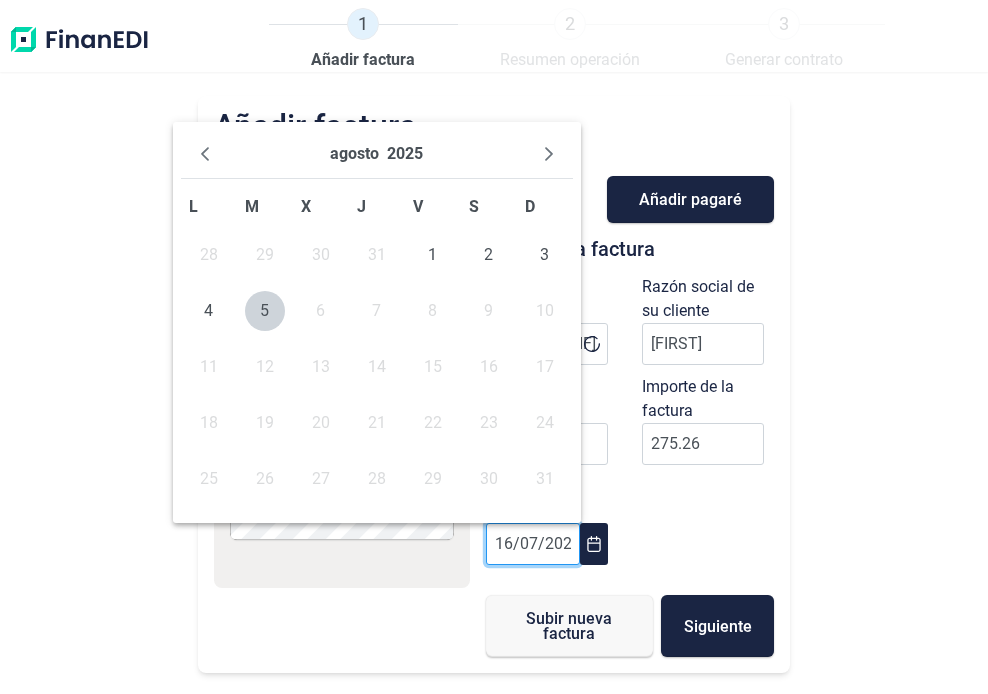 click on "16/07/2025" at bounding box center (533, 544) 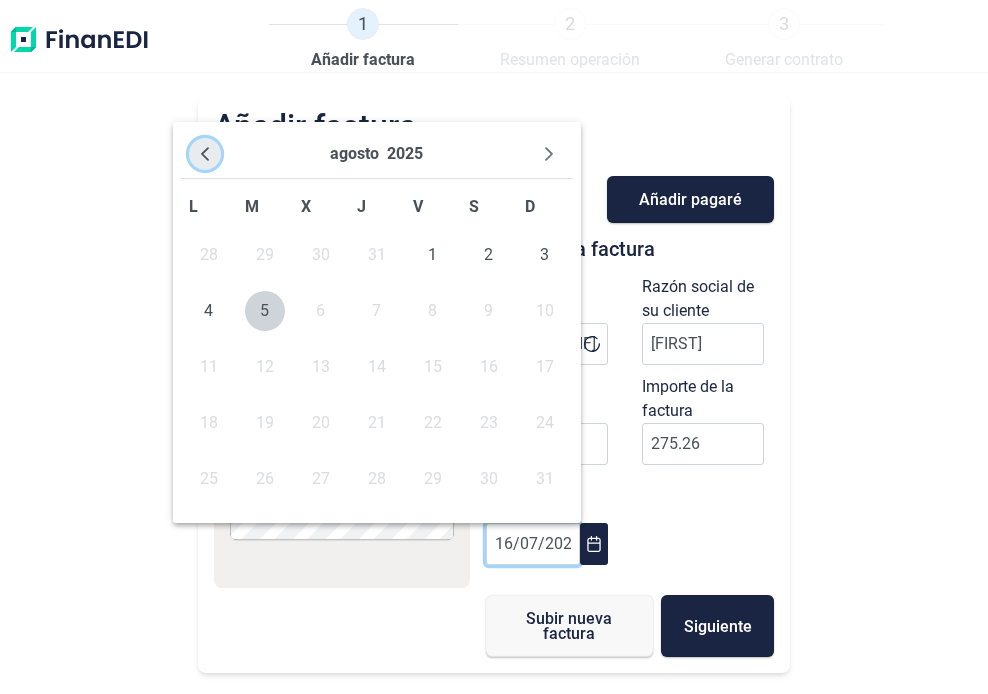 click at bounding box center [205, 154] 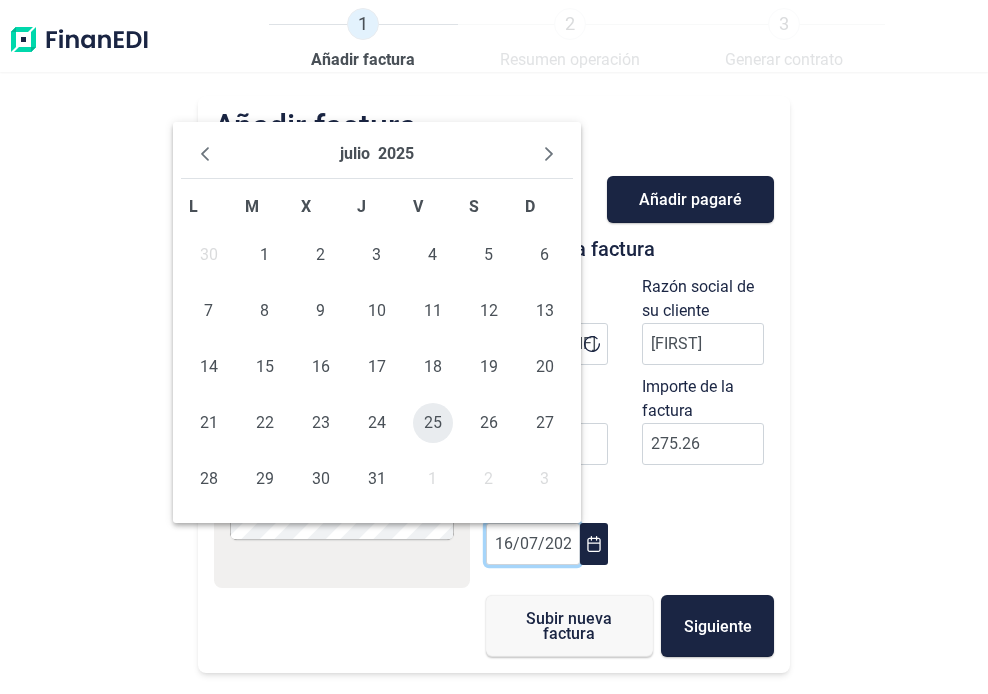 click on "25" at bounding box center (433, 423) 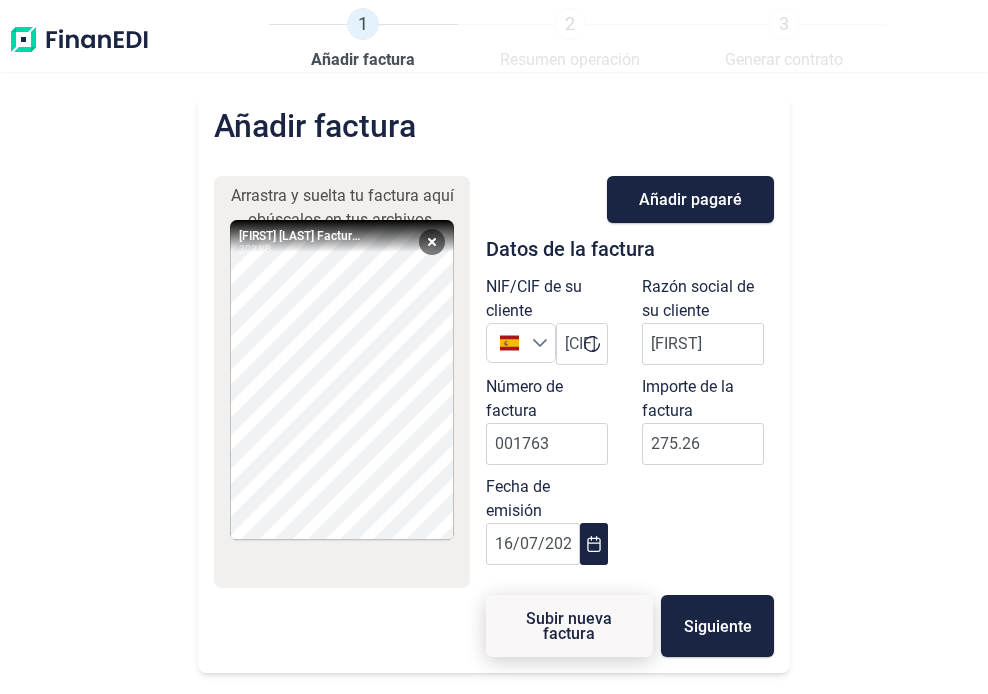 click on "Subir nueva factura" at bounding box center [569, 626] 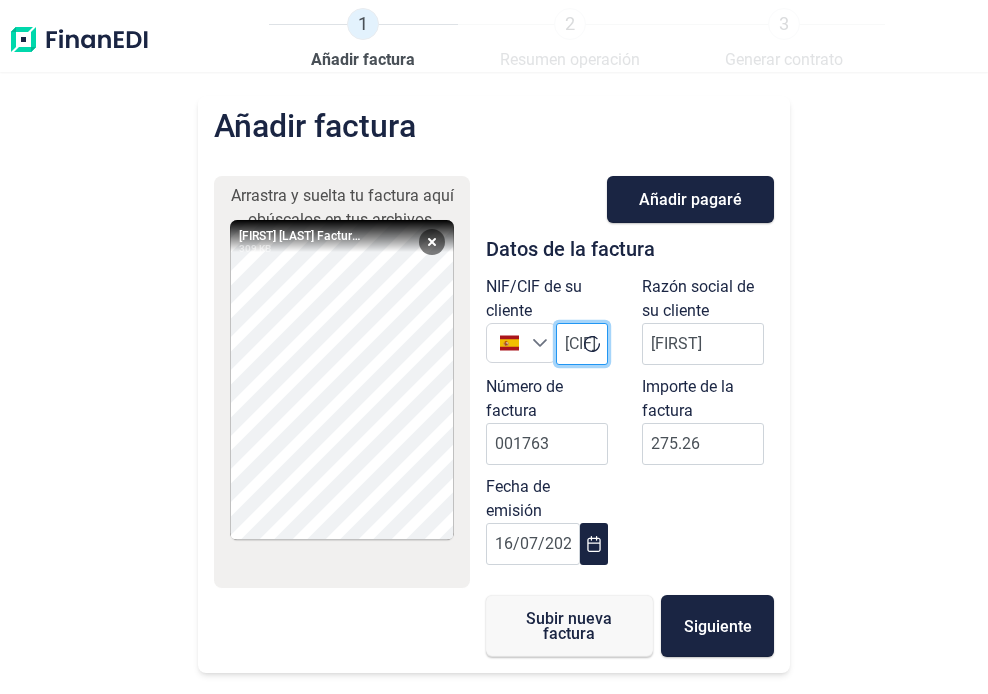 click on "[CIF]" at bounding box center (582, 344) 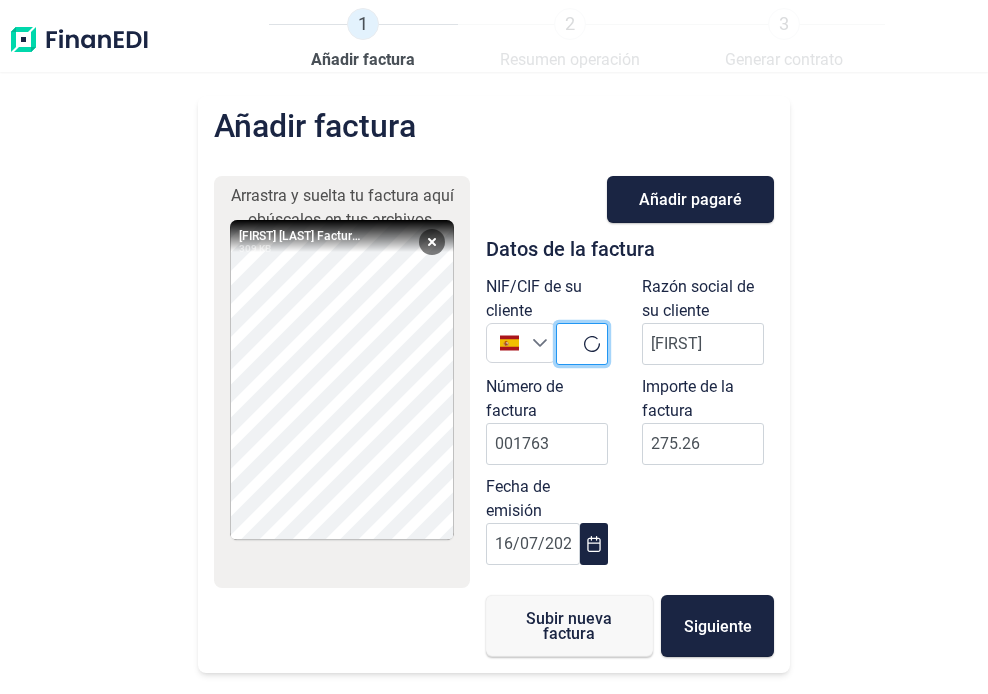 paste on "[CIF]" 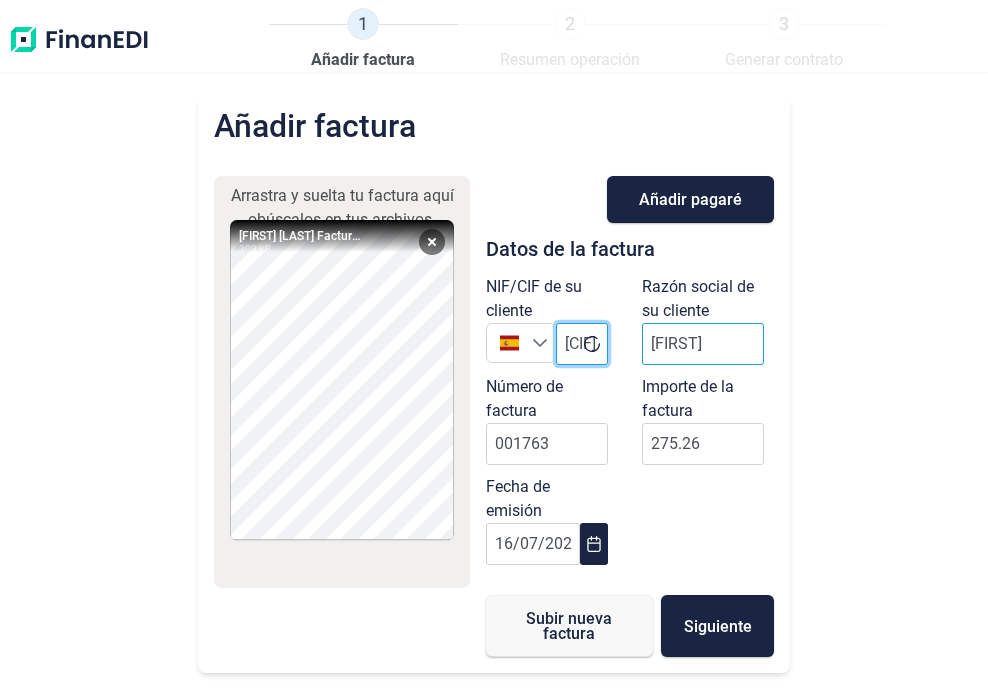 scroll, scrollTop: 0, scrollLeft: 44, axis: horizontal 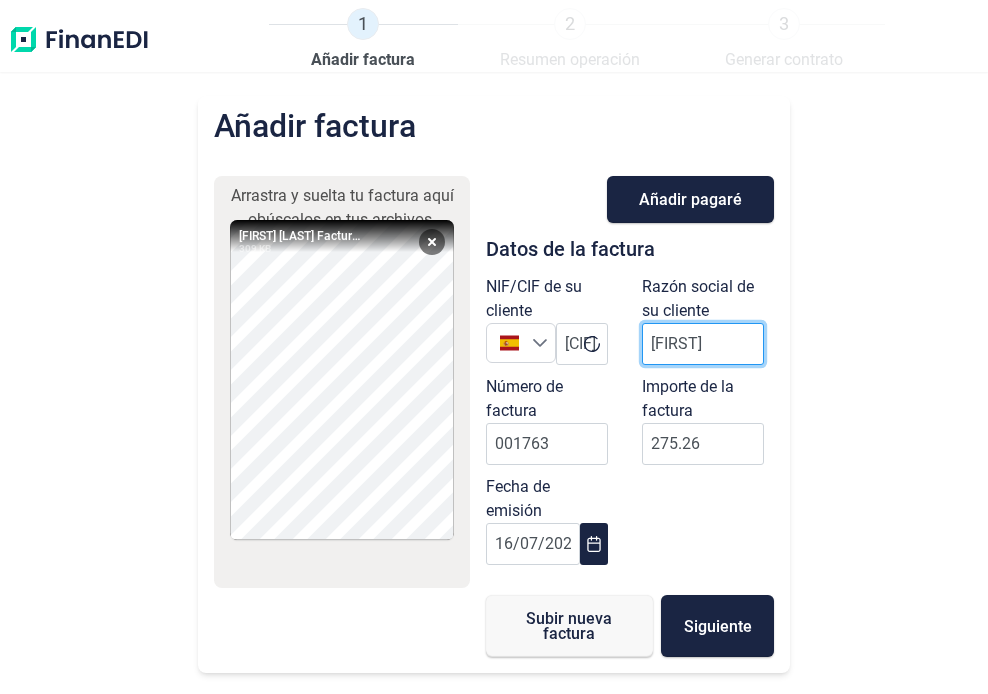click on "[FIRST]" at bounding box center (703, 344) 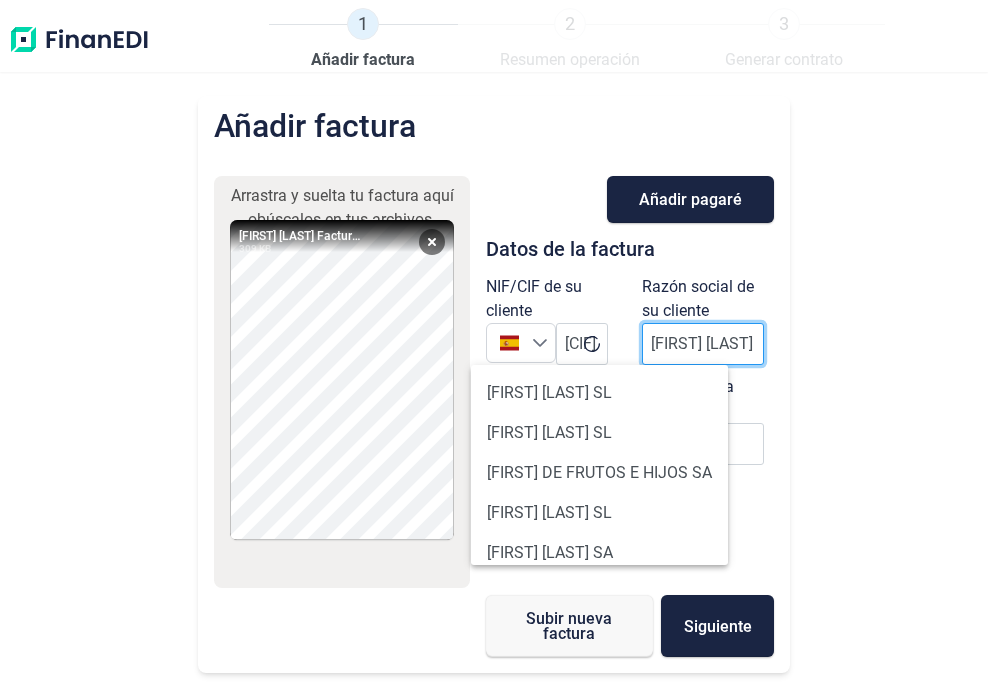 scroll, scrollTop: 0, scrollLeft: 9, axis: horizontal 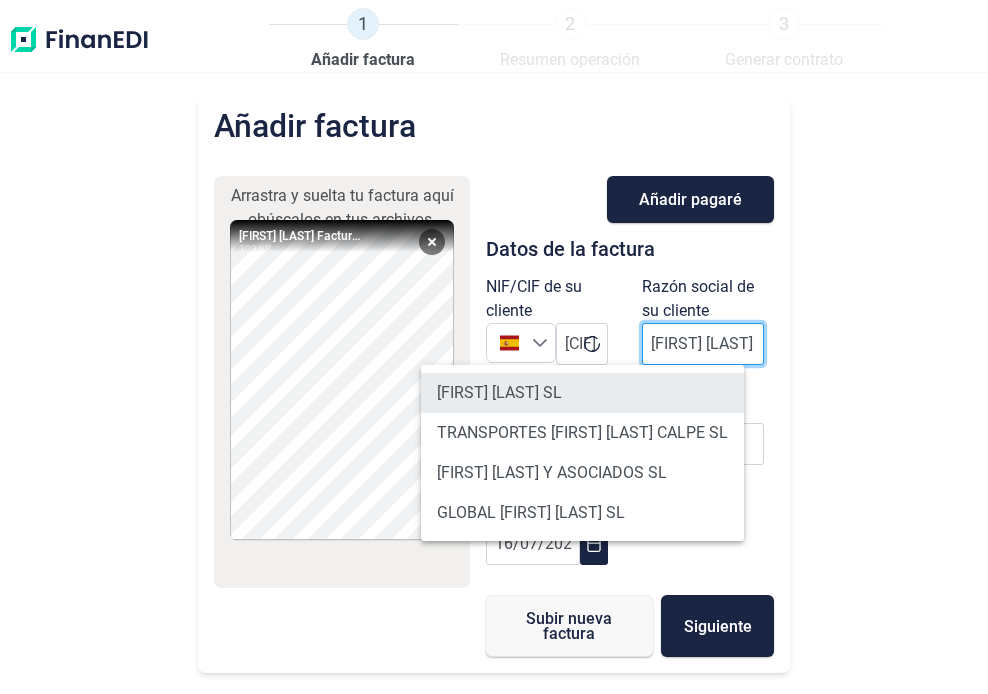 type on "[FIRST] [LAST]" 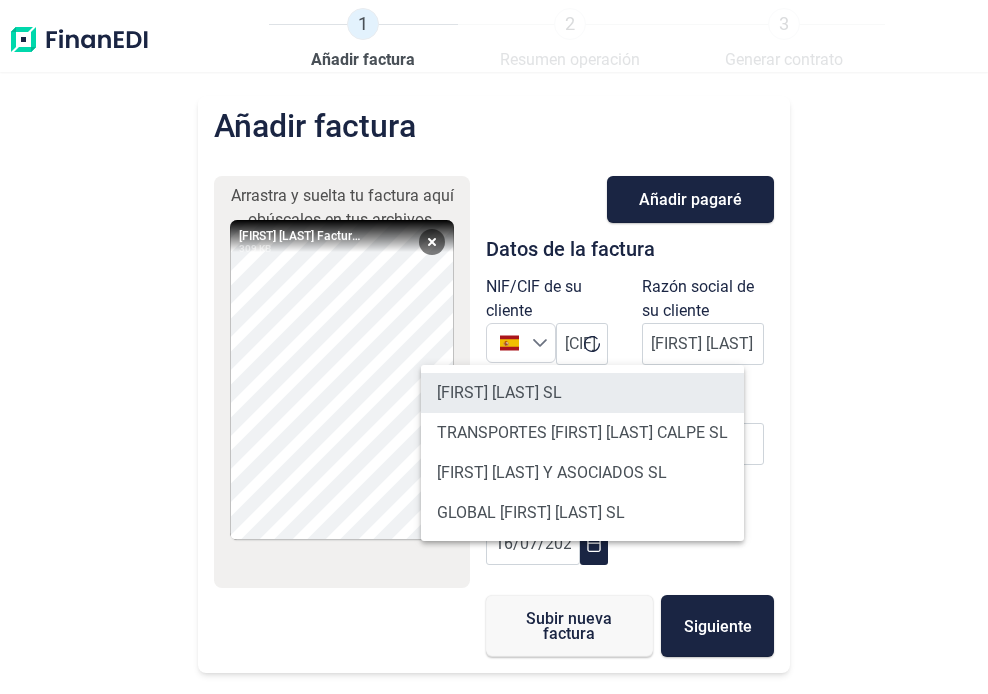 click on "[FIRST] [LAST] SL" at bounding box center (582, 393) 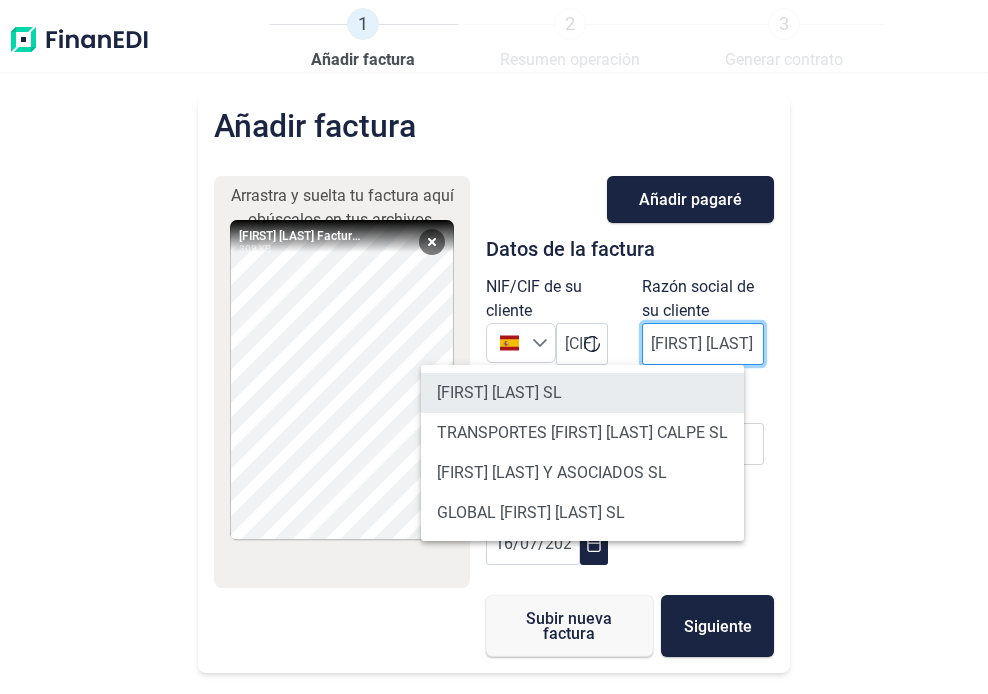 scroll, scrollTop: 0, scrollLeft: 0, axis: both 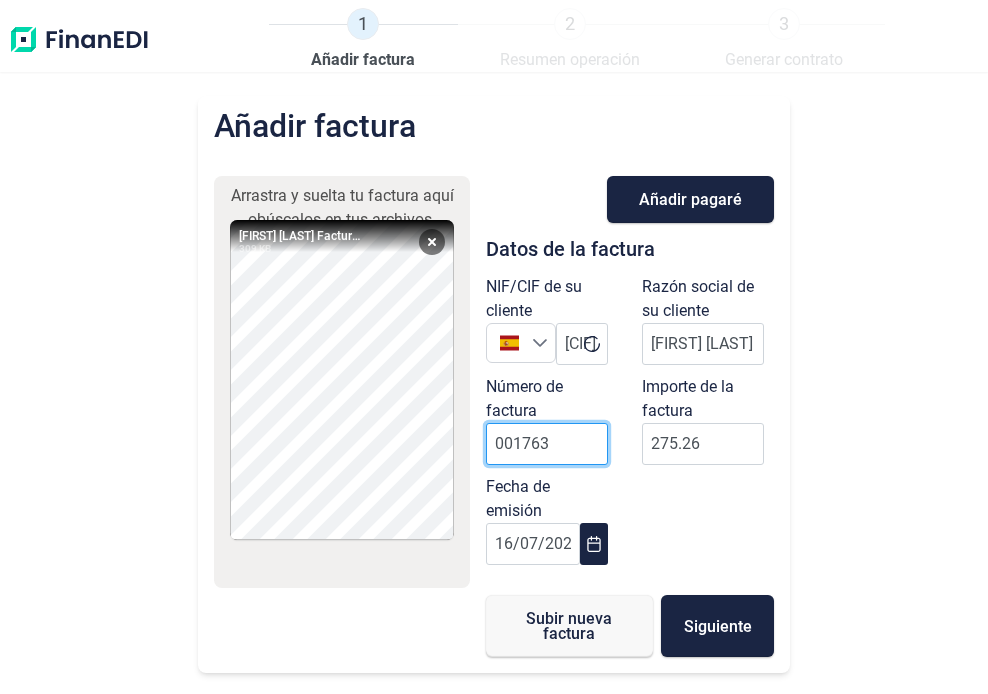click on "001763" at bounding box center [547, 444] 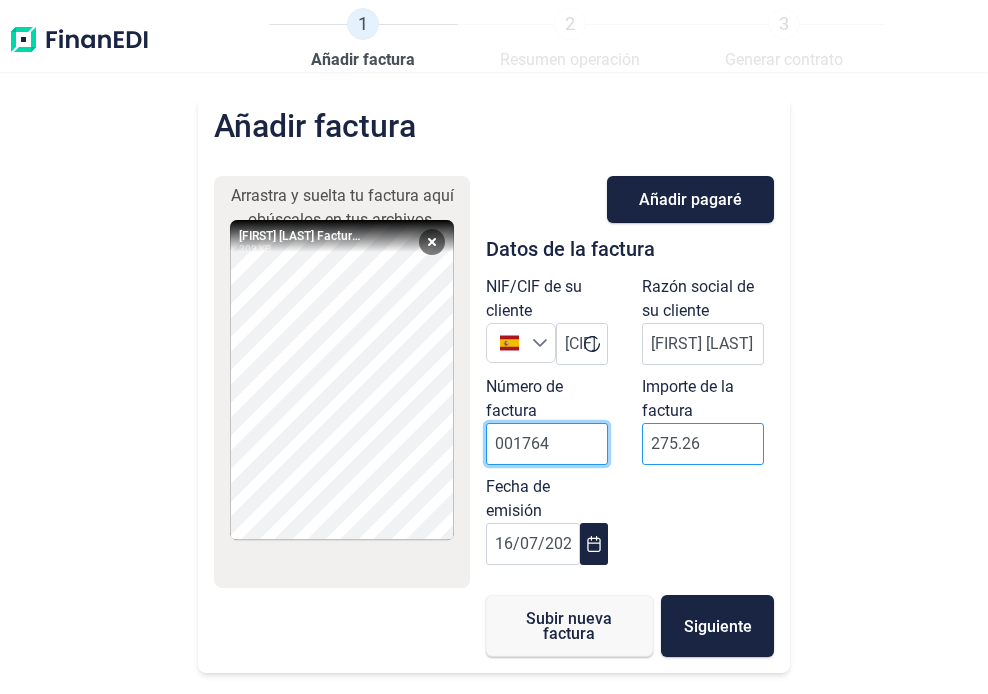 type on "001764" 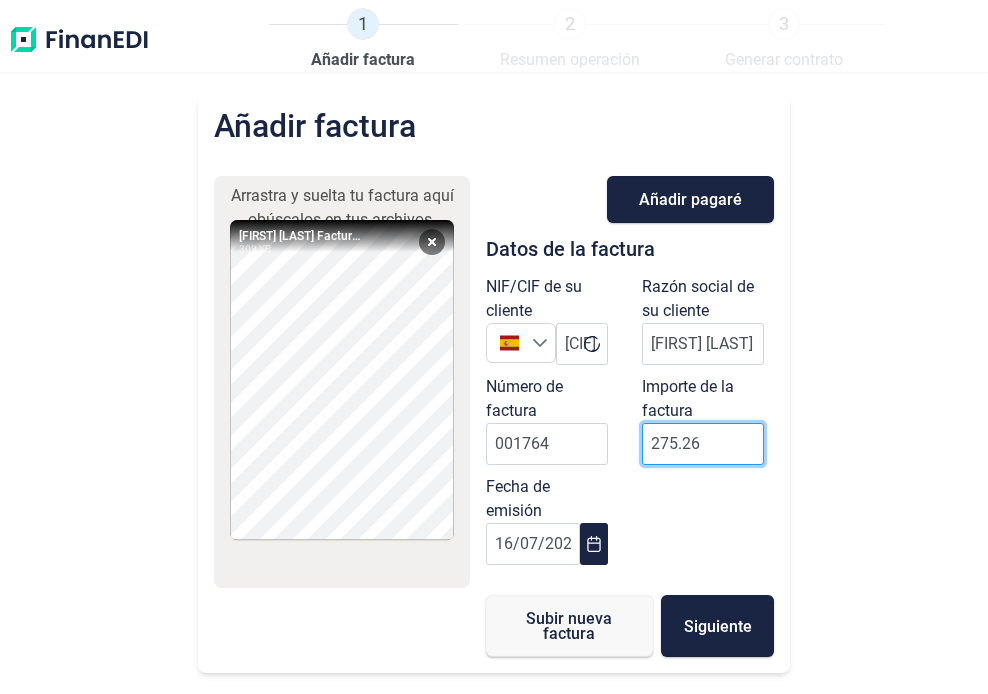 click on "275.26" at bounding box center [703, 444] 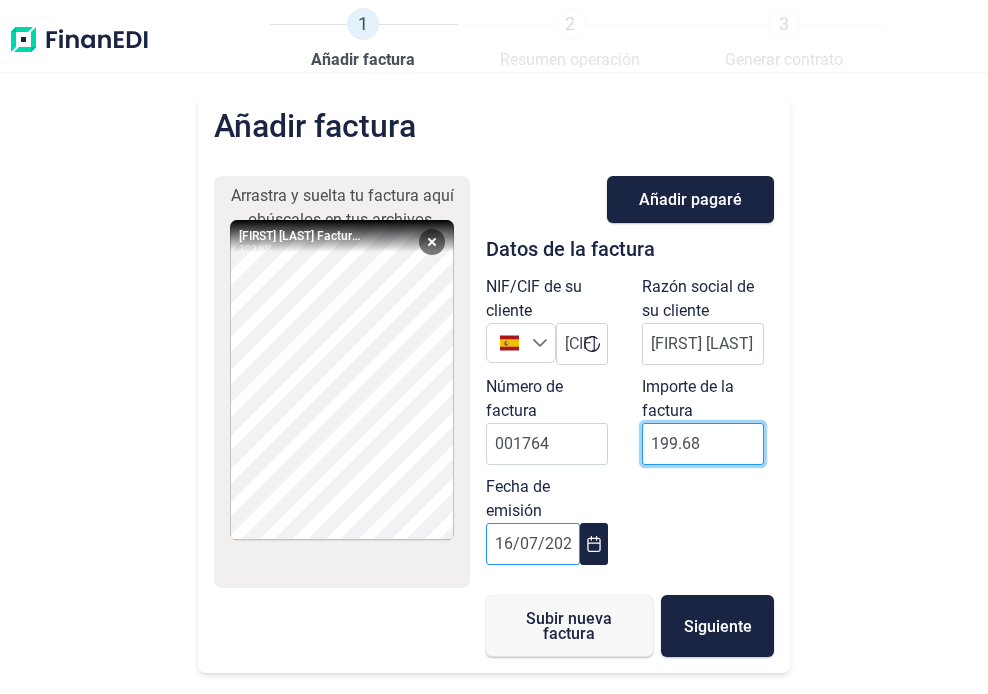 type on "199.68" 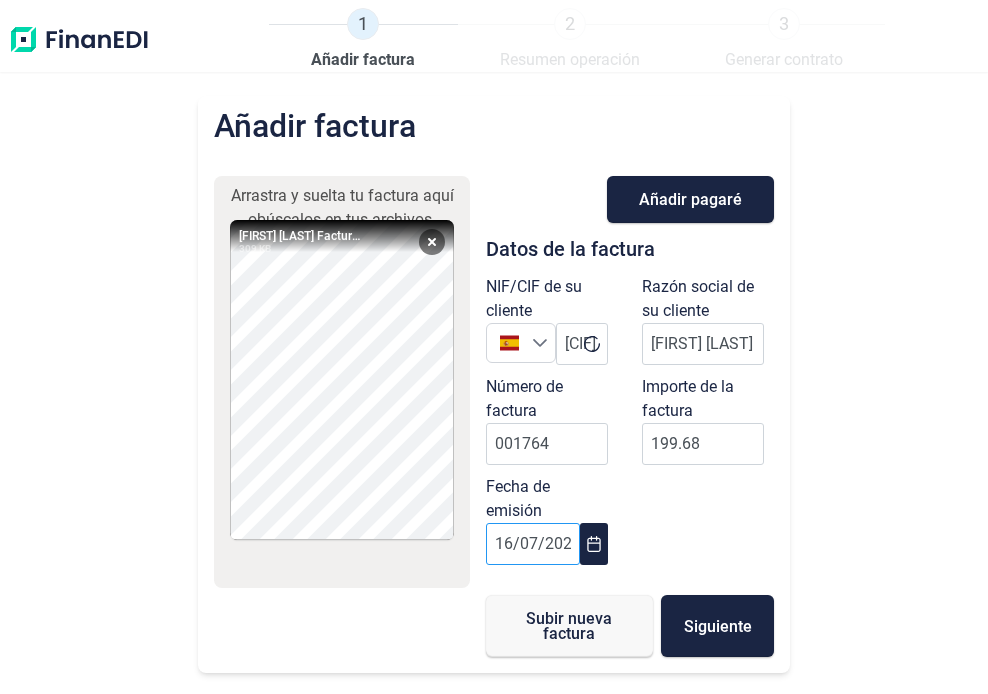click on "16/07/2025" at bounding box center (533, 544) 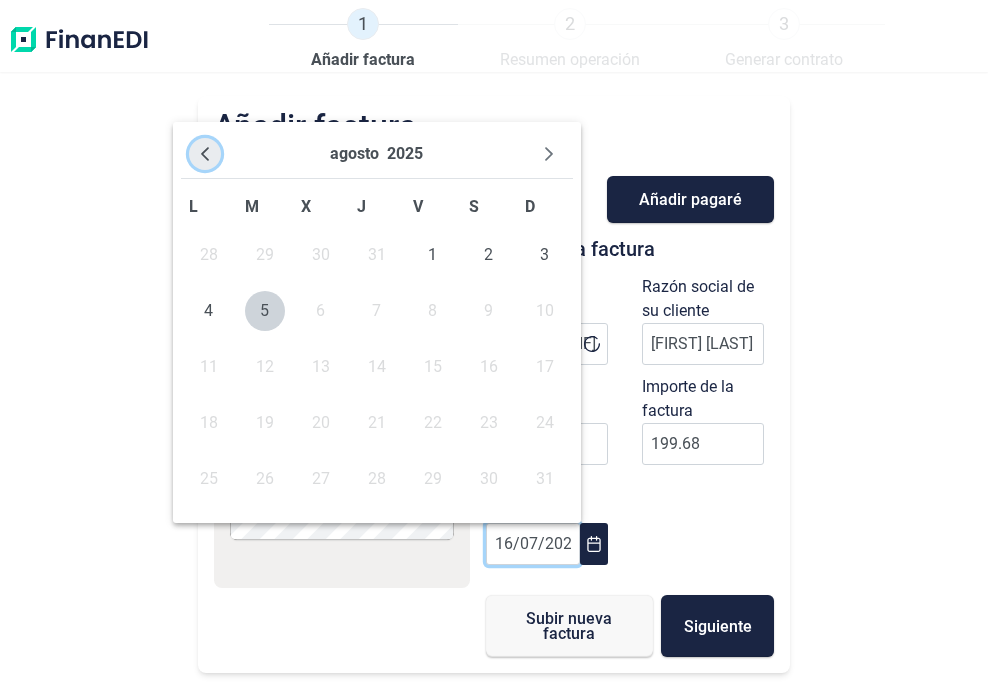 click 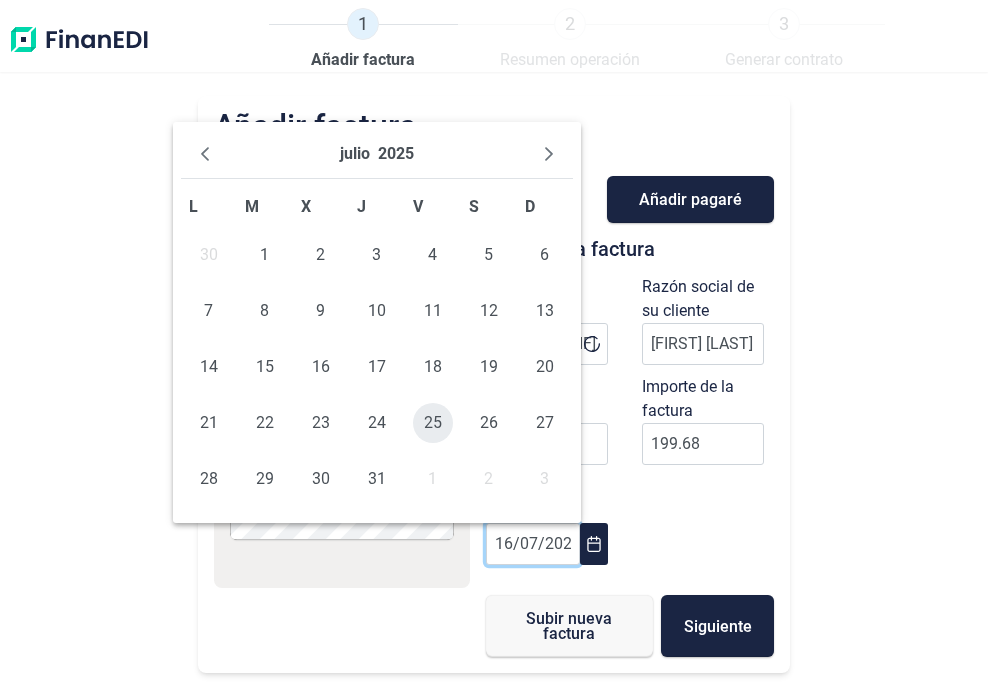 click on "25" at bounding box center [433, 423] 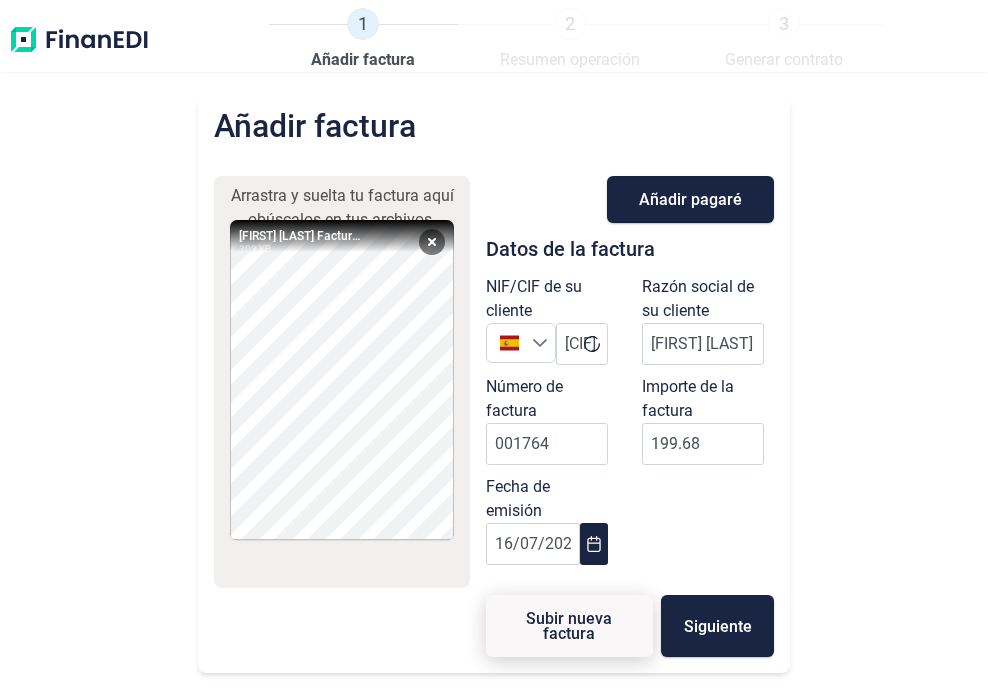 click on "Subir nueva factura" at bounding box center [569, 626] 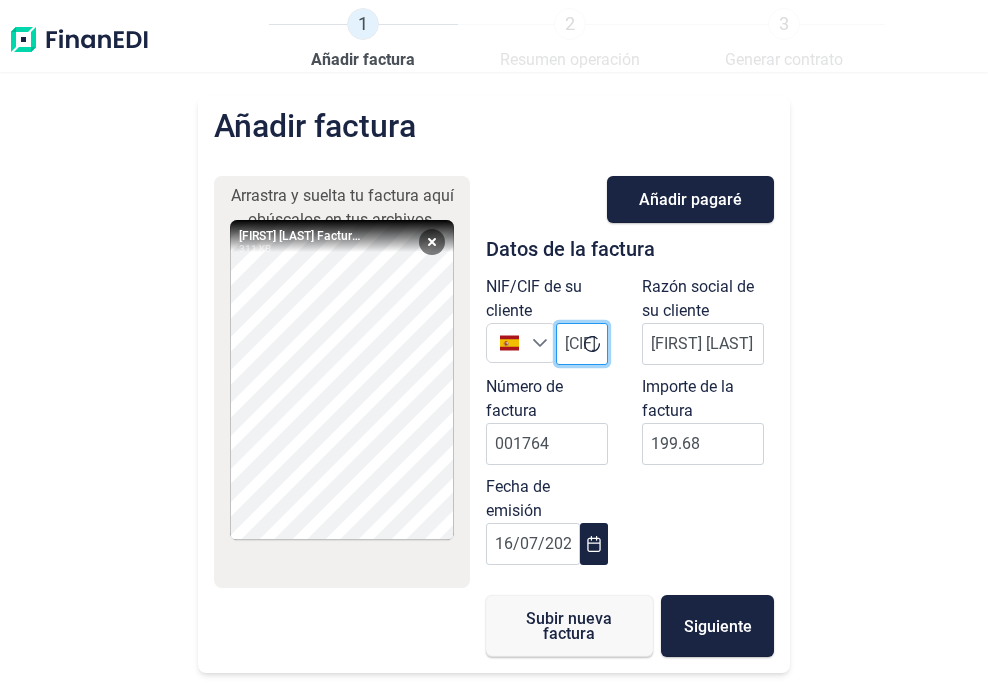 click on "[CIF]" at bounding box center [582, 344] 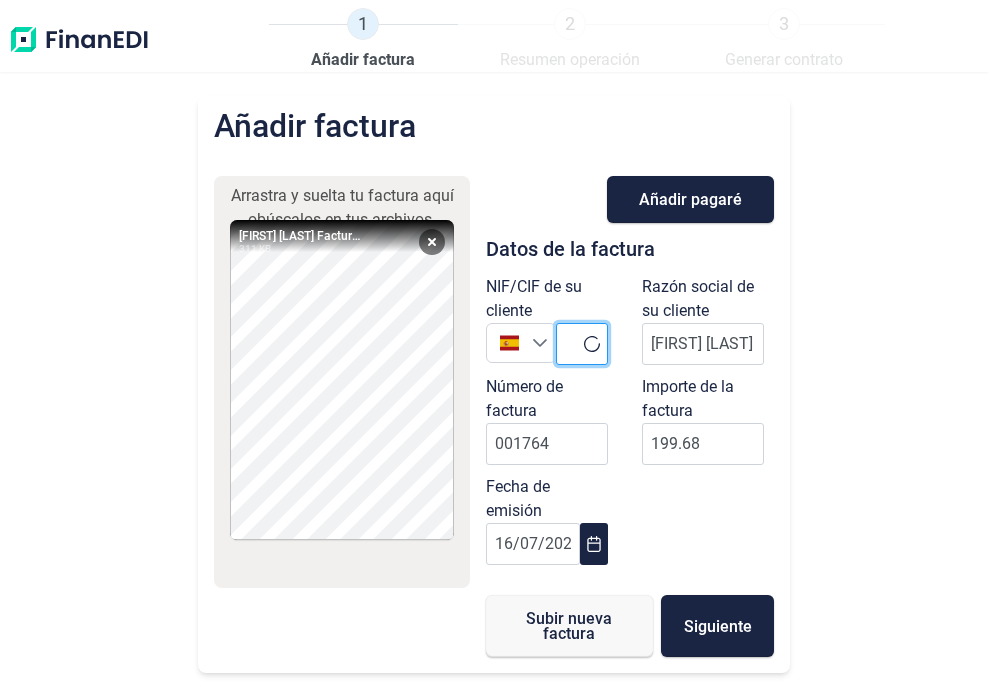 paste on "[CIF]" 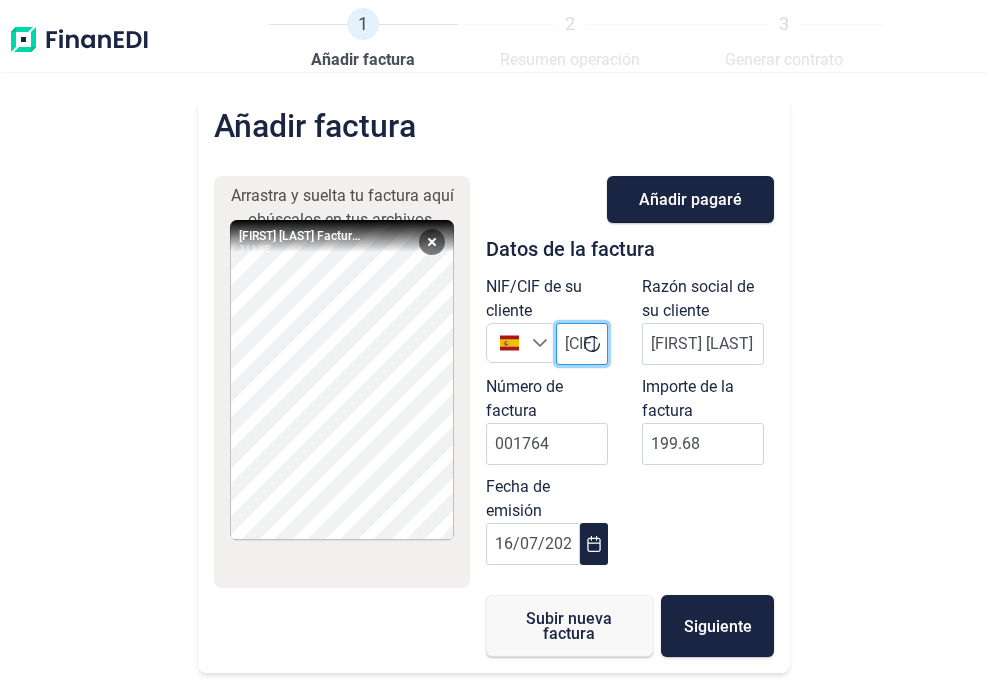 scroll, scrollTop: 0, scrollLeft: 44, axis: horizontal 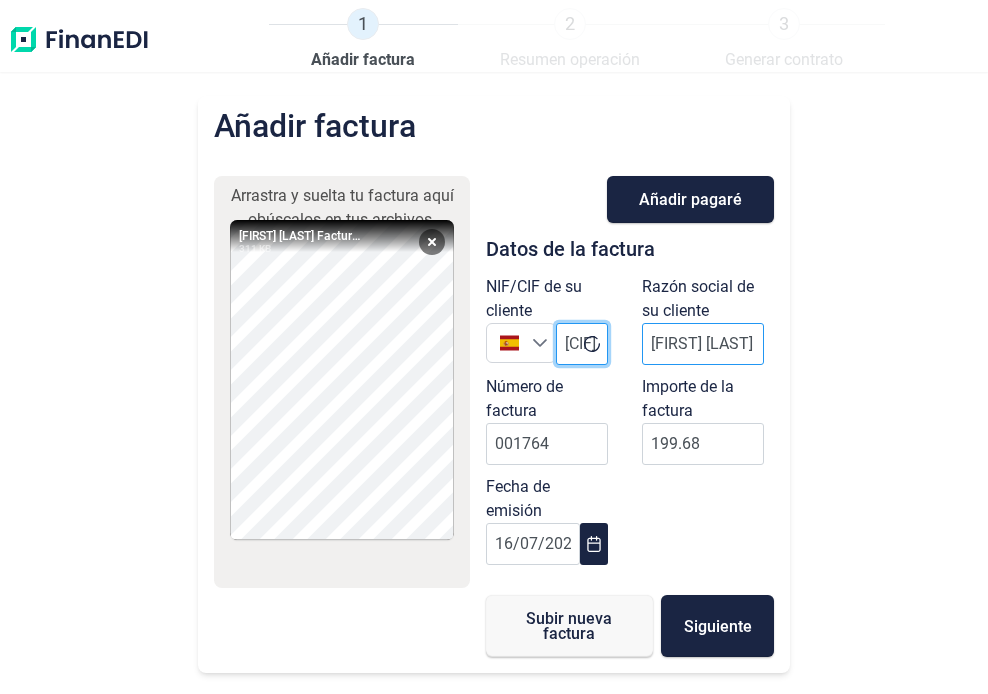 type on "[CIF]" 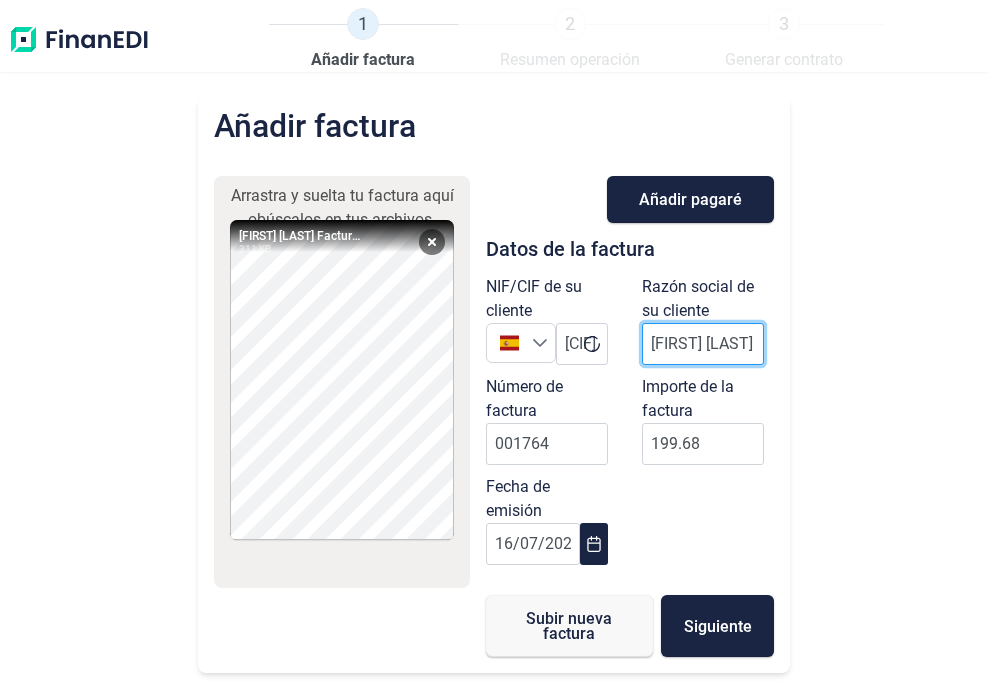 click on "[FIRST] [LAST]" at bounding box center [703, 344] 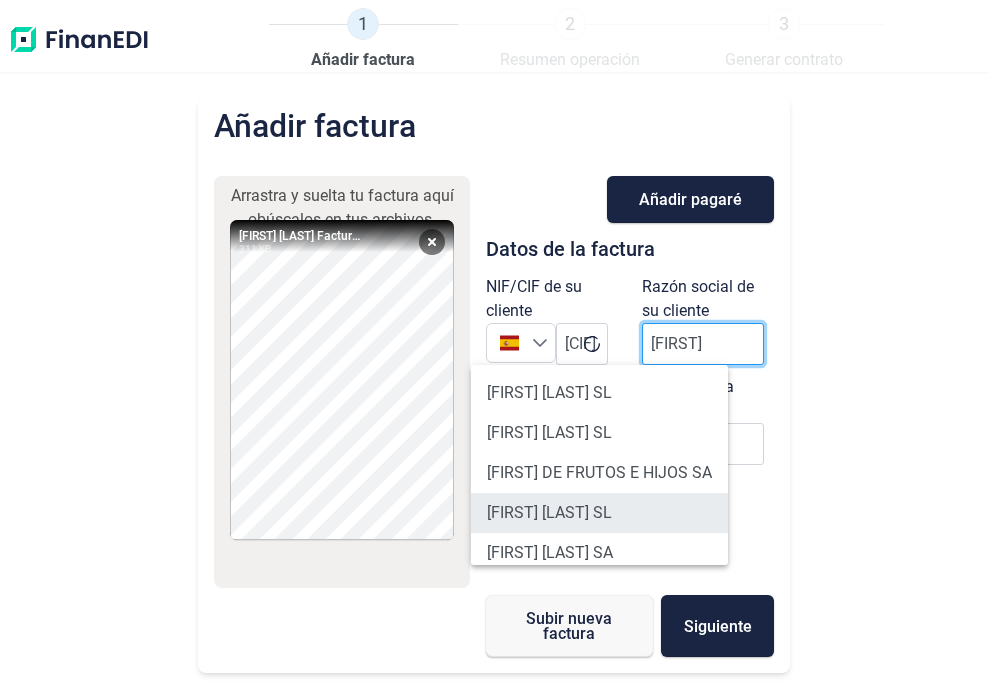 type on "[FIRST]" 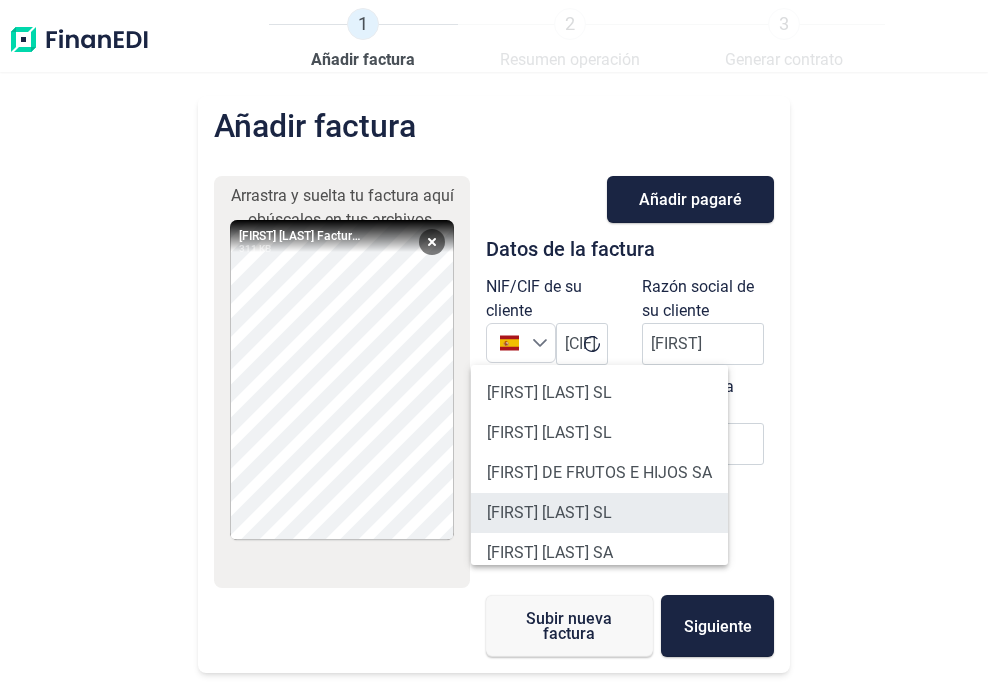 click on "[FIRST] [LAST] SL" at bounding box center [599, 513] 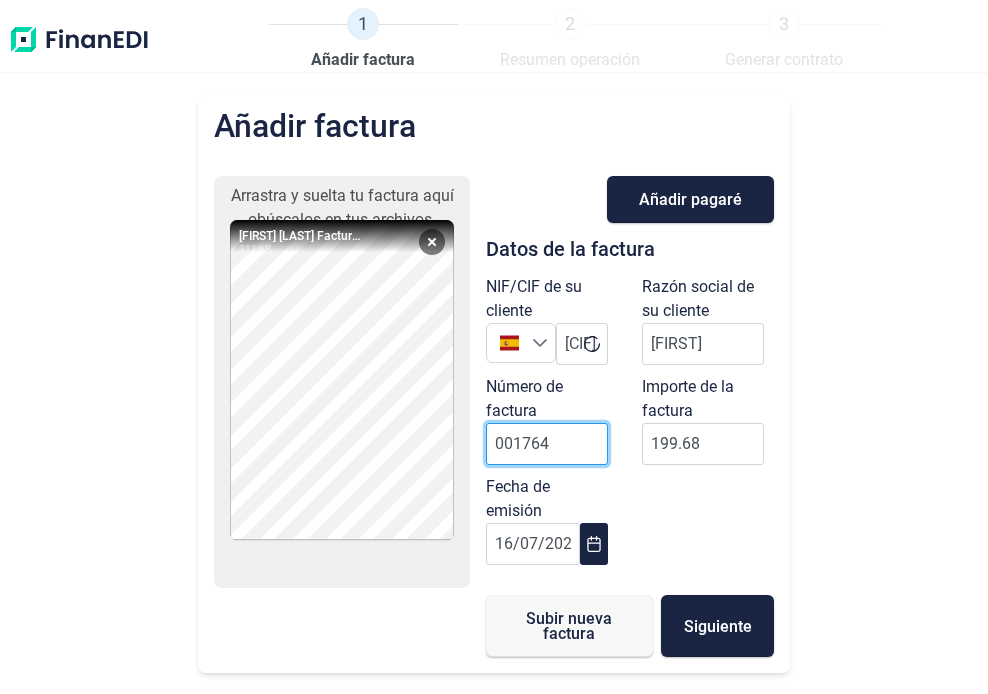 click on "001764" at bounding box center (547, 444) 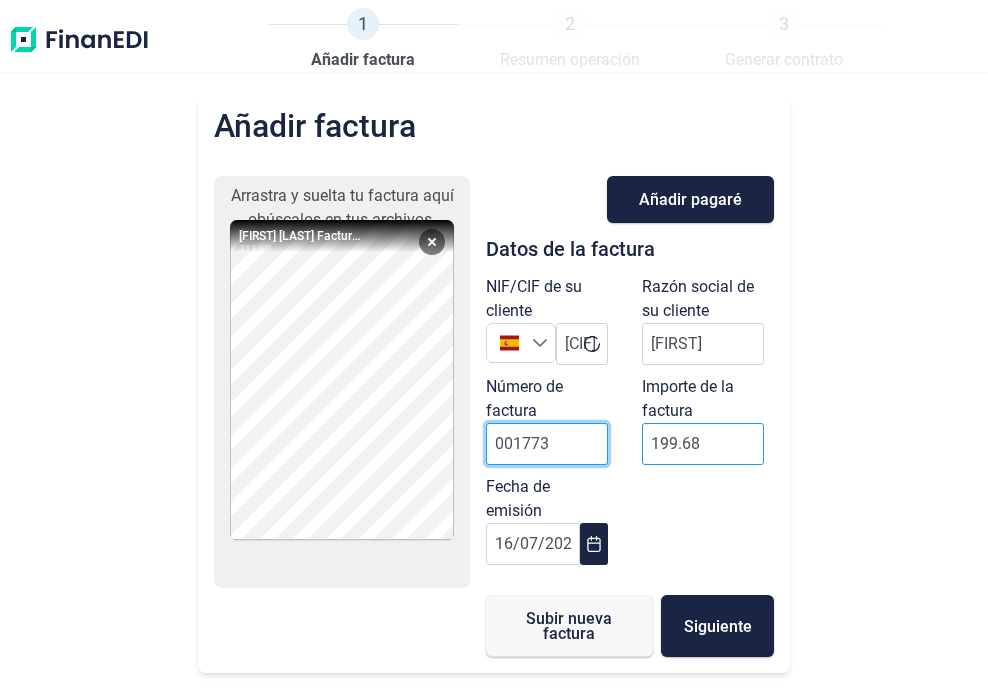 type on "001773" 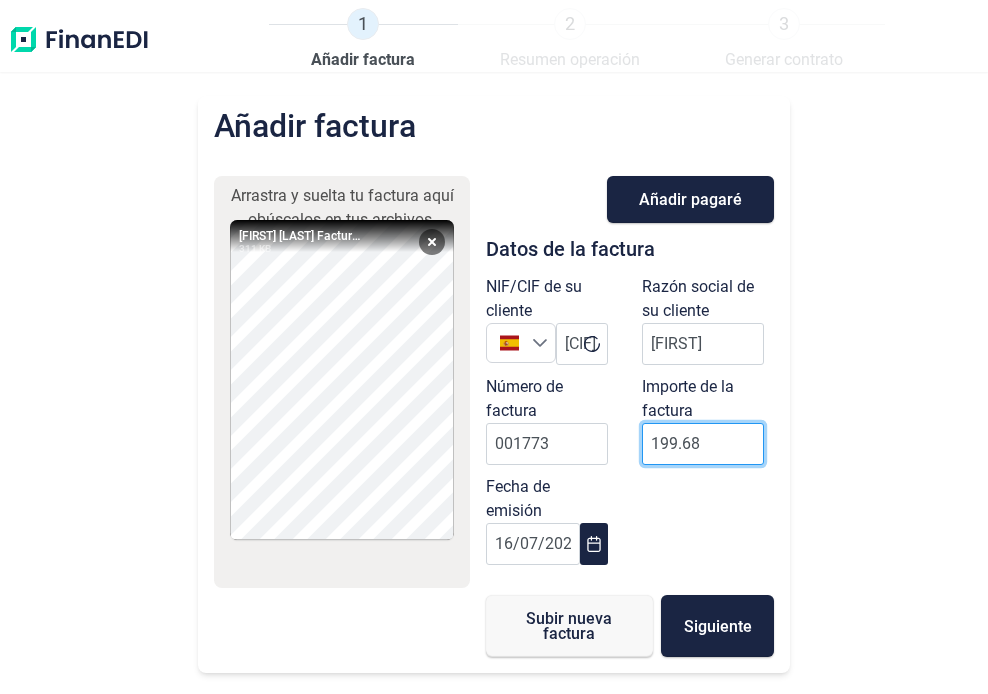 click on "199.68" at bounding box center (703, 444) 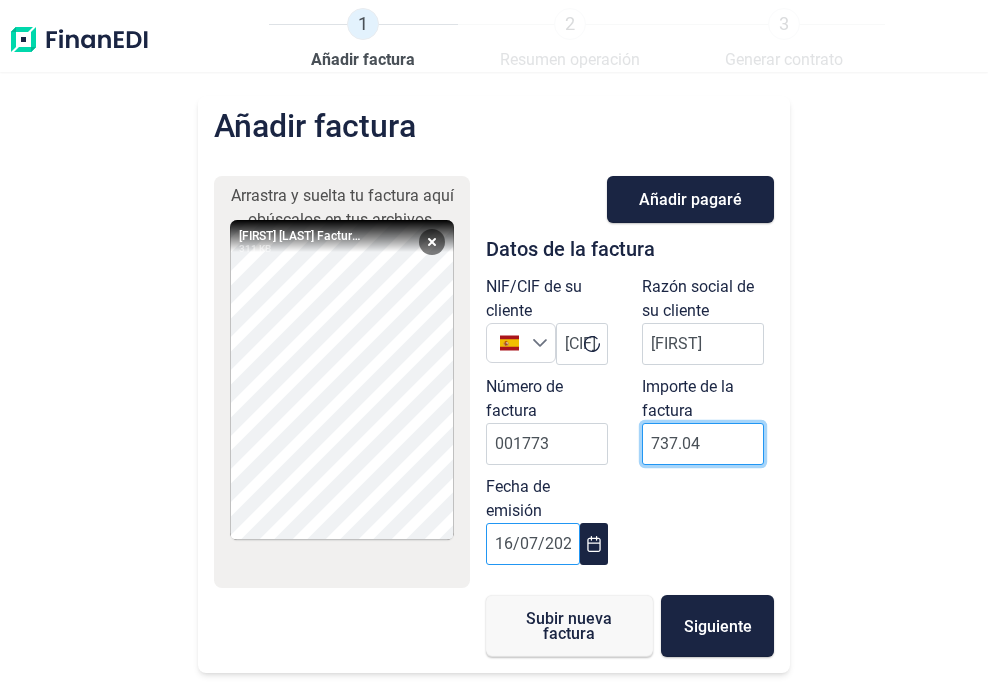 type on "737.04" 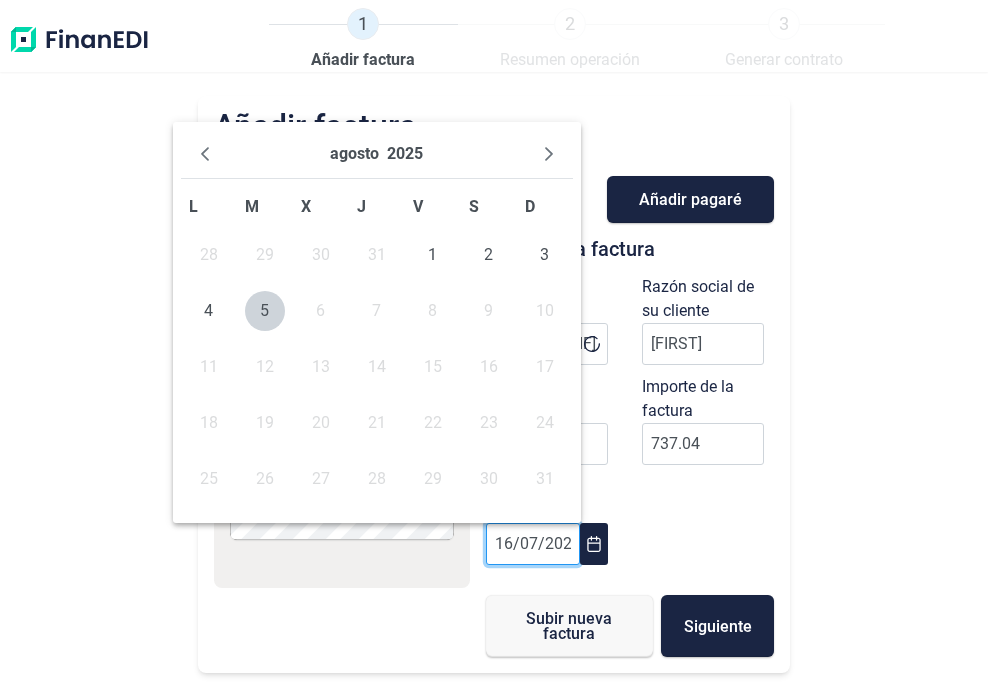 click on "16/07/2025" at bounding box center (533, 544) 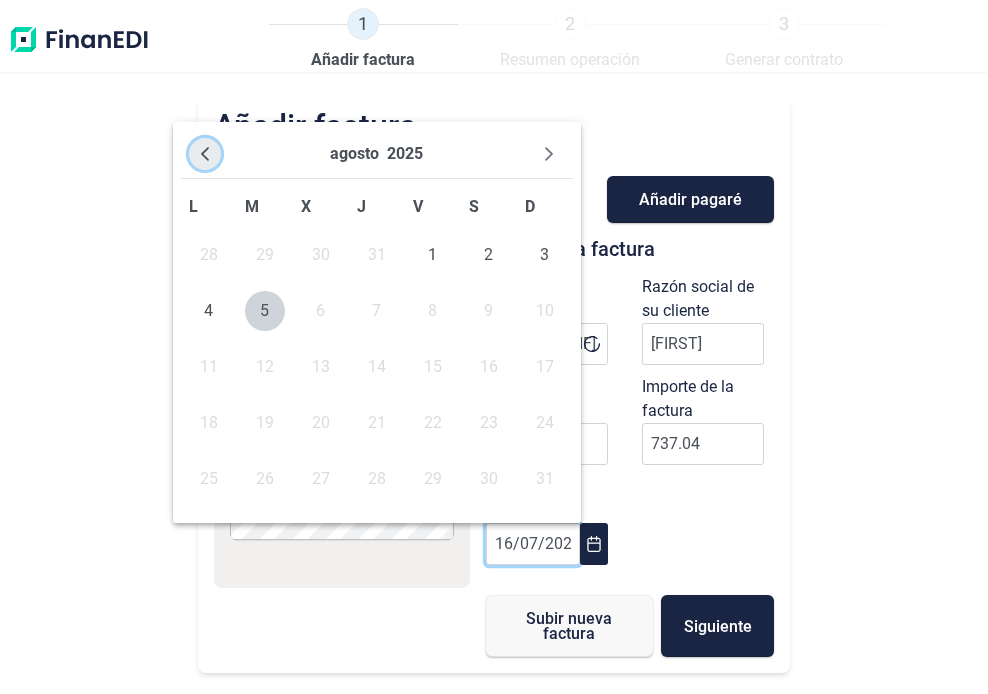 click 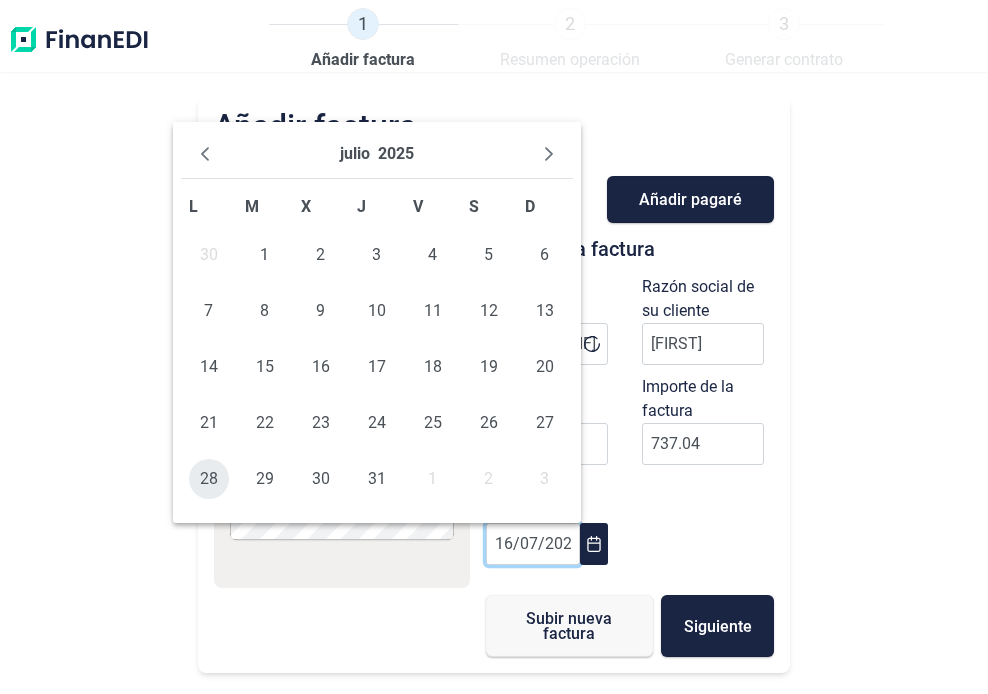 click on "28" at bounding box center [209, 479] 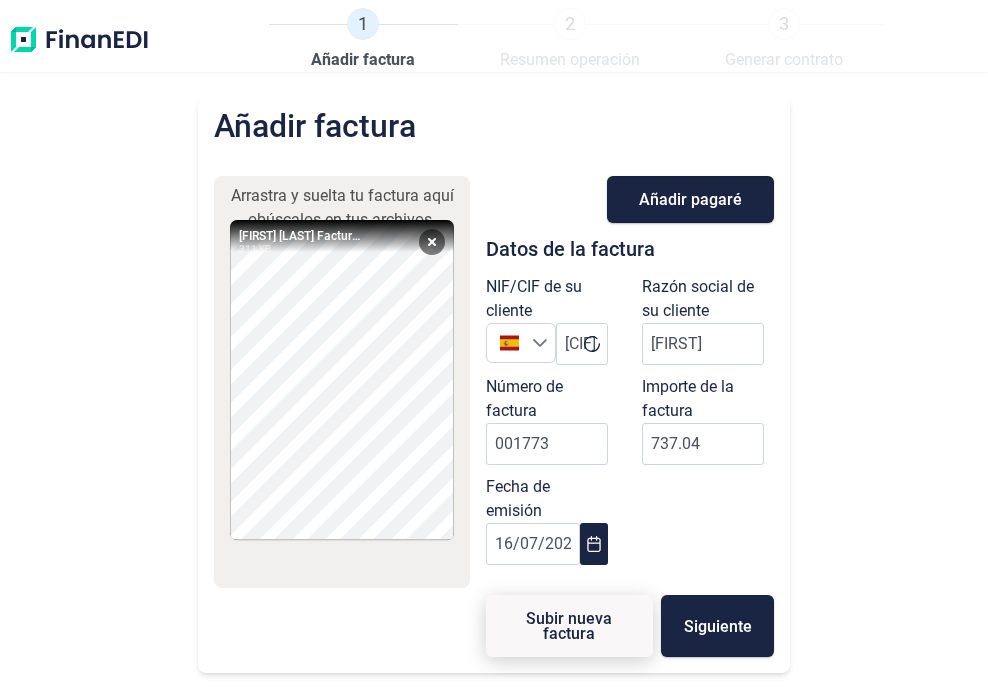 click on "Subir nueva factura" at bounding box center (569, 626) 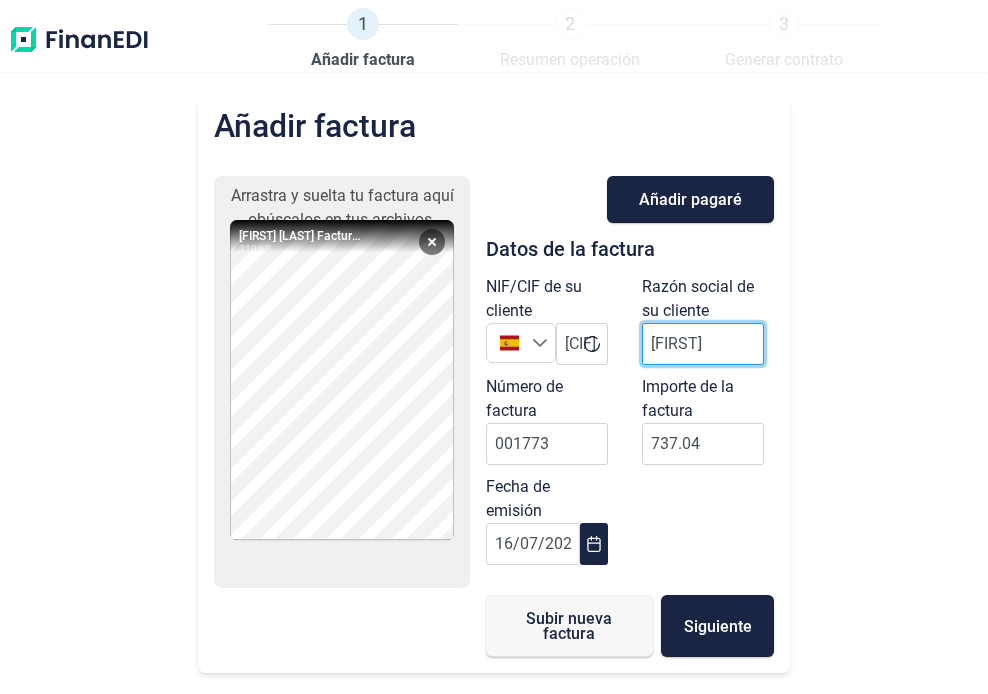 click on "[FIRST]" at bounding box center [703, 344] 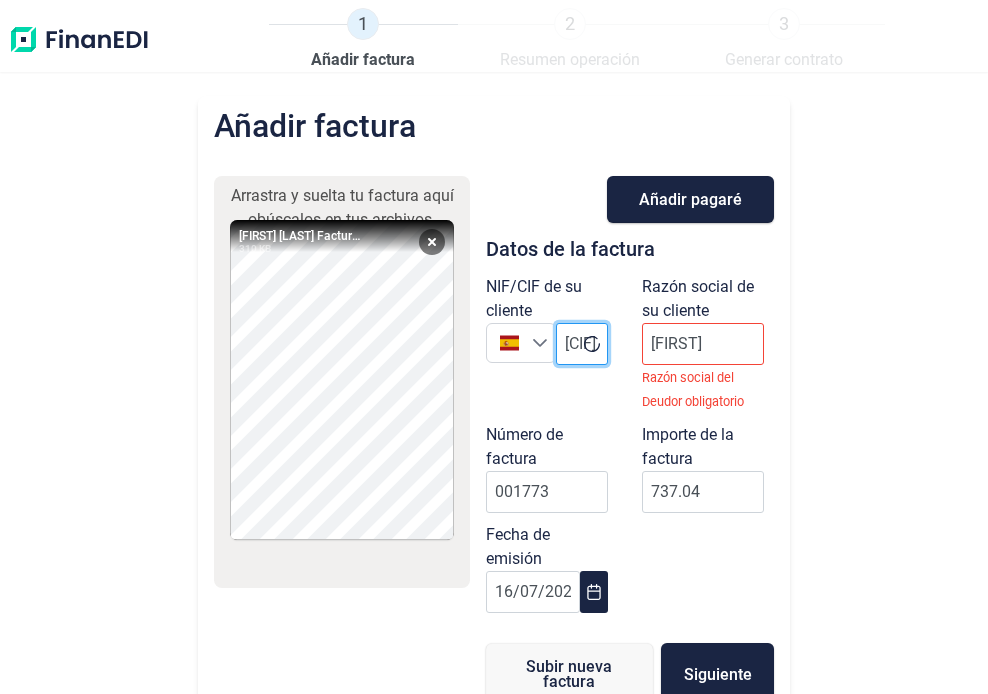 click on "[CIF]" at bounding box center [582, 344] 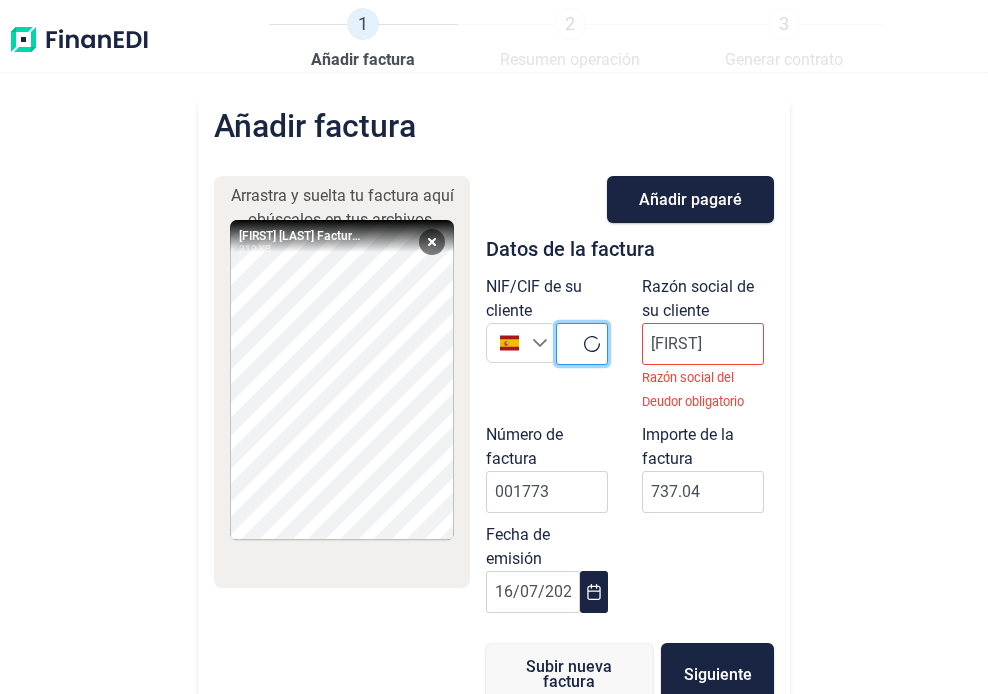paste on "[CIF]" 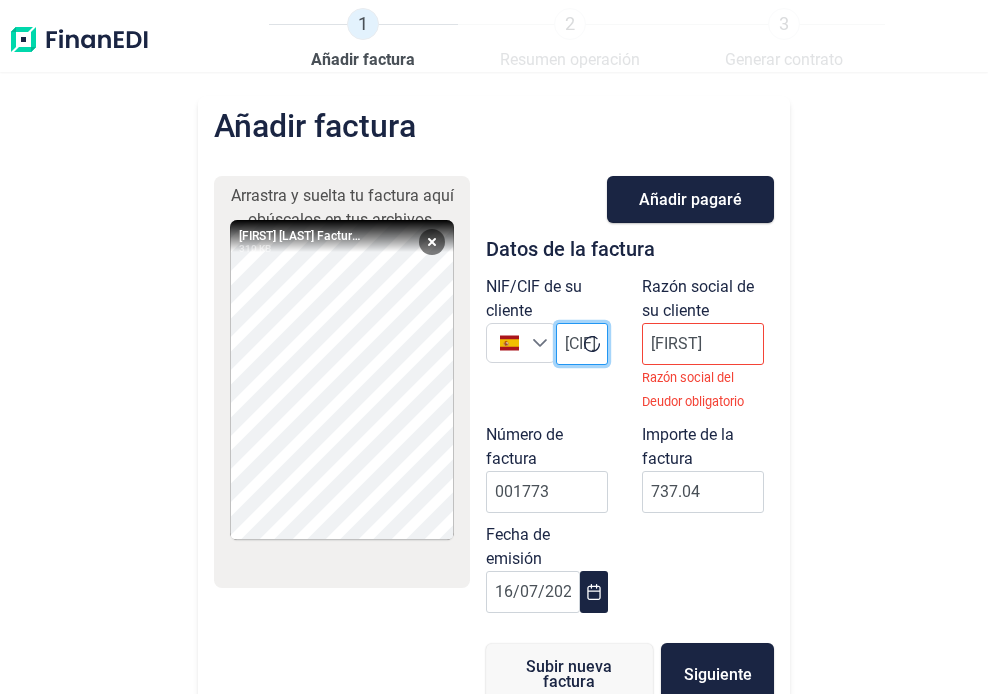 scroll, scrollTop: 0, scrollLeft: 46, axis: horizontal 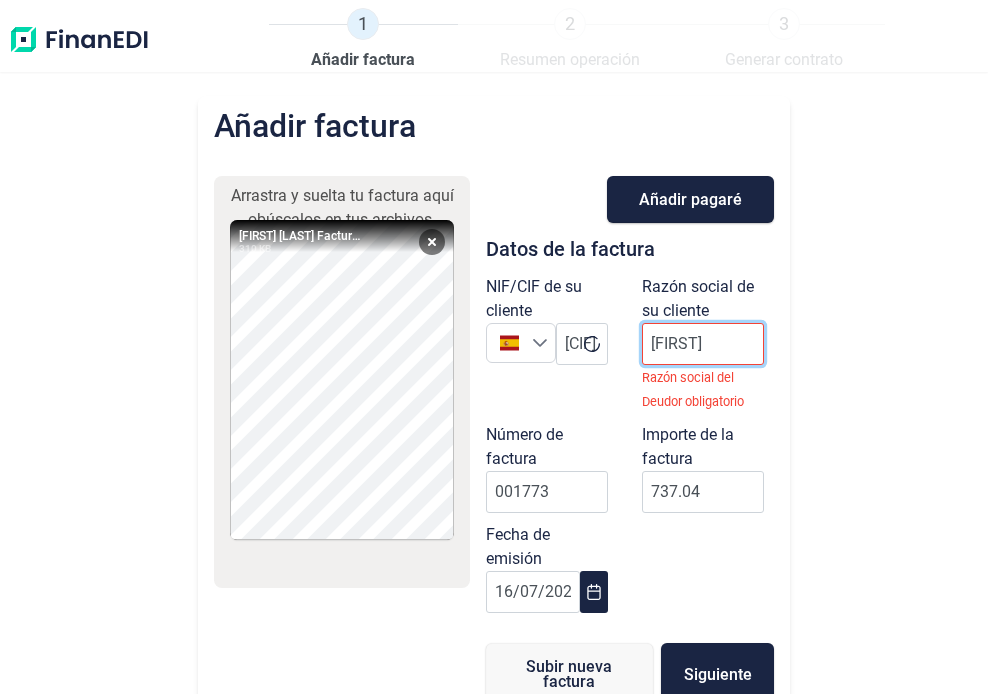 click on "[FIRST]" at bounding box center (703, 344) 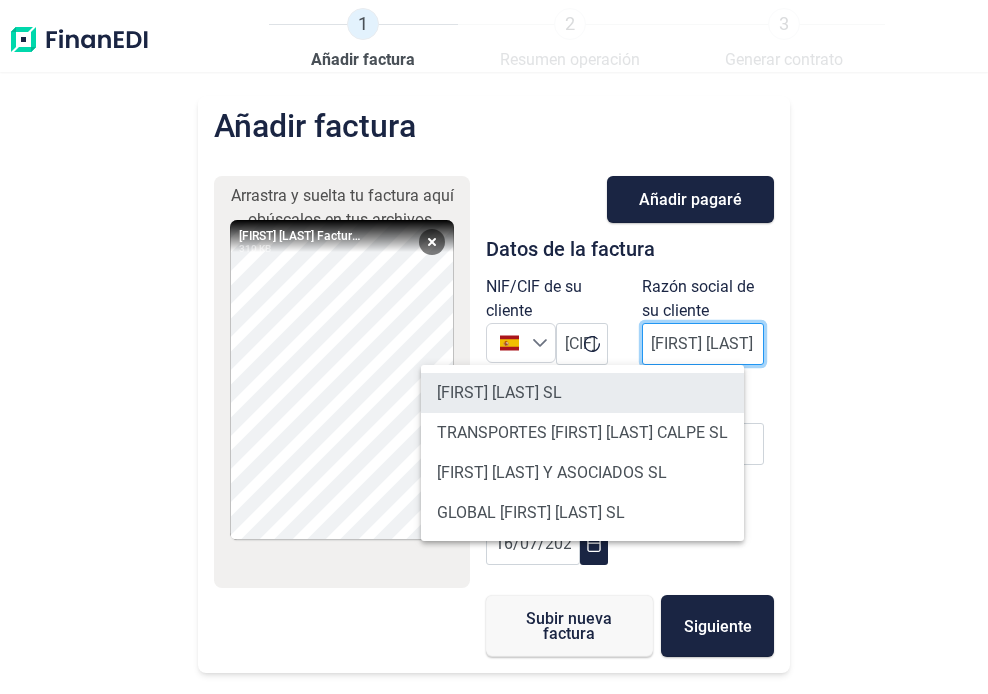 type on "[FIRST] [LAST]" 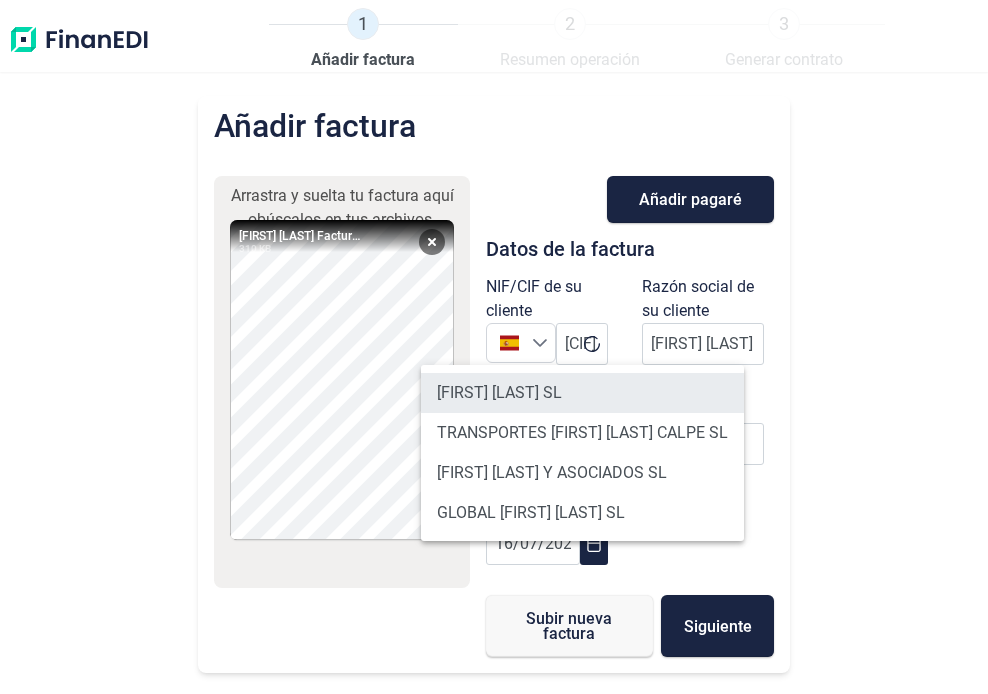 click on "[FIRST] [LAST] SL" at bounding box center (582, 393) 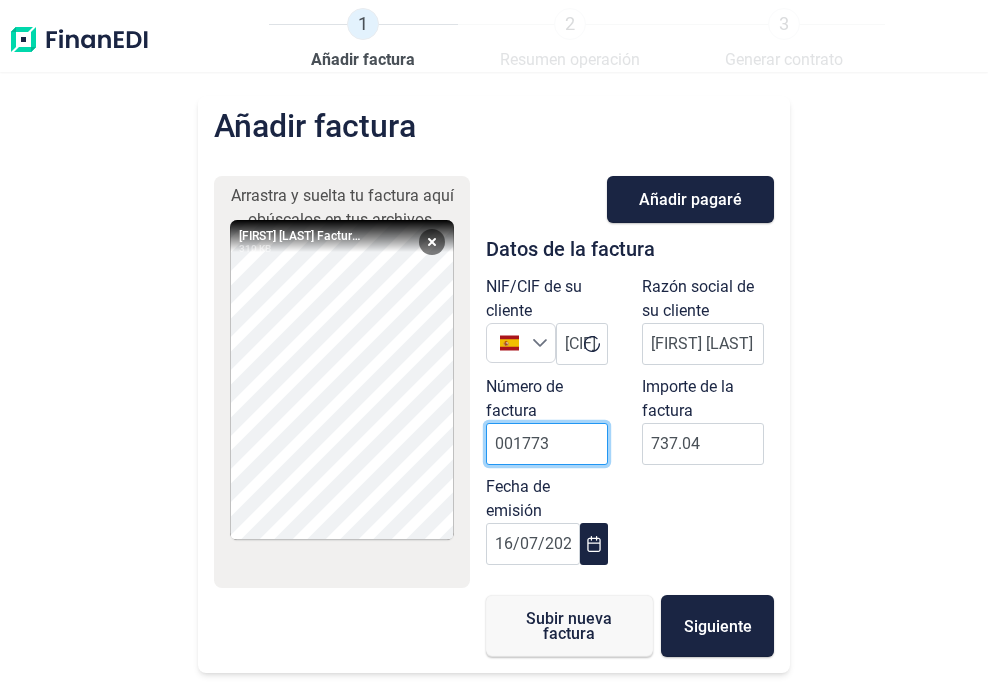 click on "001773" at bounding box center [547, 444] 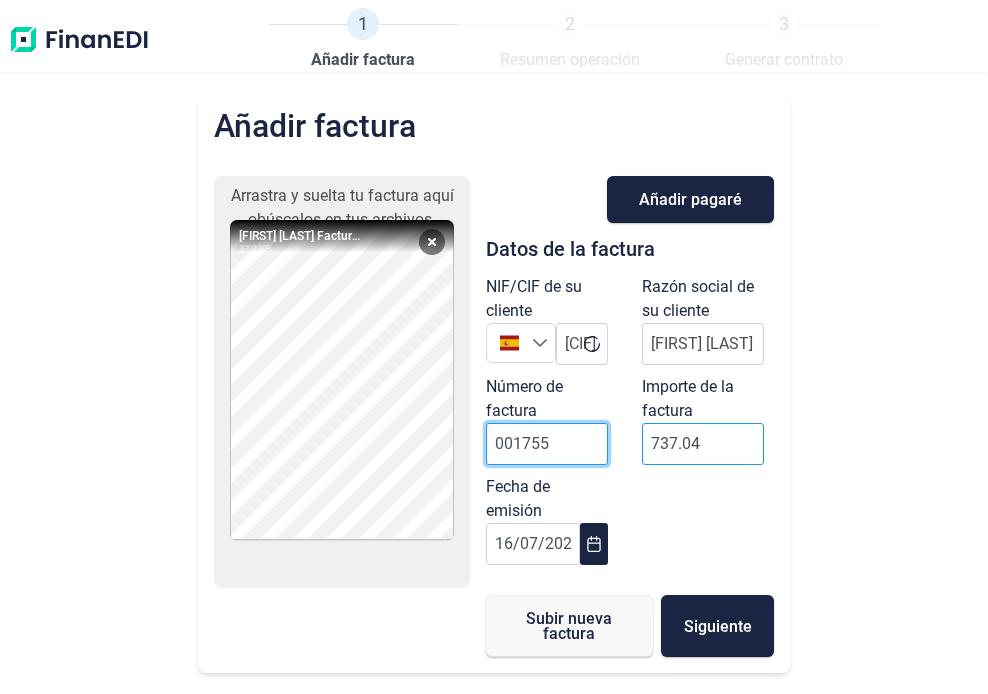 type on "001755" 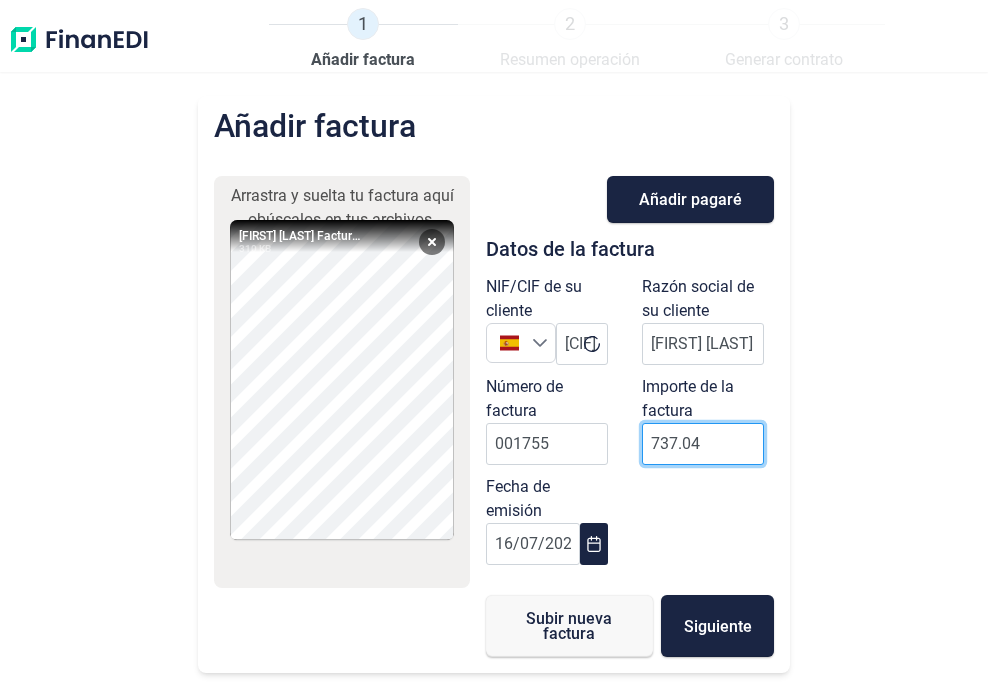 click on "737.04" at bounding box center [703, 444] 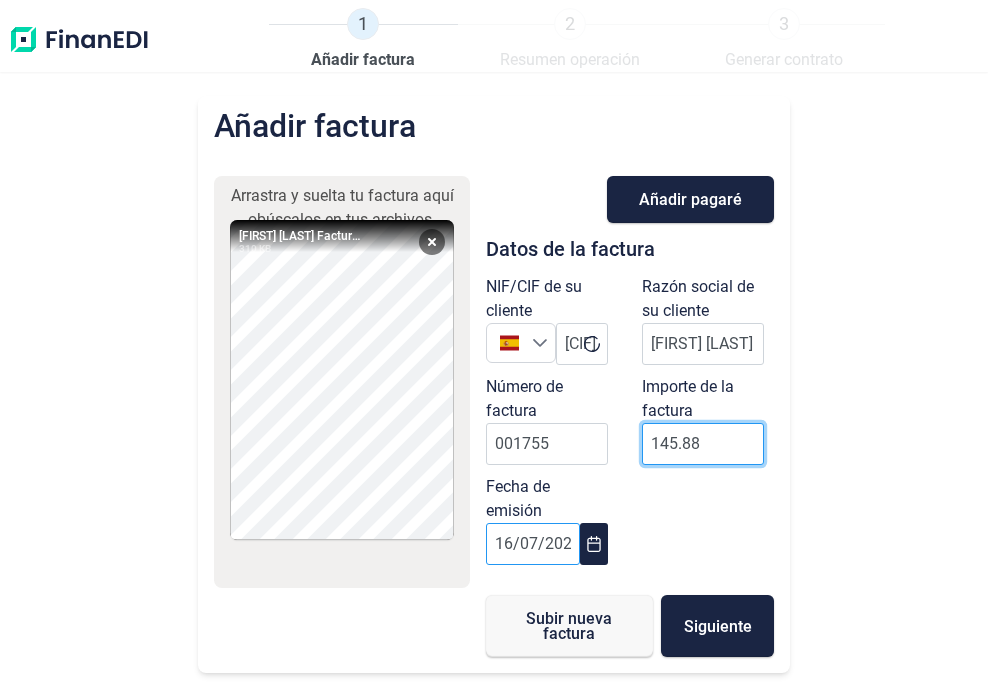 type on "145.88" 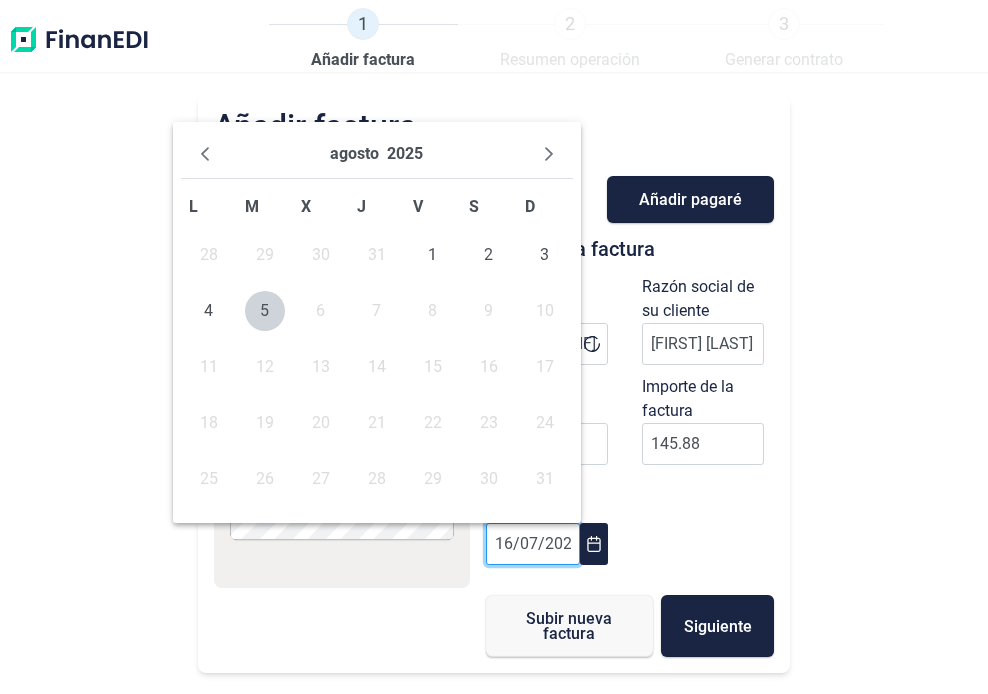 click on "16/07/2025" at bounding box center (533, 544) 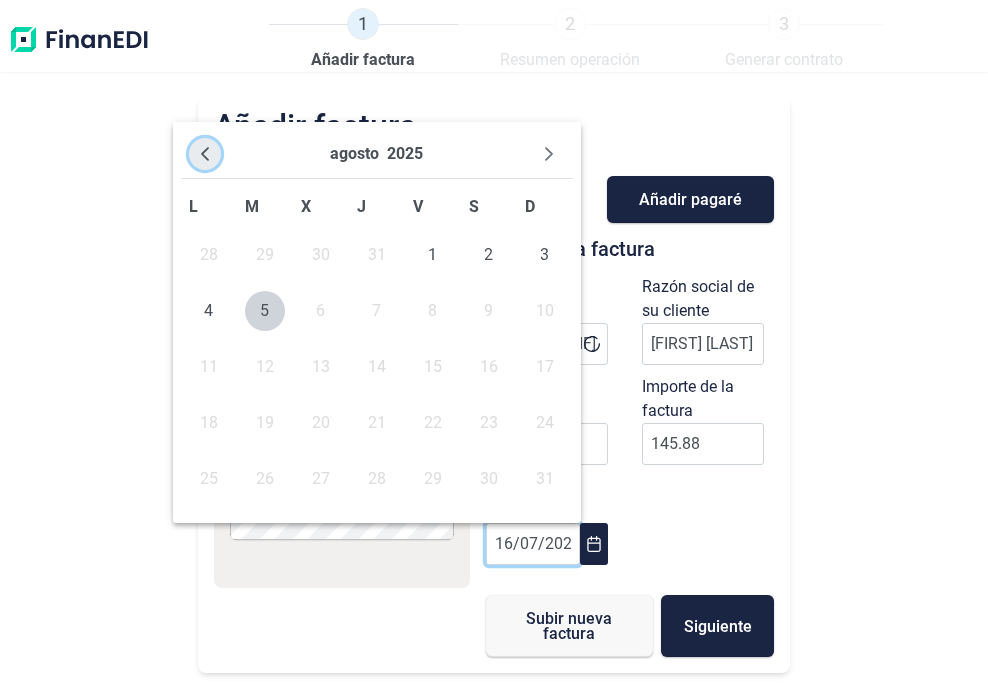 click at bounding box center [205, 154] 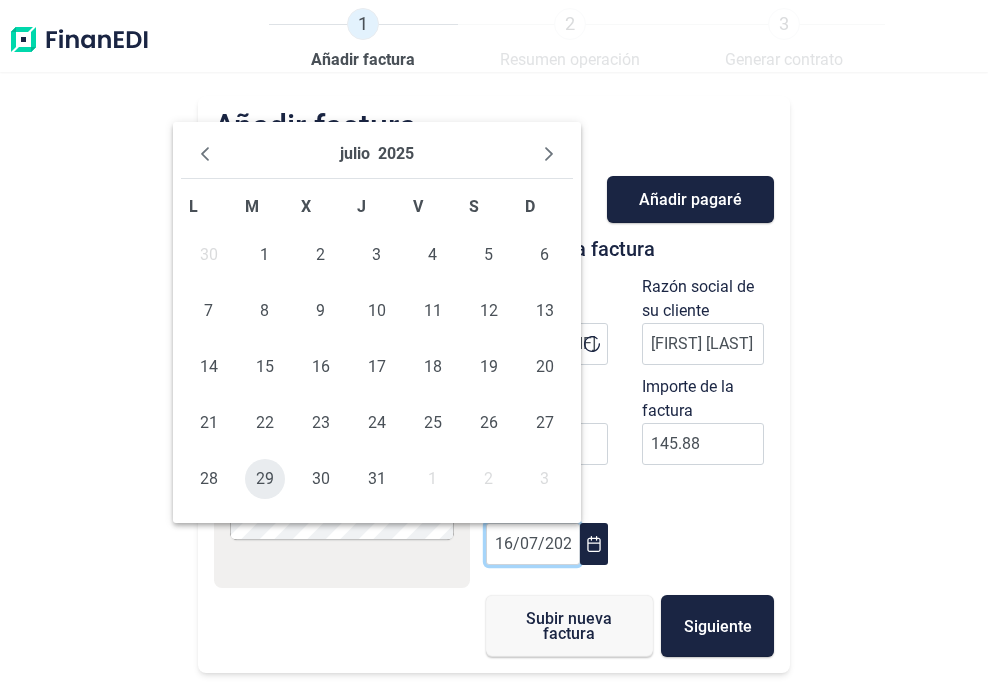 click on "29" at bounding box center [265, 479] 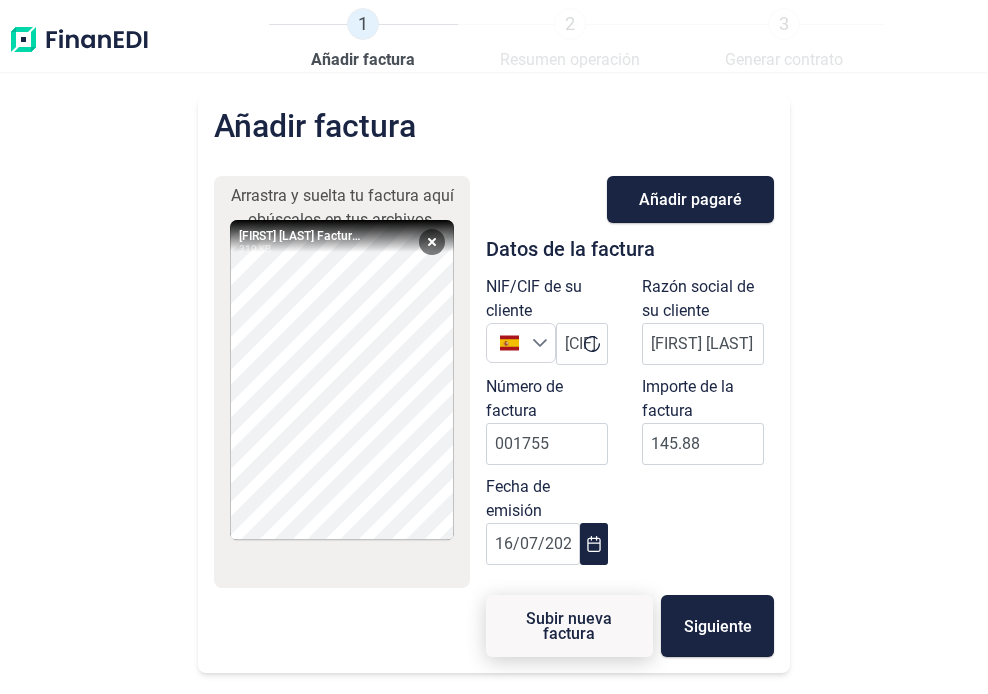 click on "Subir nueva factura" at bounding box center [569, 626] 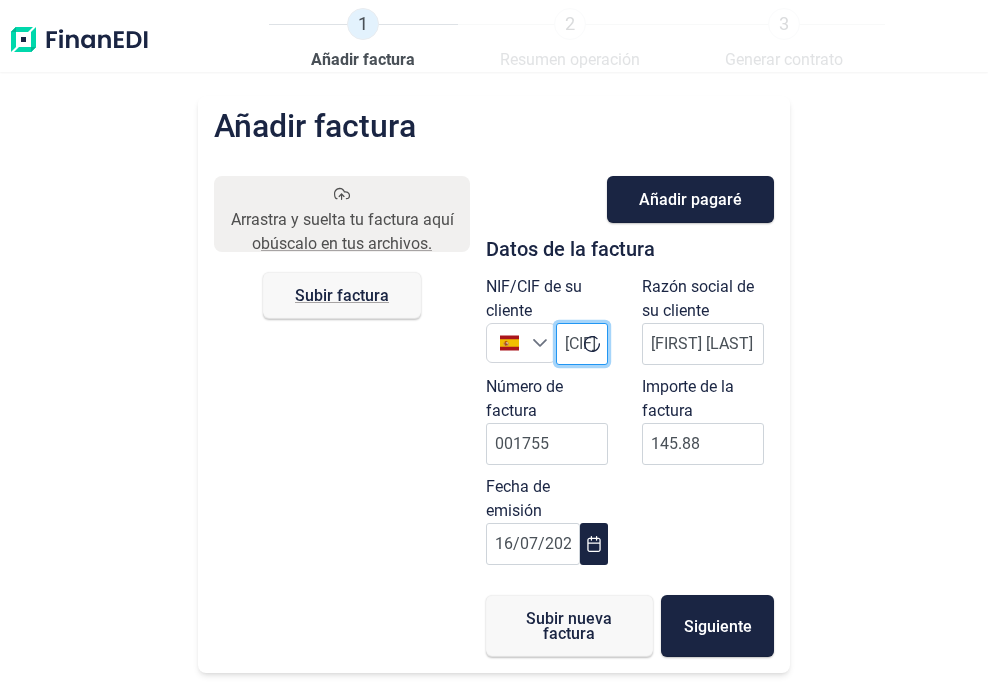 click on "[CIF]" at bounding box center [582, 344] 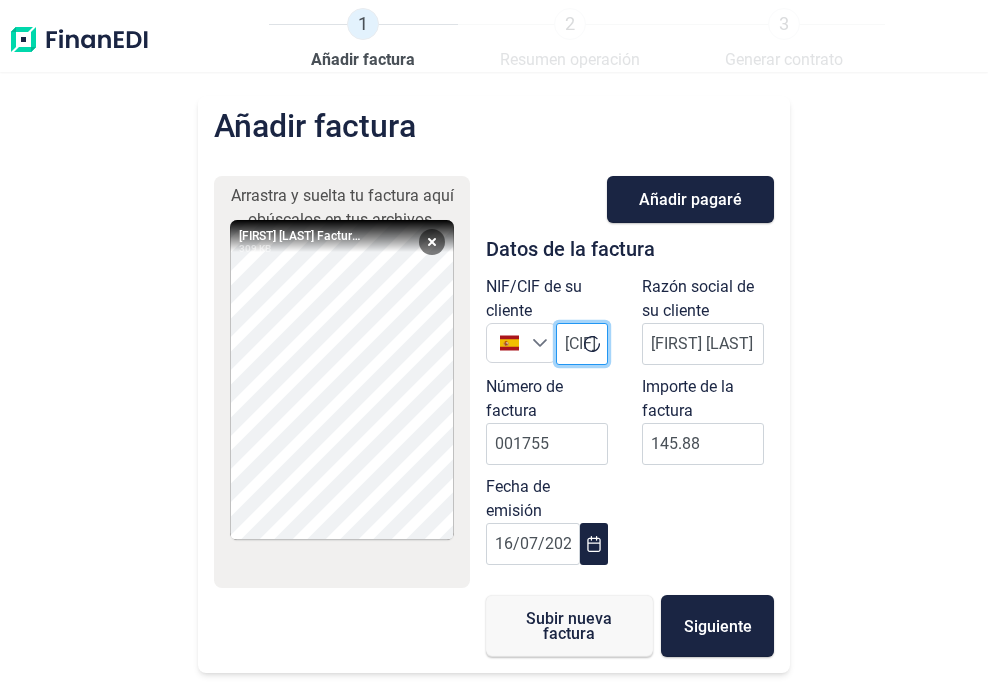click on "[CIF]" at bounding box center [582, 344] 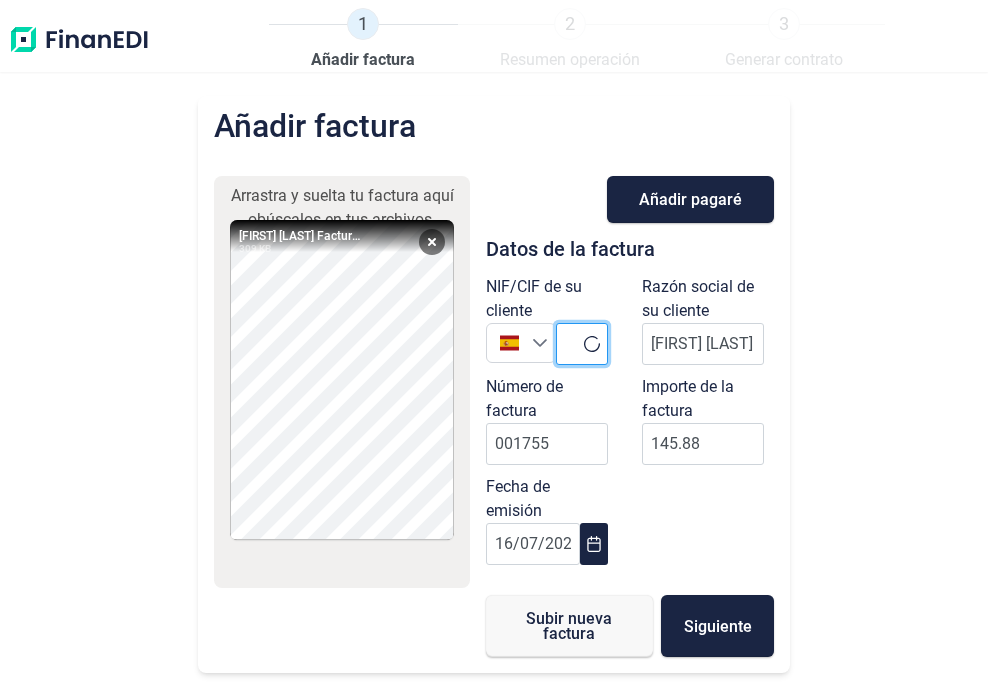 paste on "[CIF]" 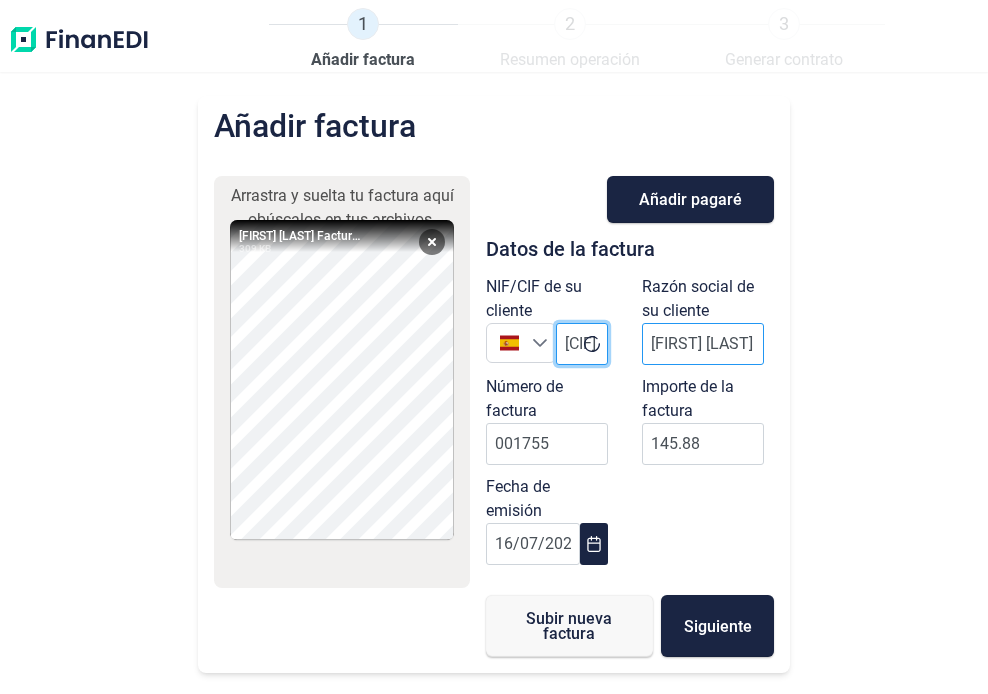 scroll, scrollTop: 0, scrollLeft: 44, axis: horizontal 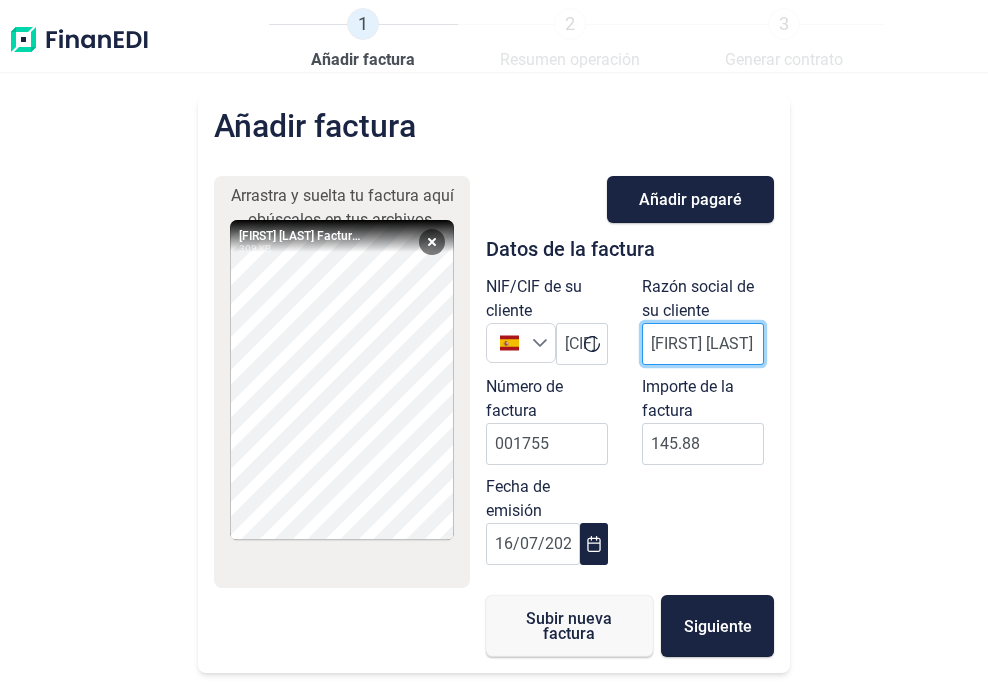 click on "[FIRST] [LAST]" at bounding box center (703, 344) 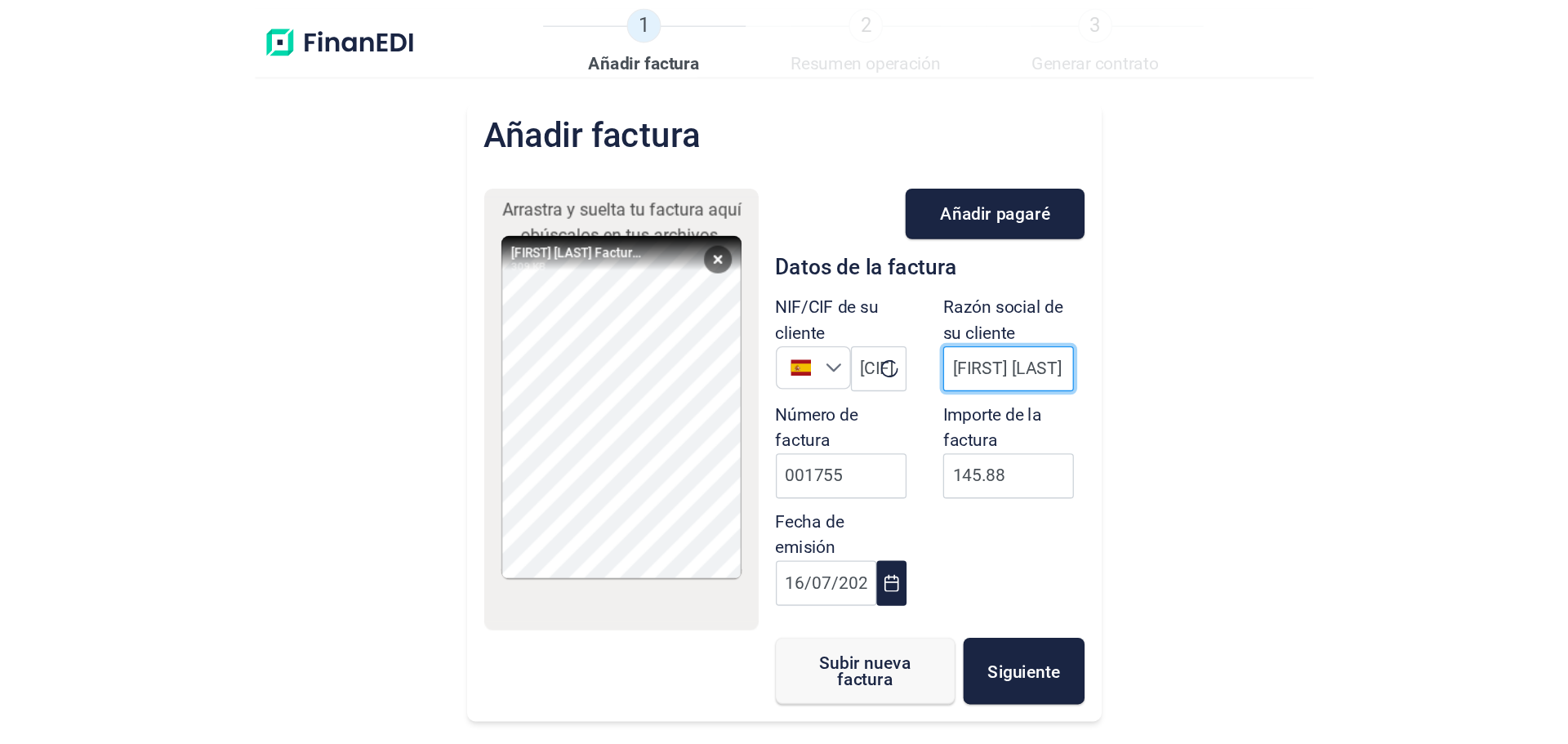 scroll, scrollTop: 0, scrollLeft: 0, axis: both 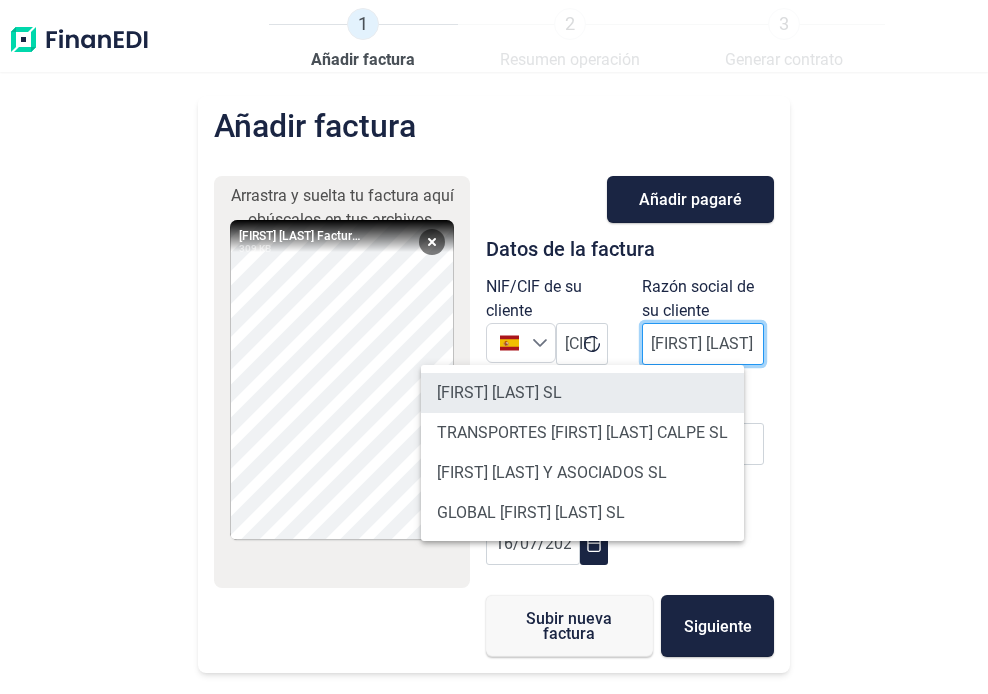 type on "[FIRST] [LAST]" 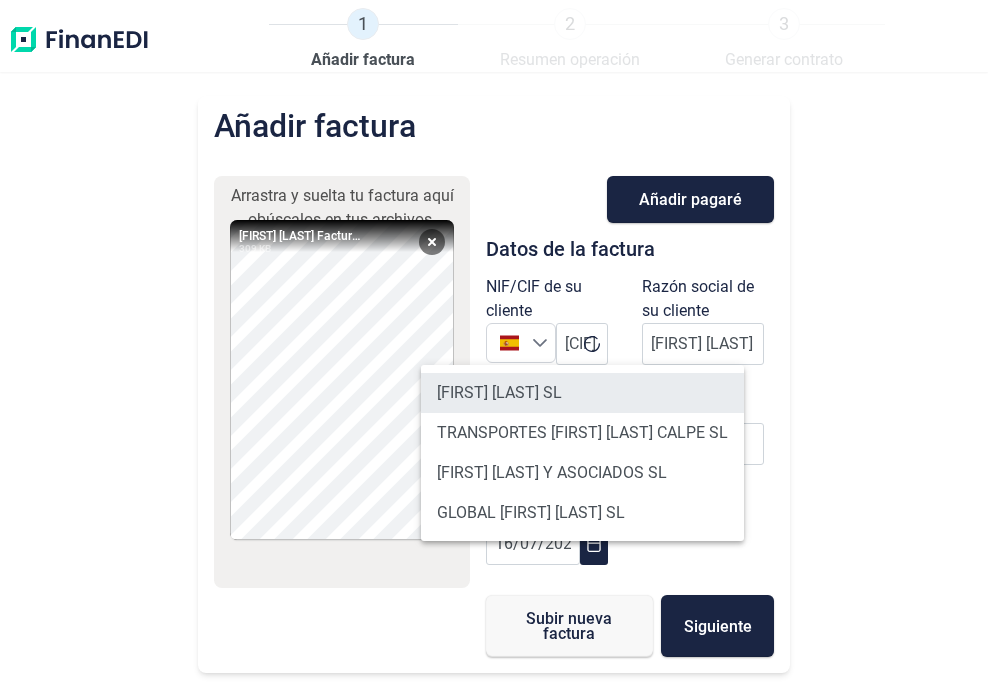 click on "[FIRST] [LAST] SL" at bounding box center [582, 393] 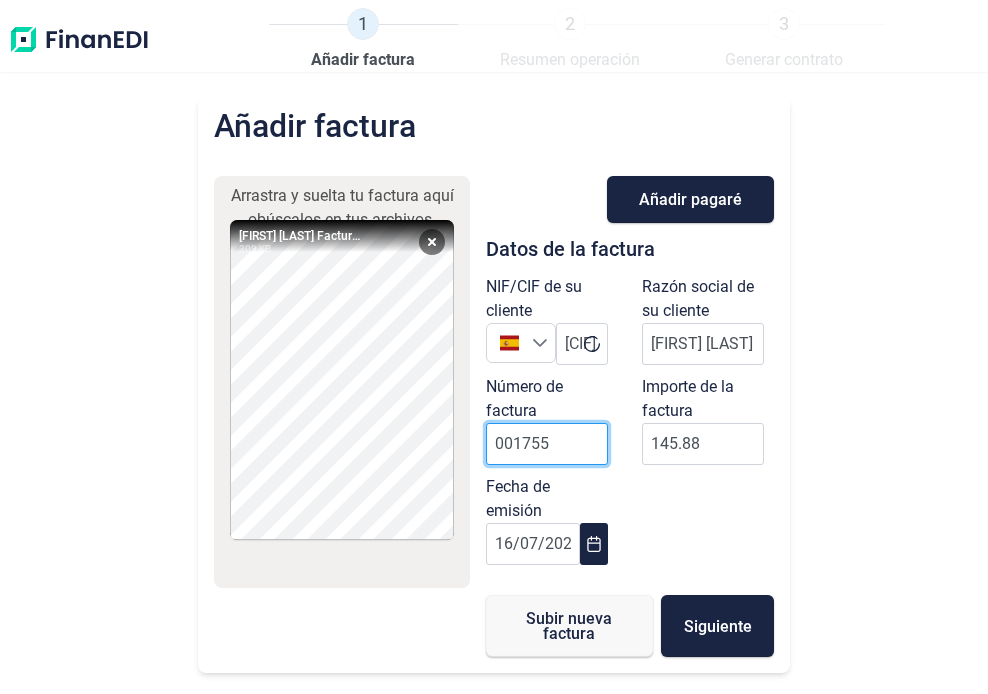 click on "001755" at bounding box center (547, 444) 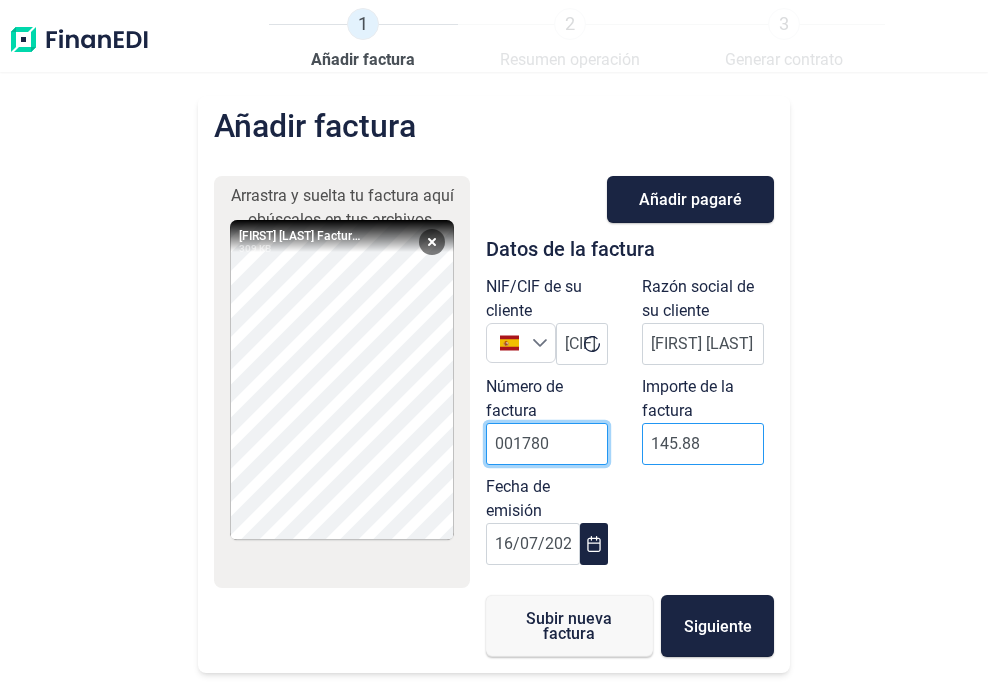 type on "001780" 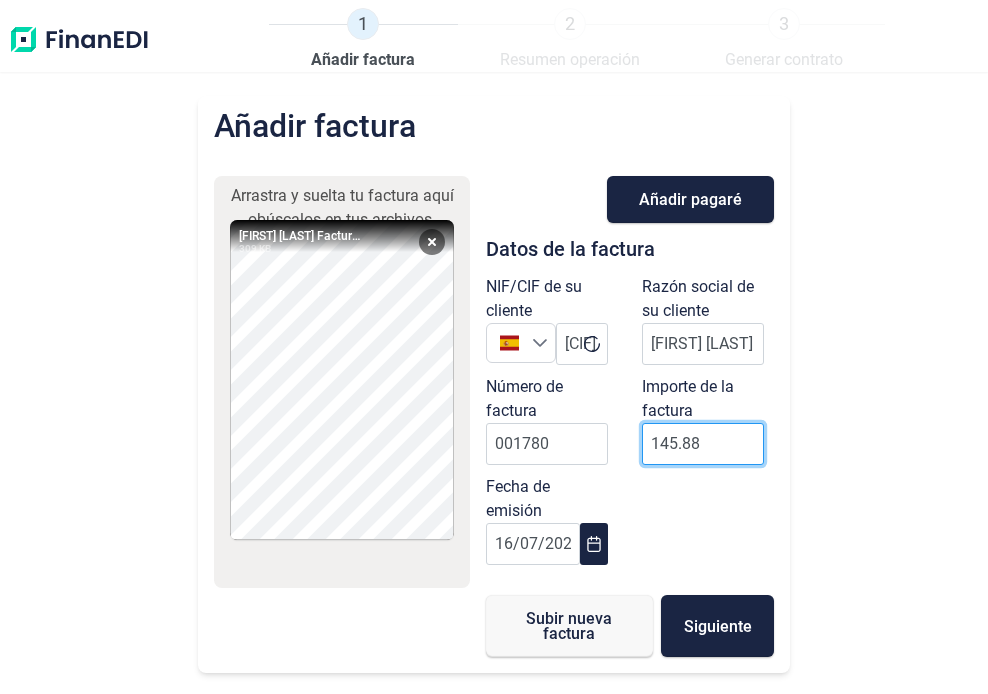 click on "145.88" at bounding box center (703, 444) 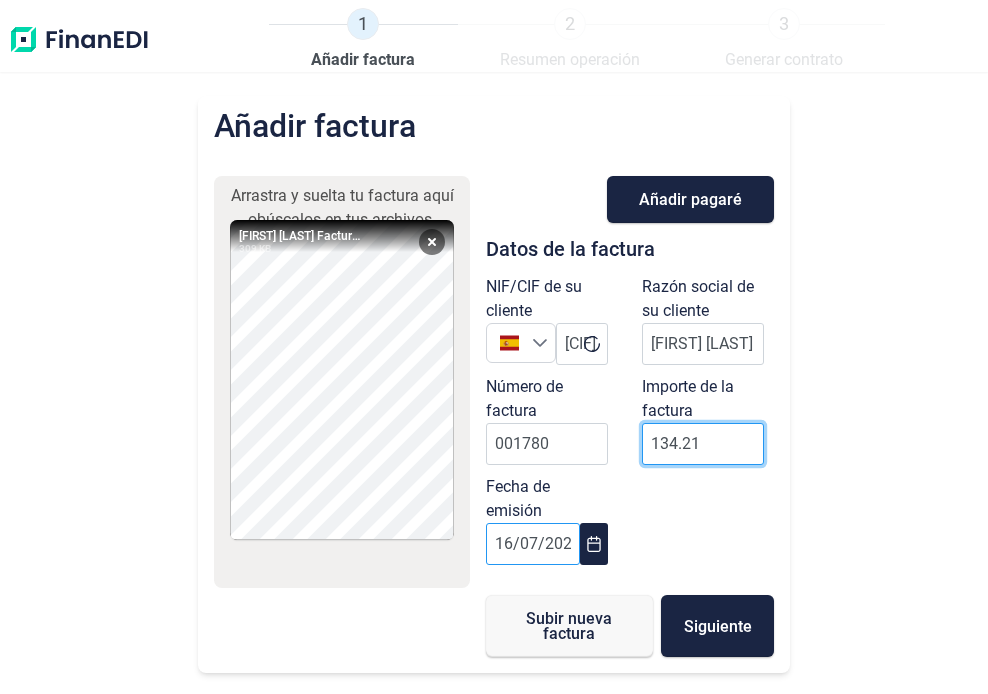 type on "134.21" 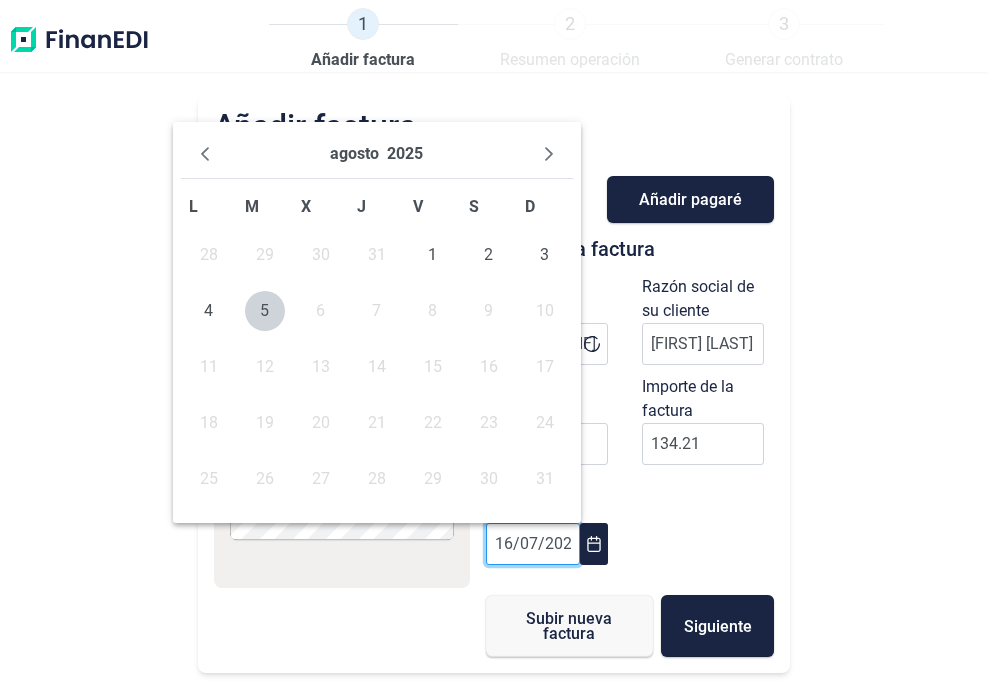 click on "16/07/2025" at bounding box center [533, 544] 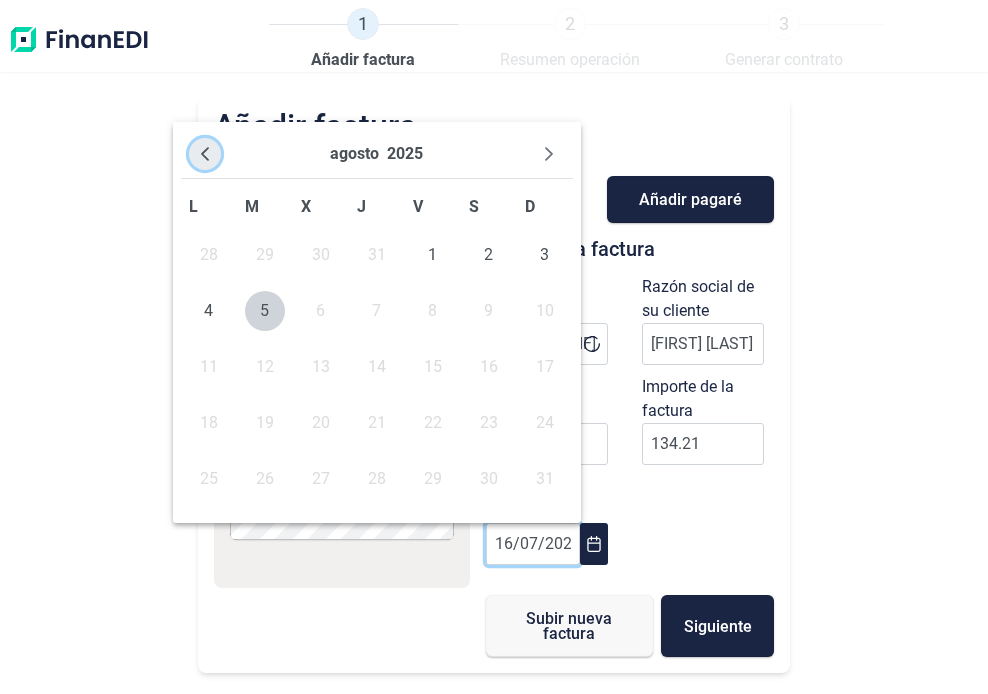 click 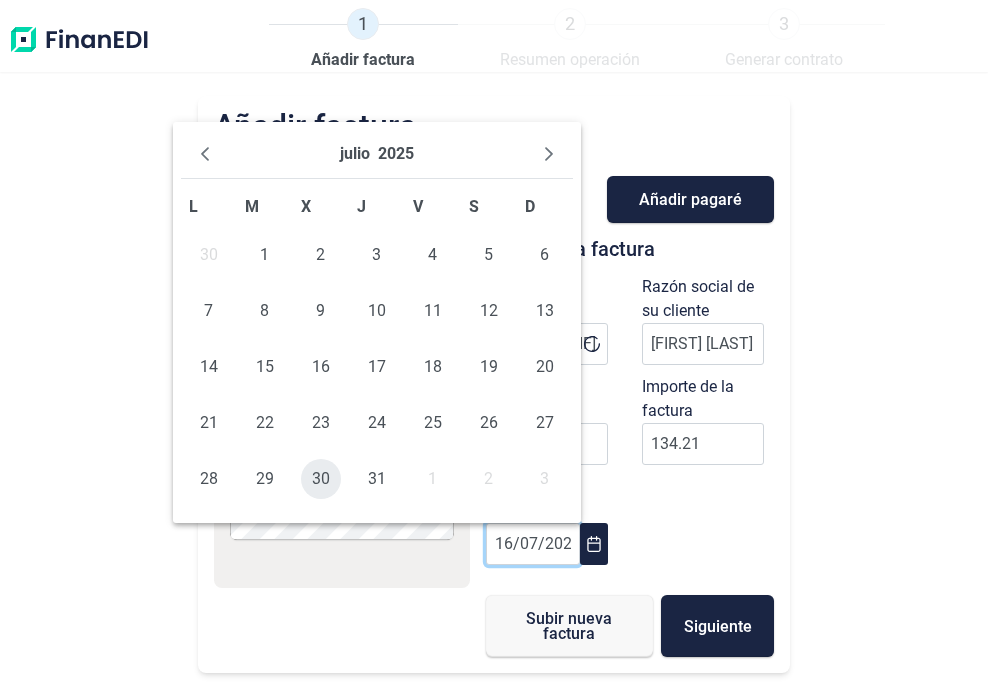 click on "30" at bounding box center (321, 479) 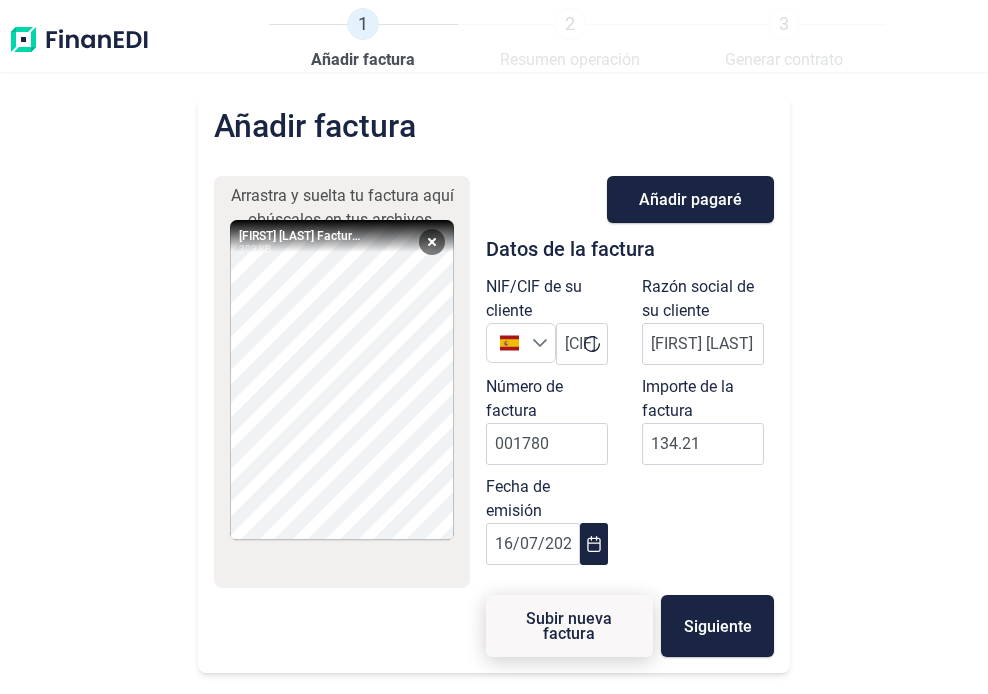 click on "Subir nueva factura" at bounding box center (569, 626) 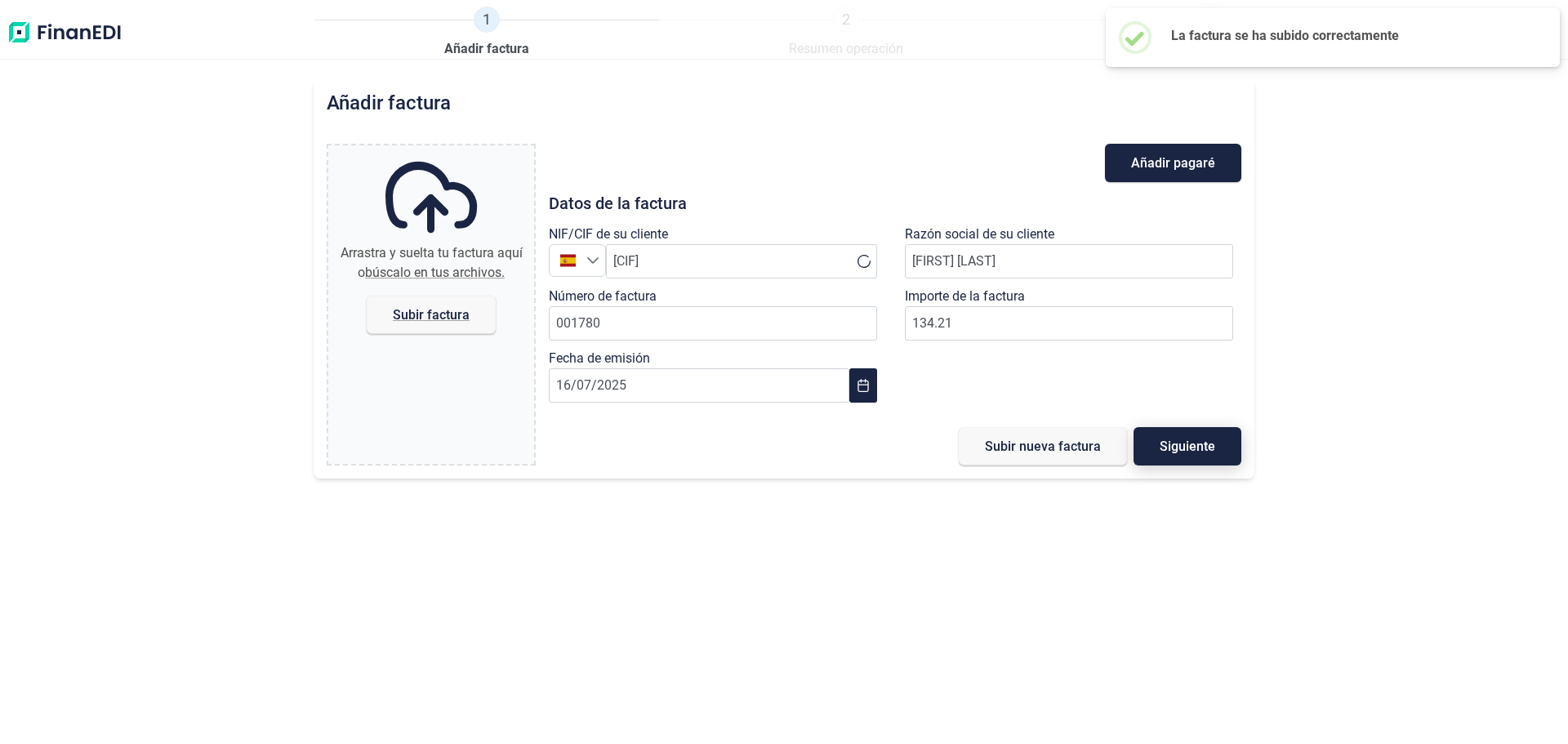 click on "Siguiente" at bounding box center [1187, 446] 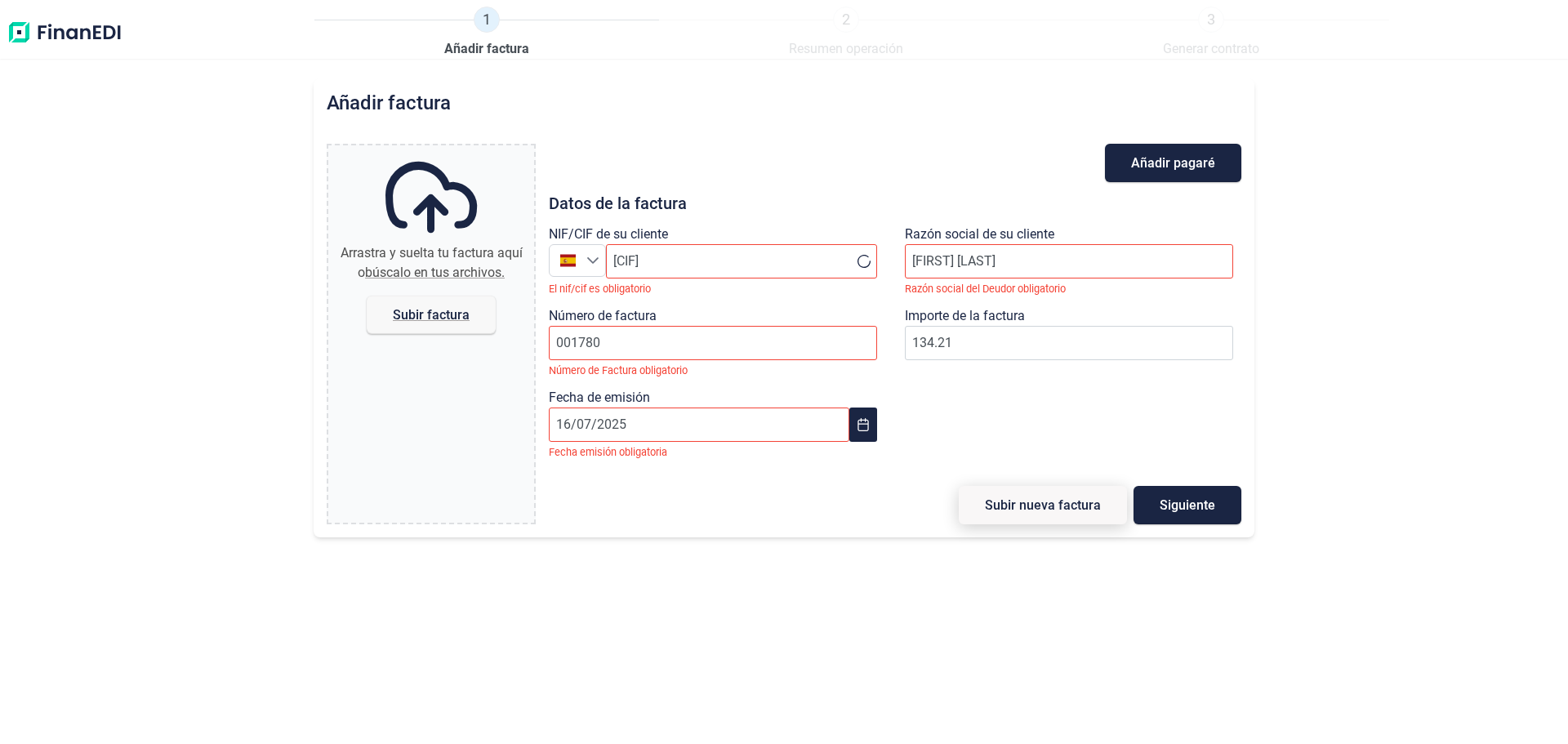 click on "Subir nueva factura" at bounding box center [1043, 505] 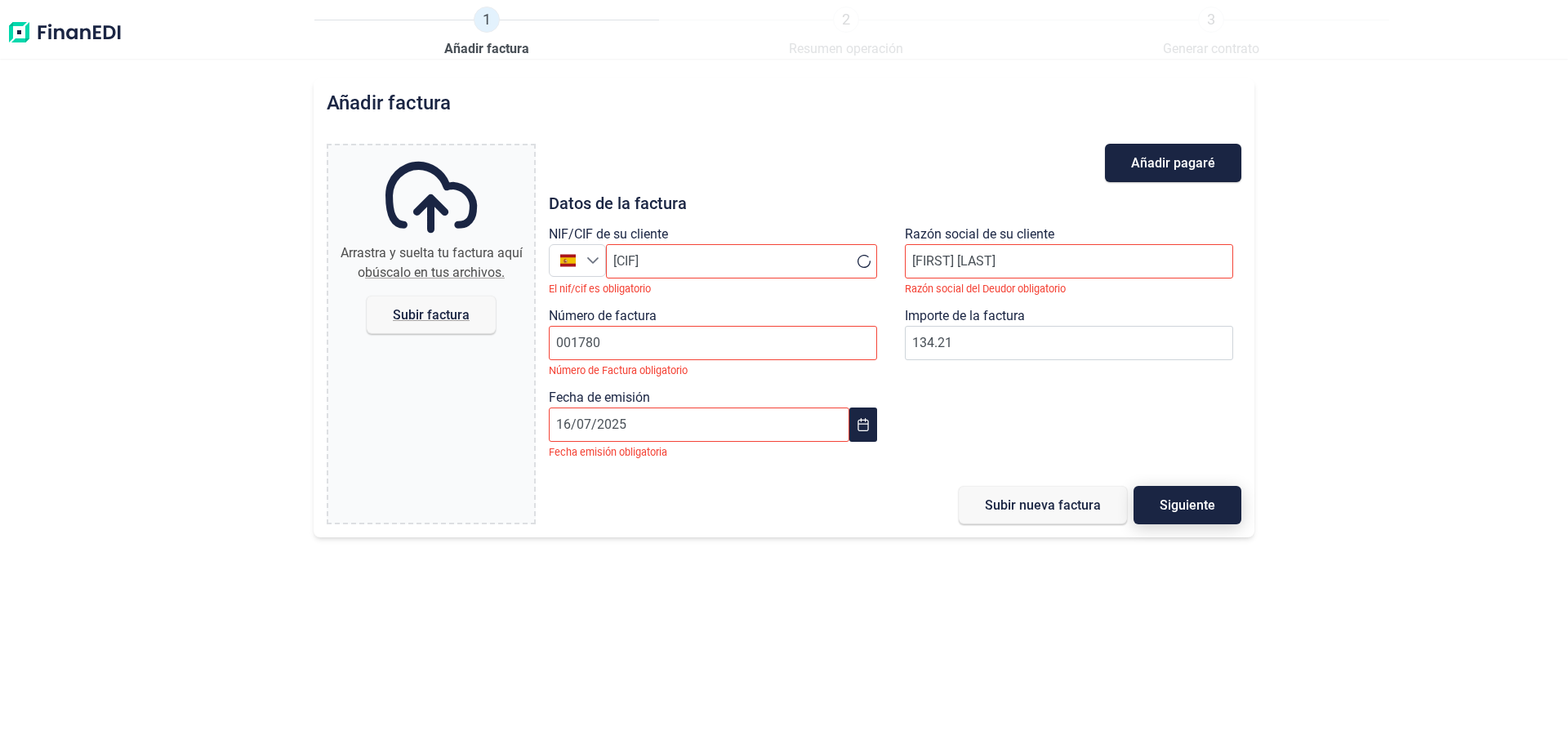 click on "Siguiente" at bounding box center (1187, 505) 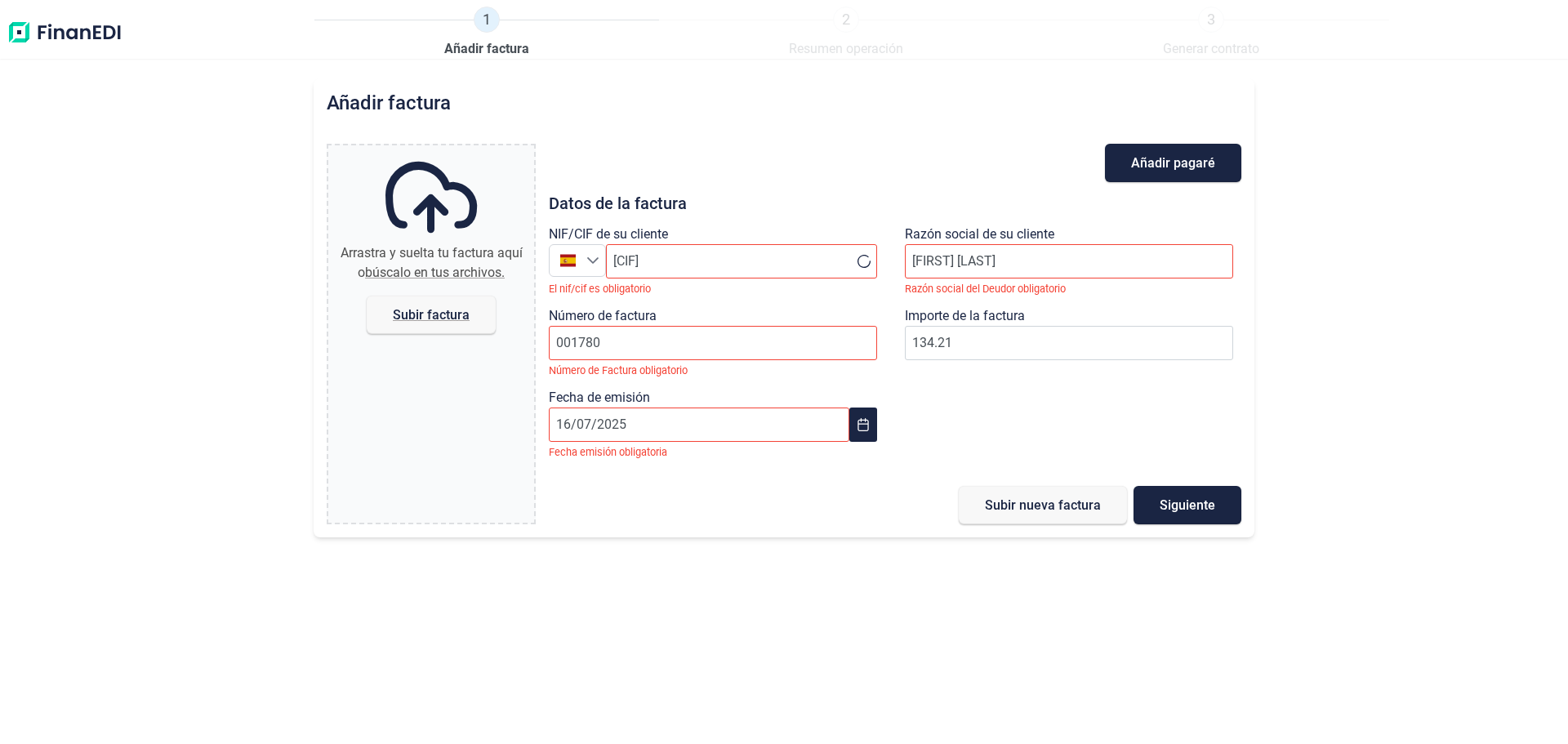 click on "1 Añadir factura 2 Resumen operación 3 Generar contrato" at bounding box center [852, 33] 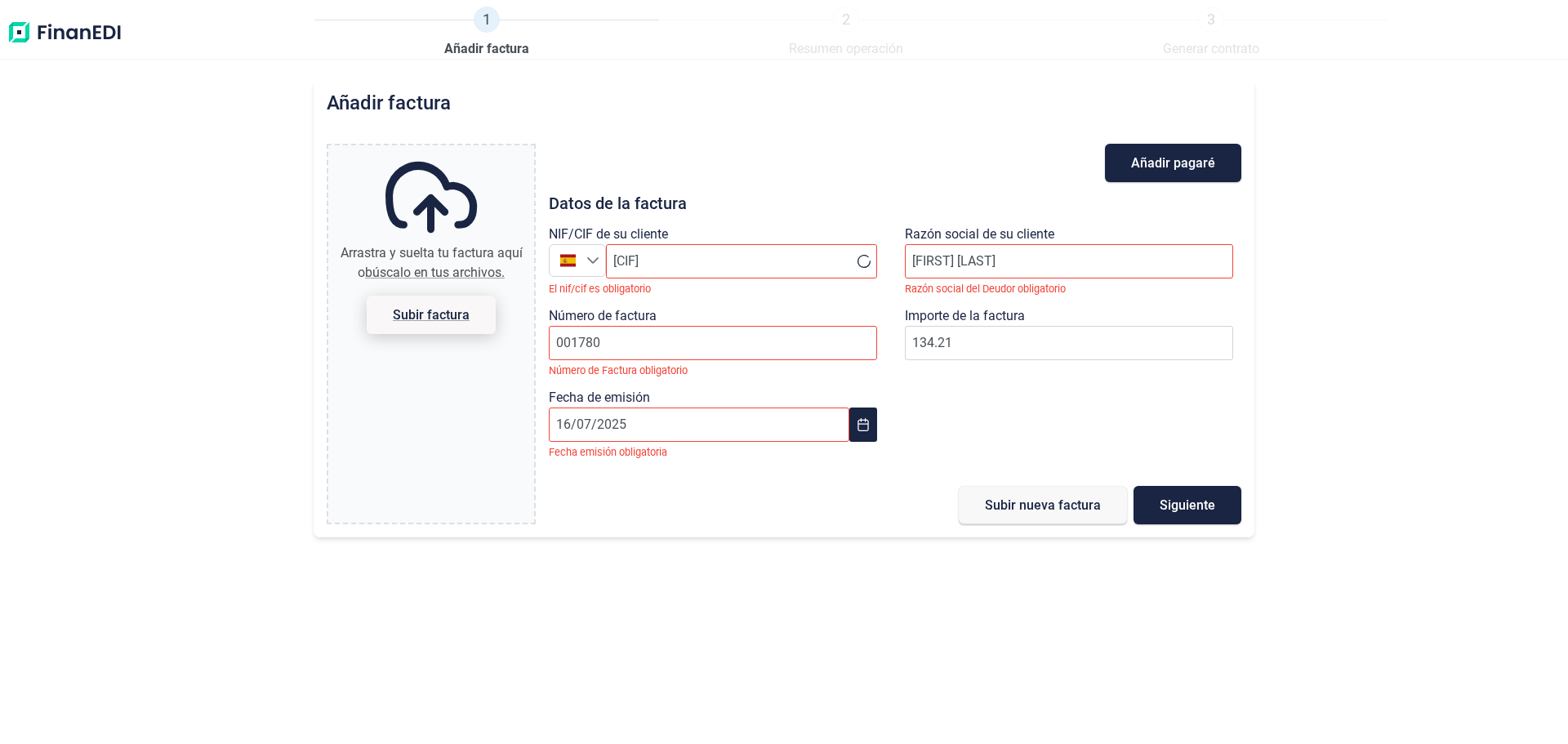 click on "Subir factura" at bounding box center (431, 314) 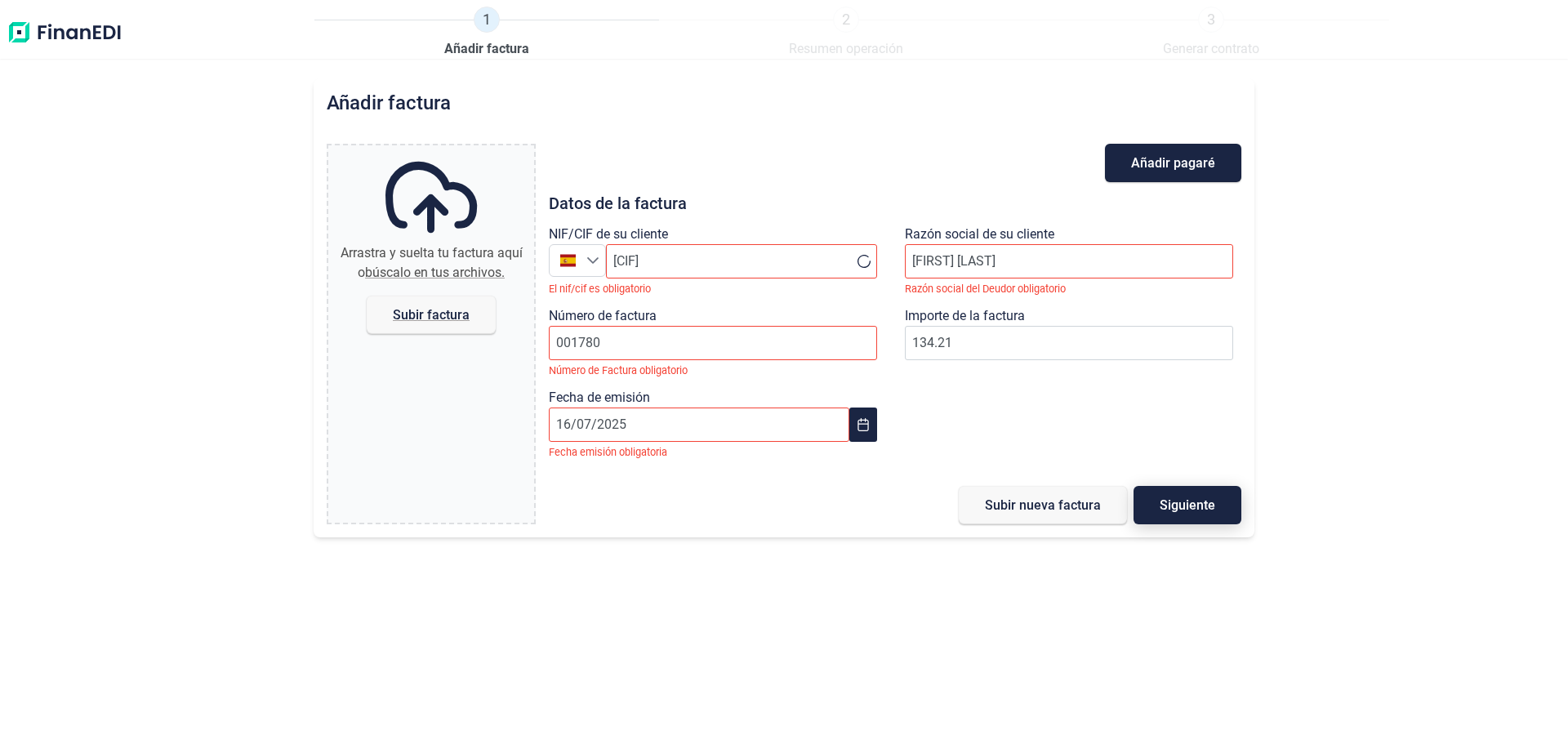 click on "Siguiente" at bounding box center (1187, 505) 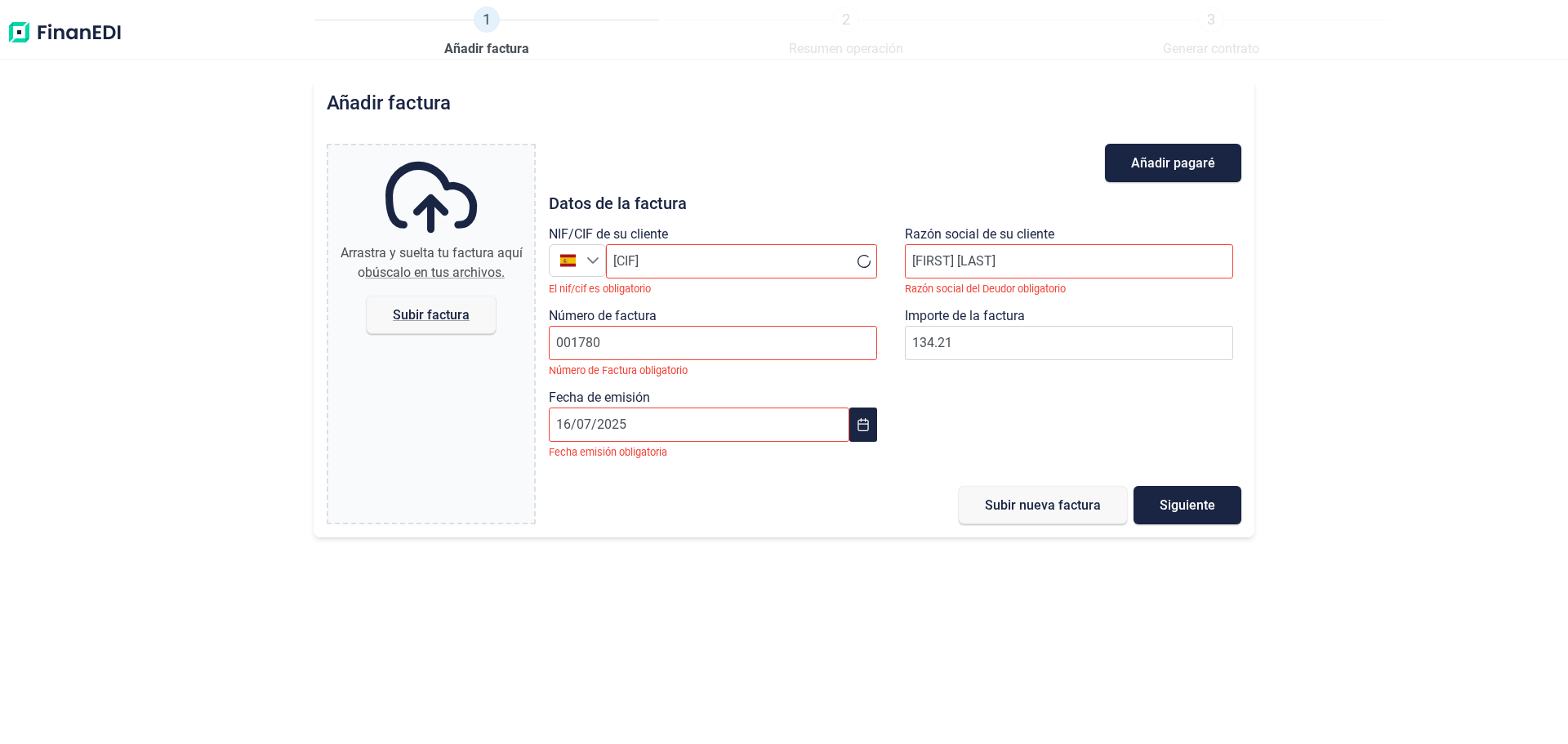 click on "1 Añadir factura 2 Resumen operación 3 Generar contrato" at bounding box center [852, 33] 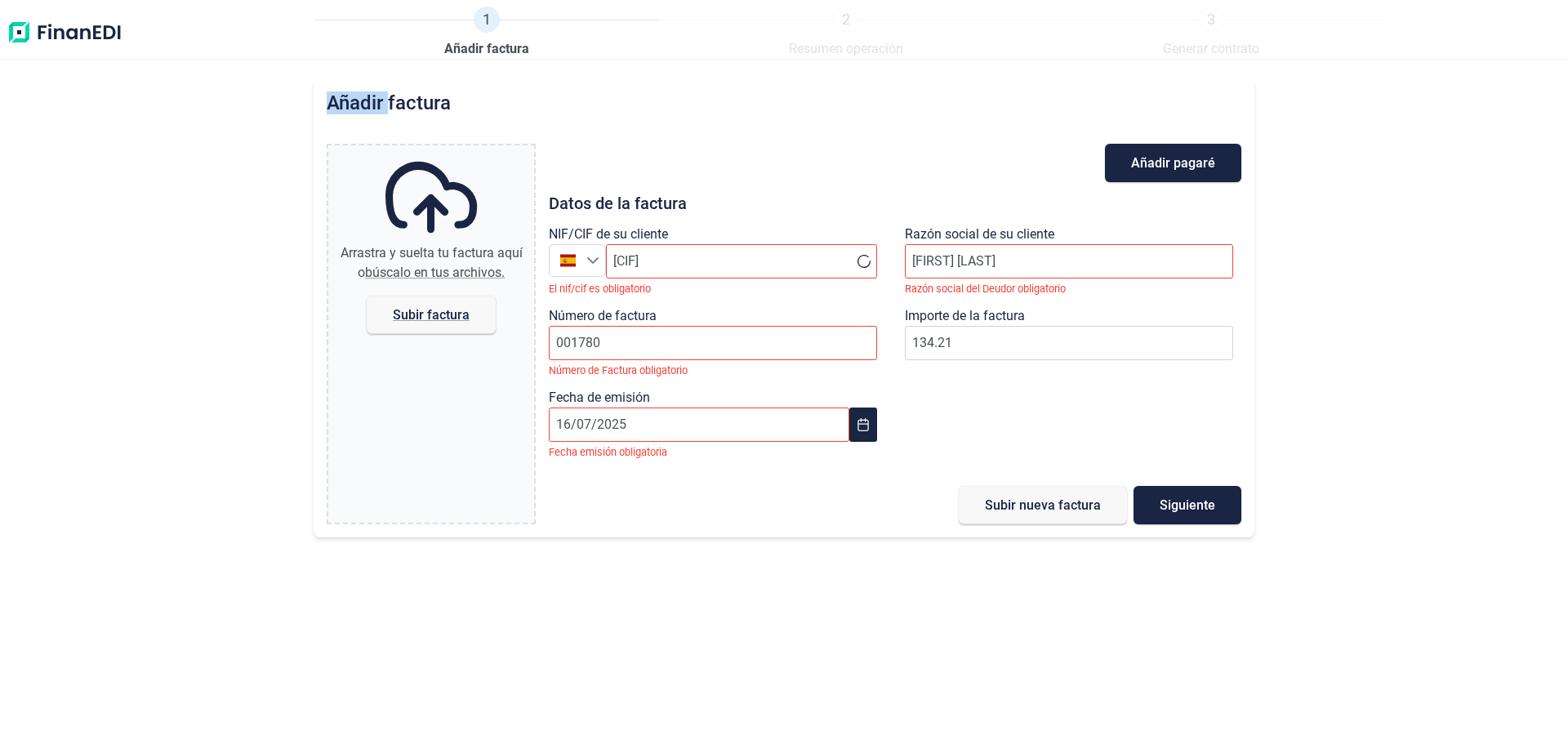 click on "1 Añadir factura 2 Resumen operación 3 Generar contrato" at bounding box center [852, 33] 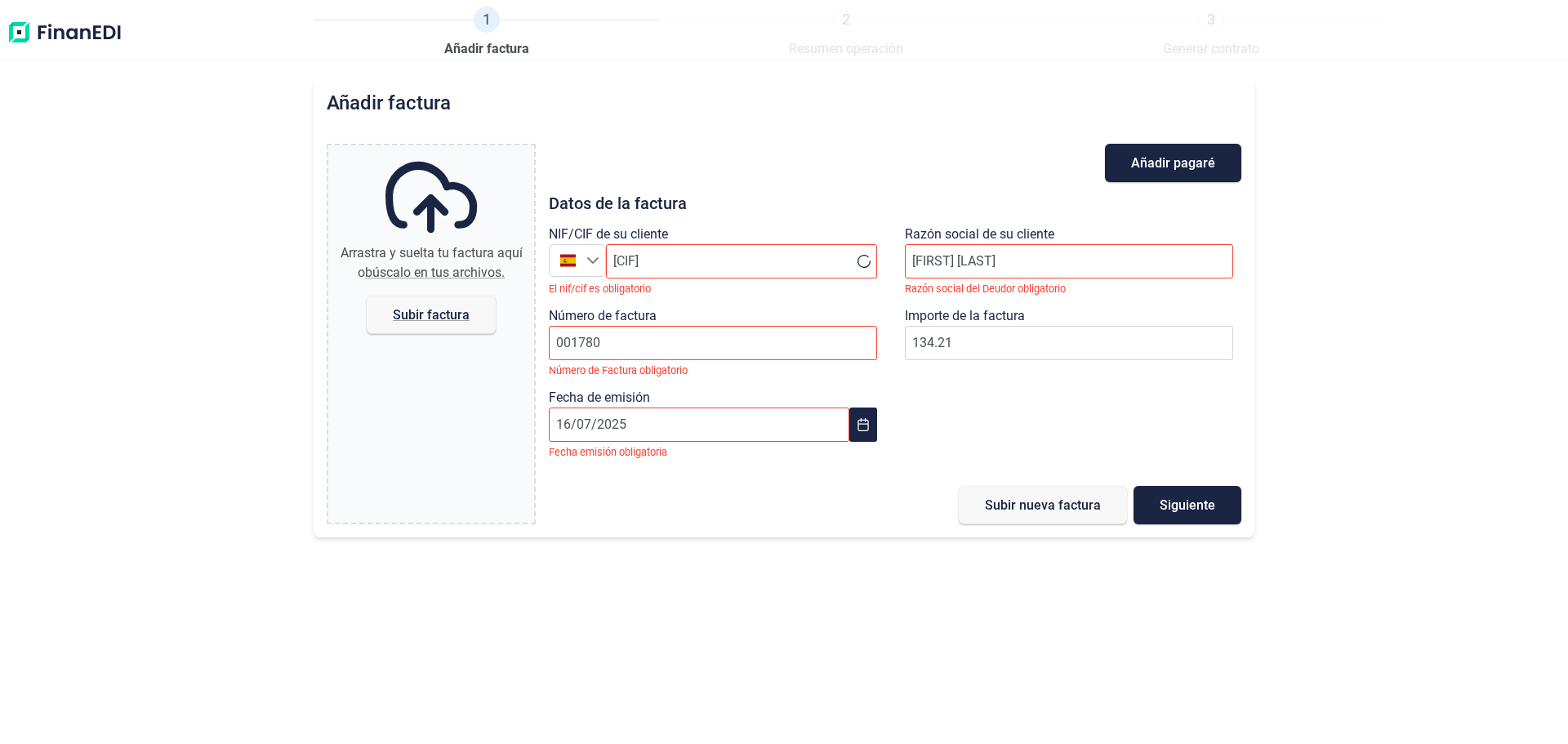 click on "1 Añadir factura 2 Resumen operación 3 Generar contrato" at bounding box center [852, 33] 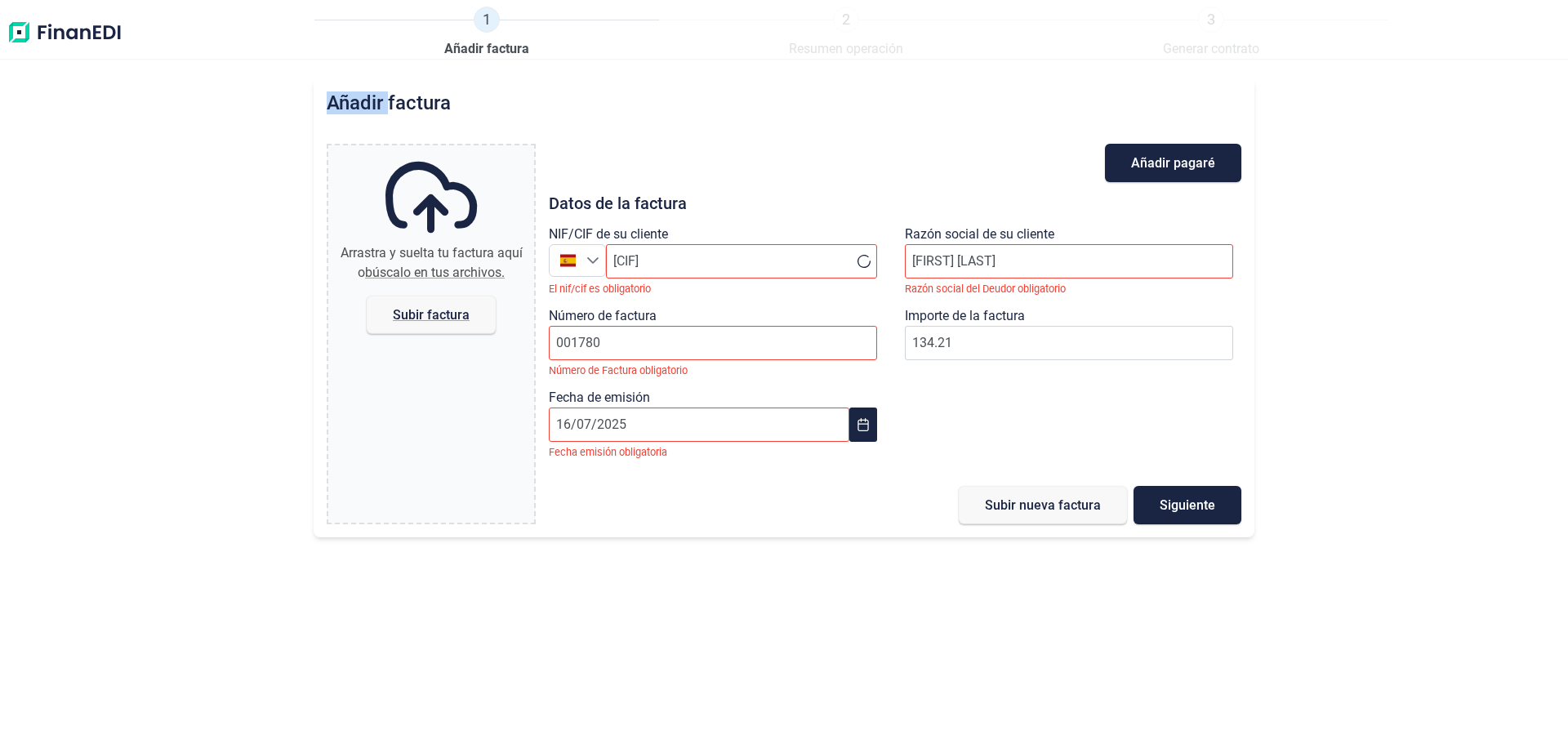 click on "1 Añadir factura 2 Resumen operación 3 Generar contrato" at bounding box center (852, 33) 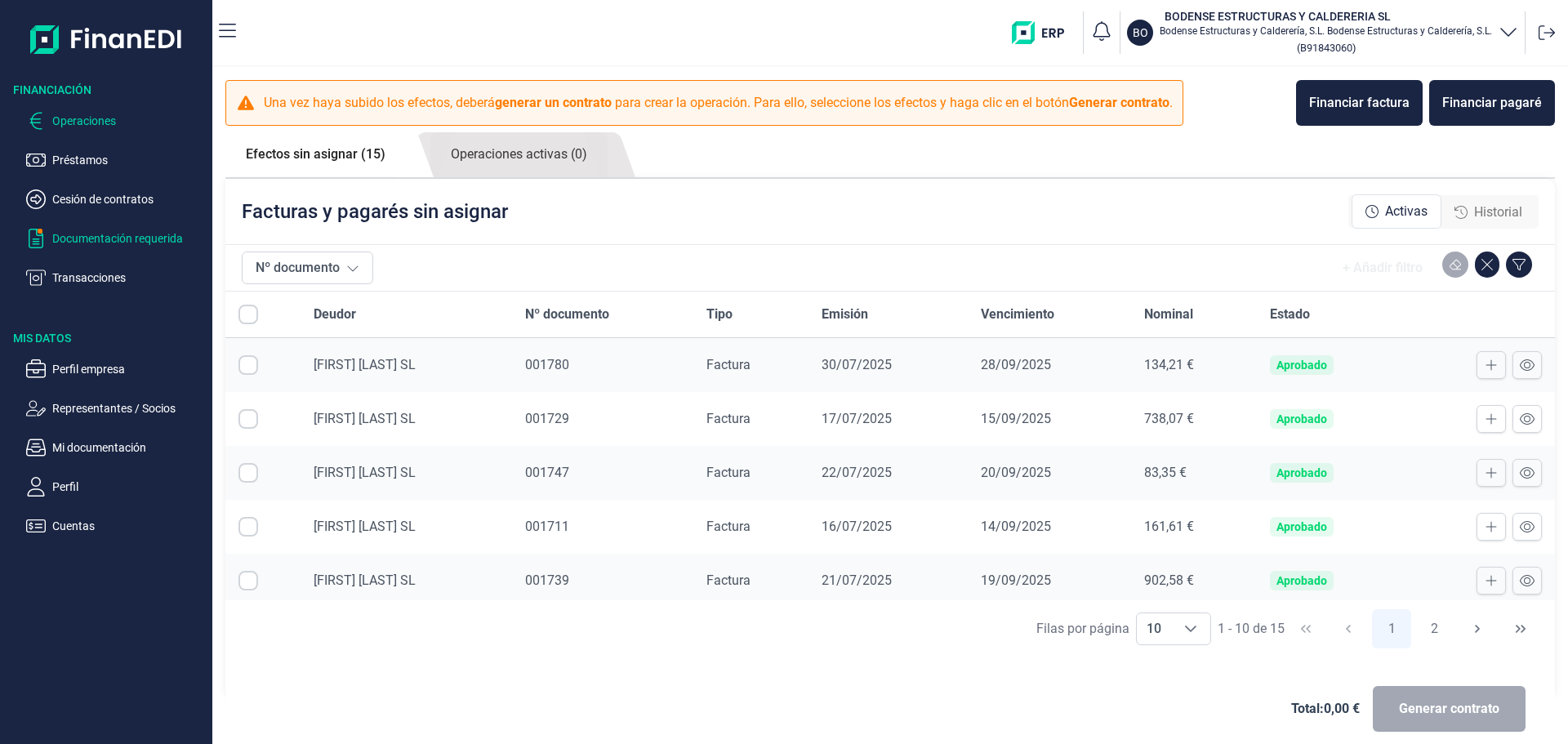 click on "Documentación requerida" at bounding box center [129, 238] 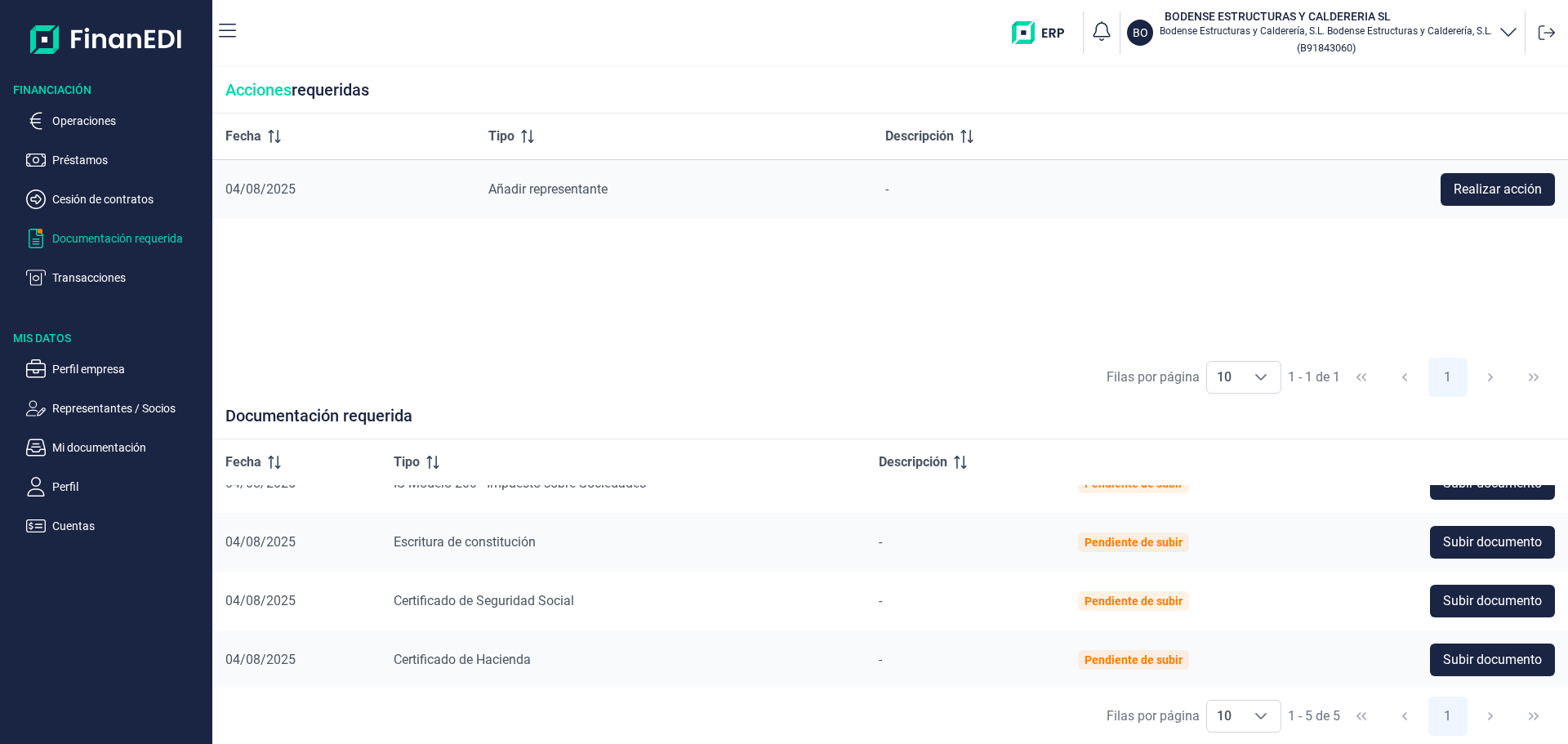 scroll, scrollTop: 91, scrollLeft: 0, axis: vertical 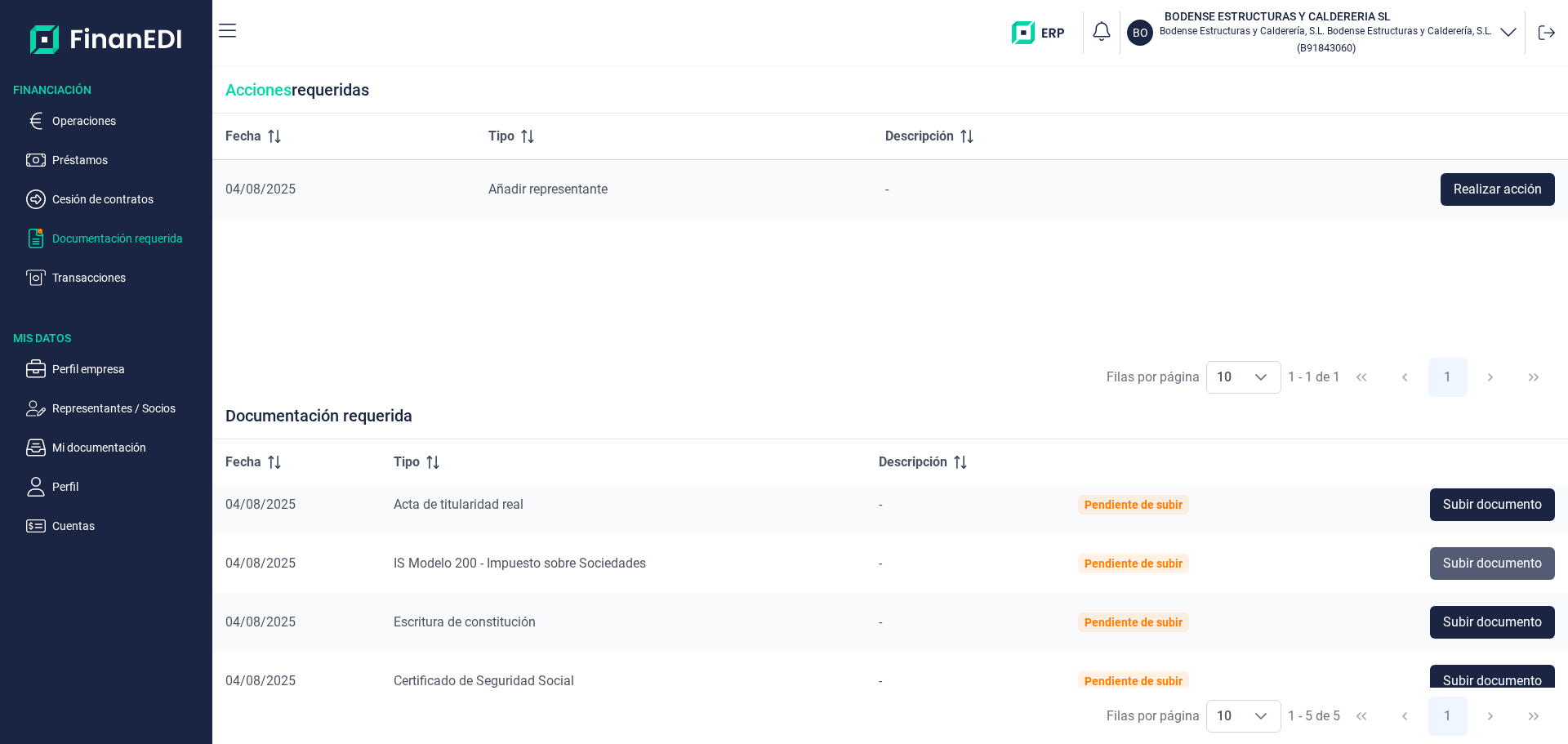 click on "Subir documento" at bounding box center [1492, 564] 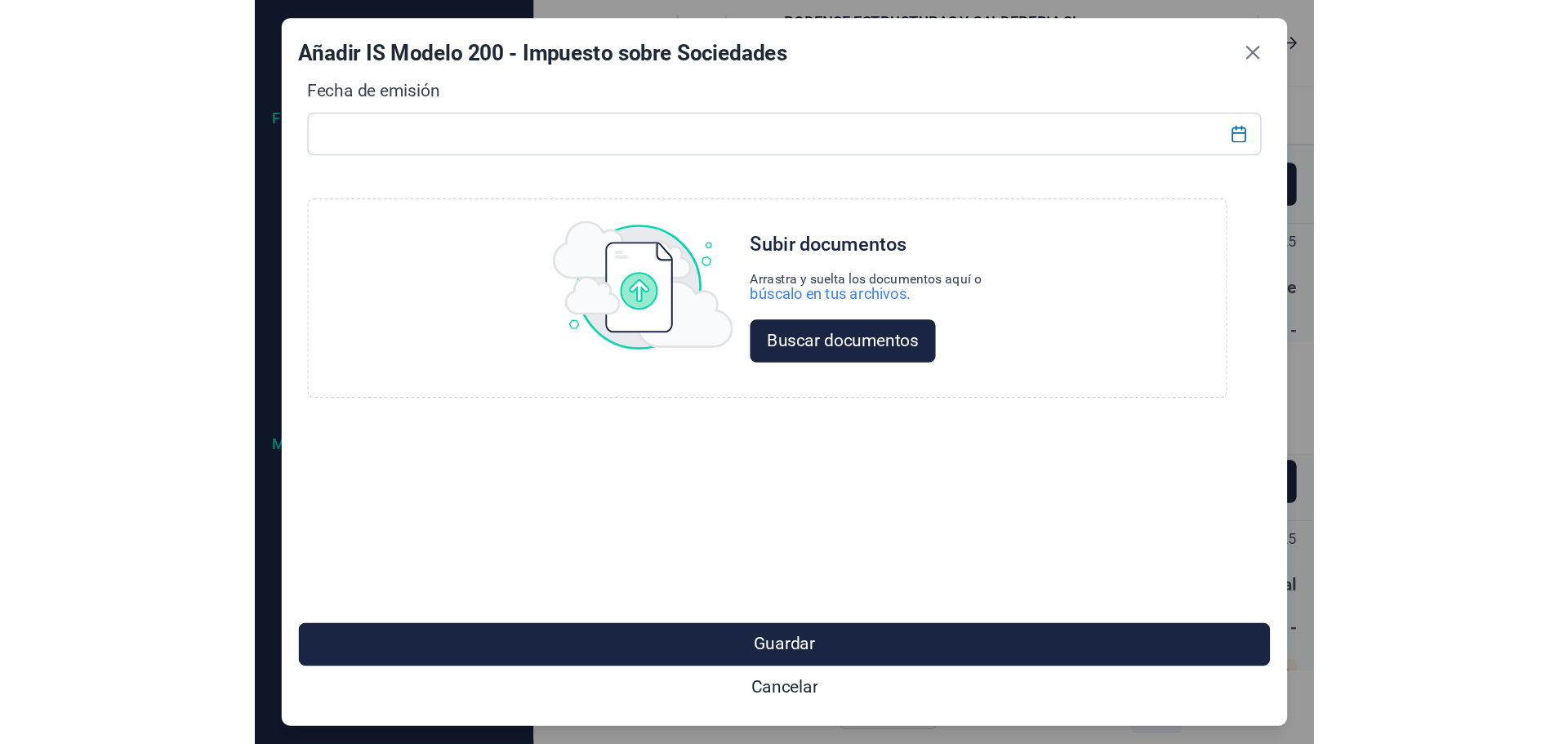 scroll, scrollTop: 0, scrollLeft: 0, axis: both 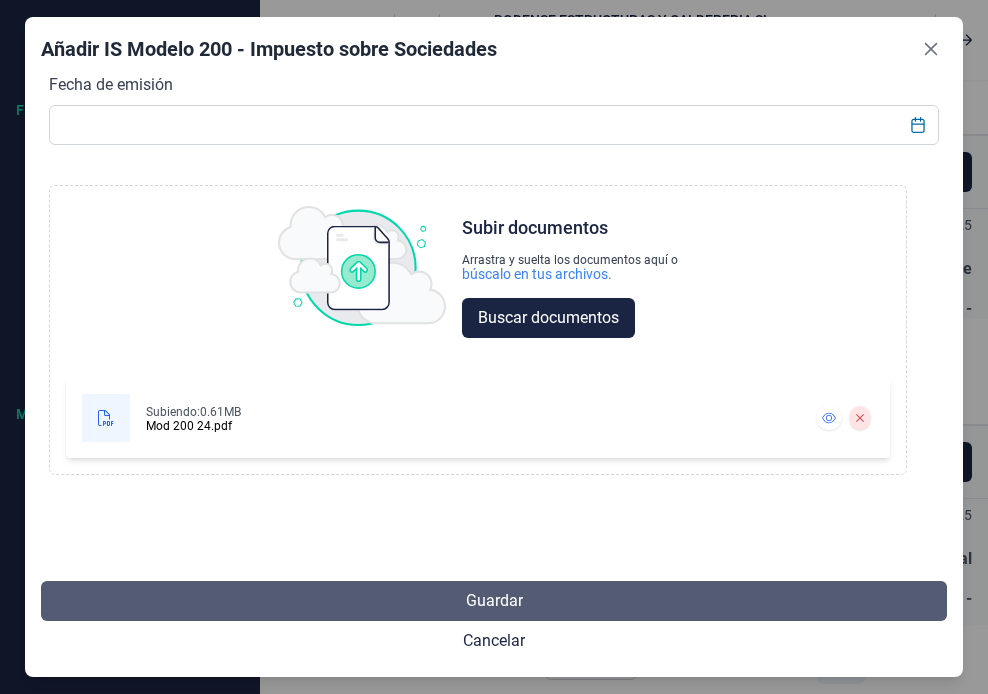 click on "Guardar" at bounding box center [494, 601] 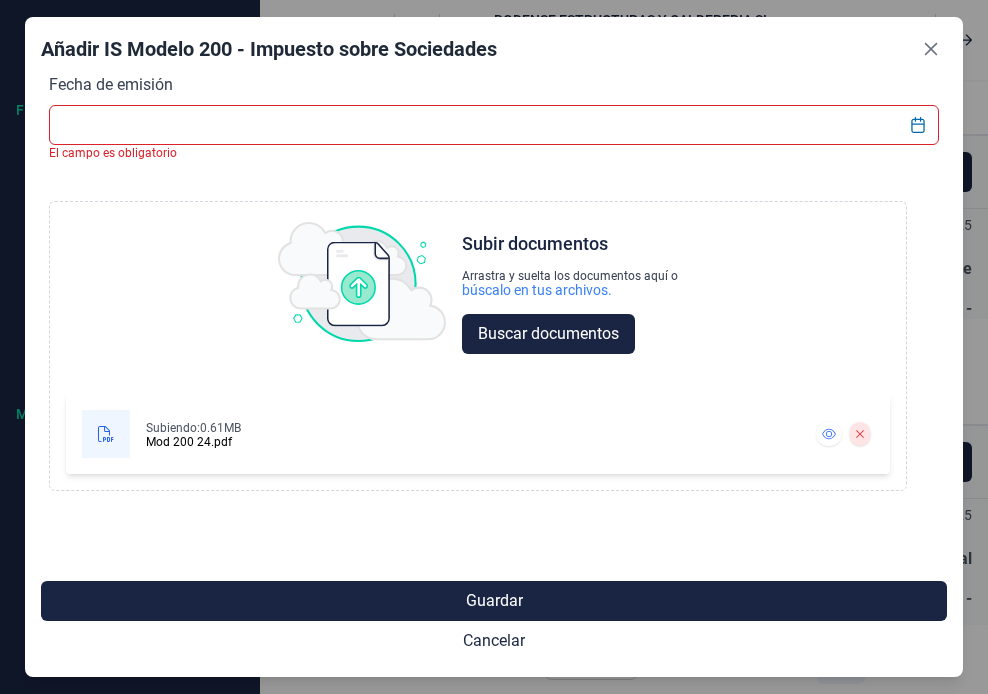 click at bounding box center [494, 125] 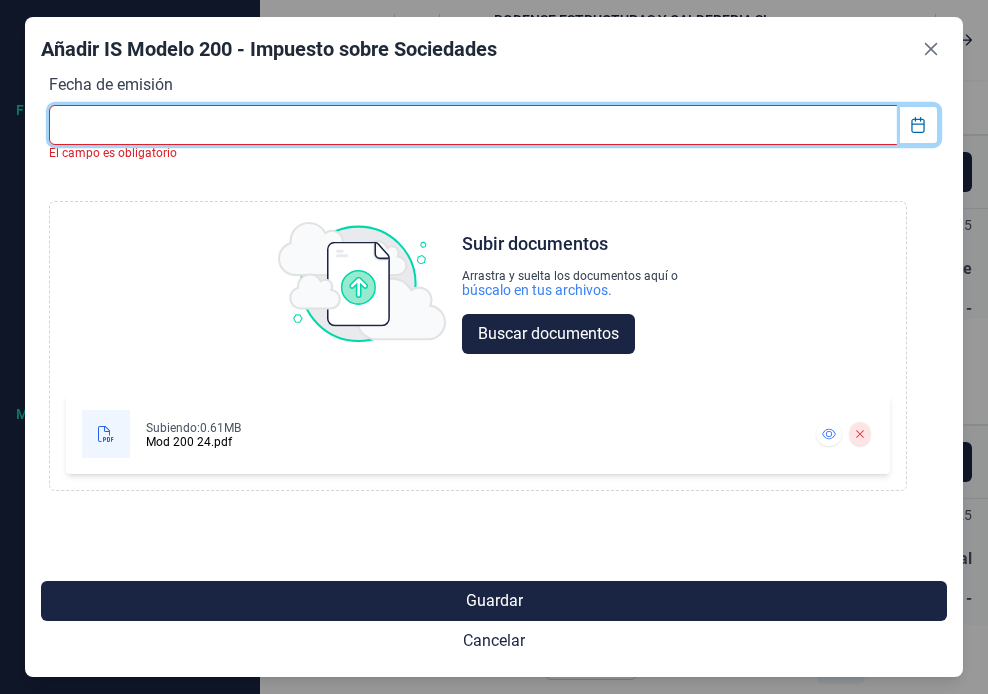 click 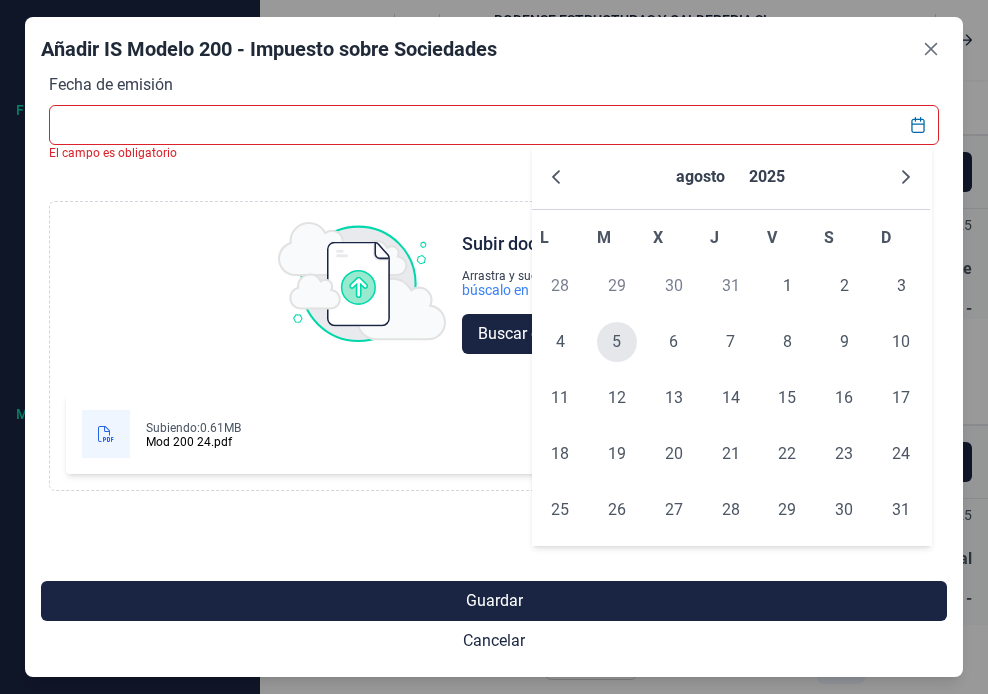 click on "5" at bounding box center [617, 342] 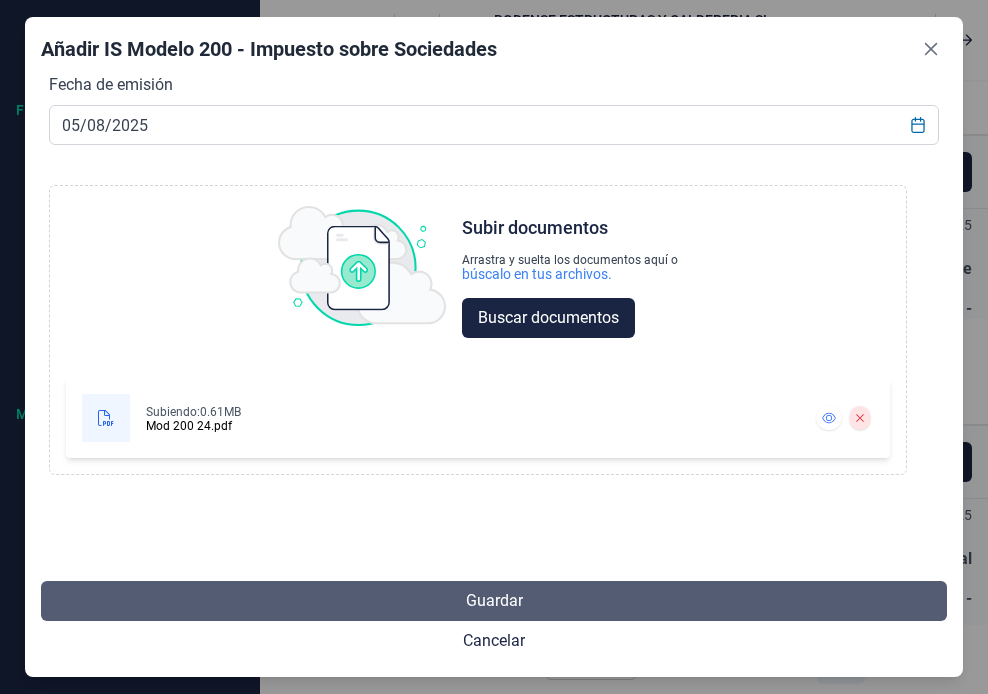 click on "Guardar" at bounding box center [494, 601] 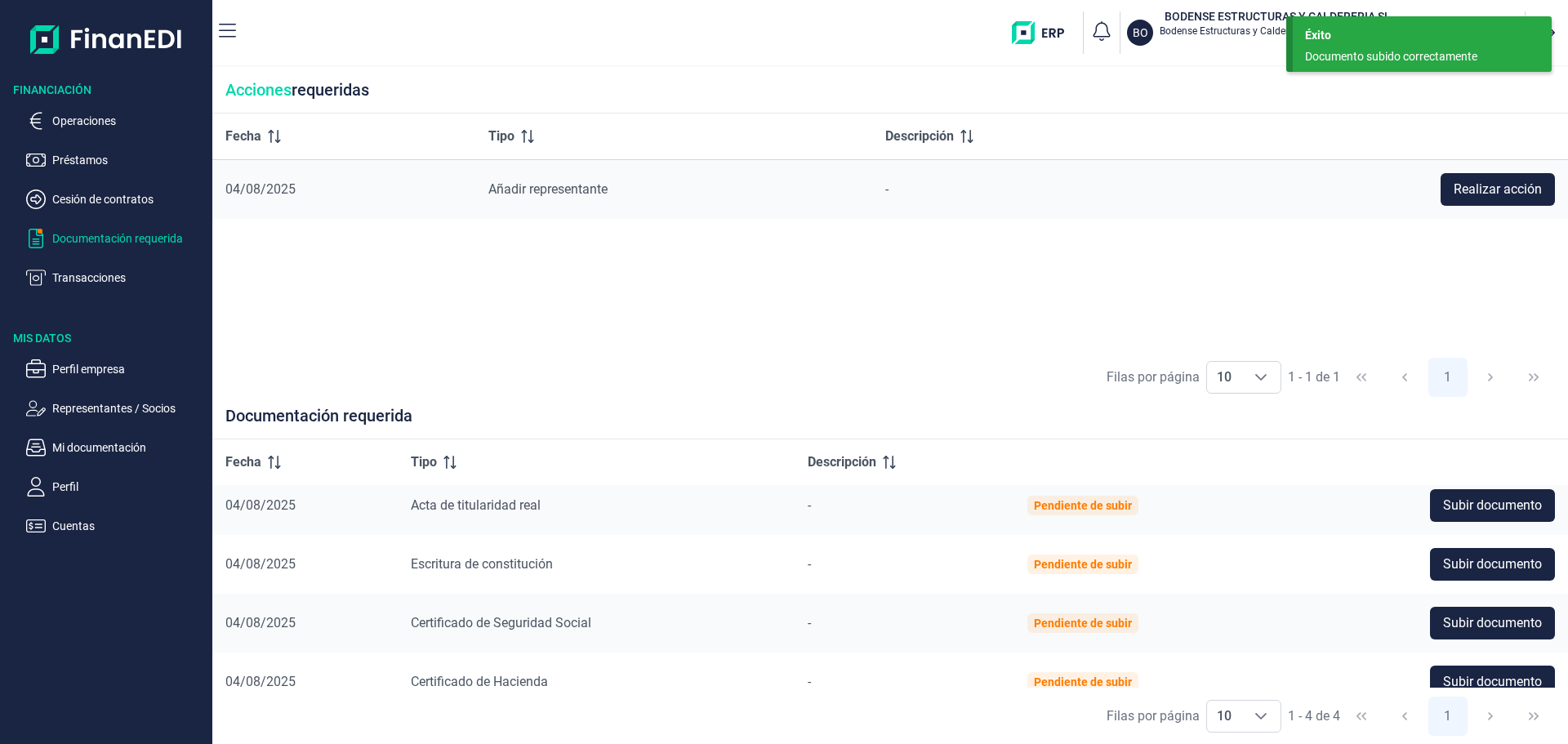 scroll, scrollTop: 0, scrollLeft: 0, axis: both 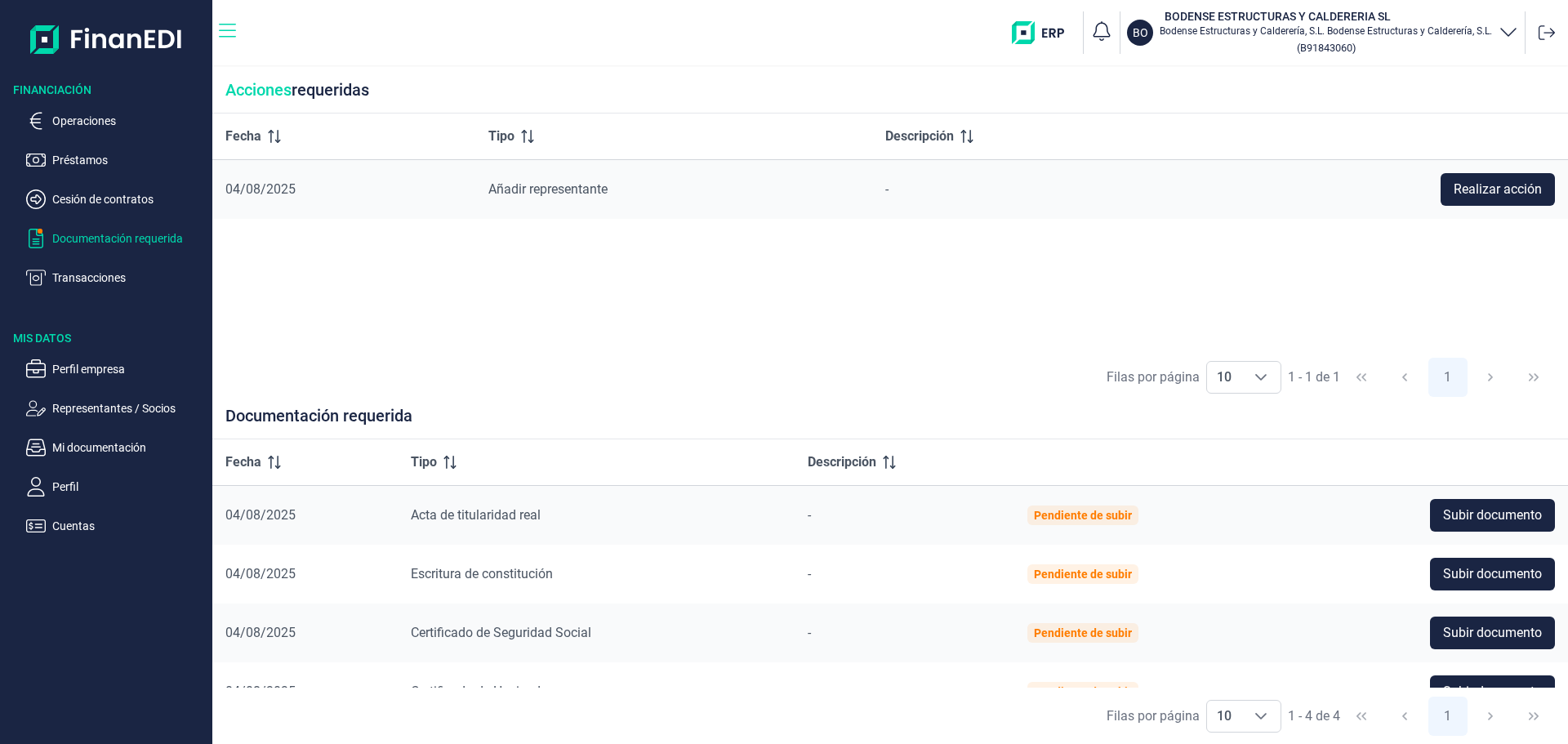 click 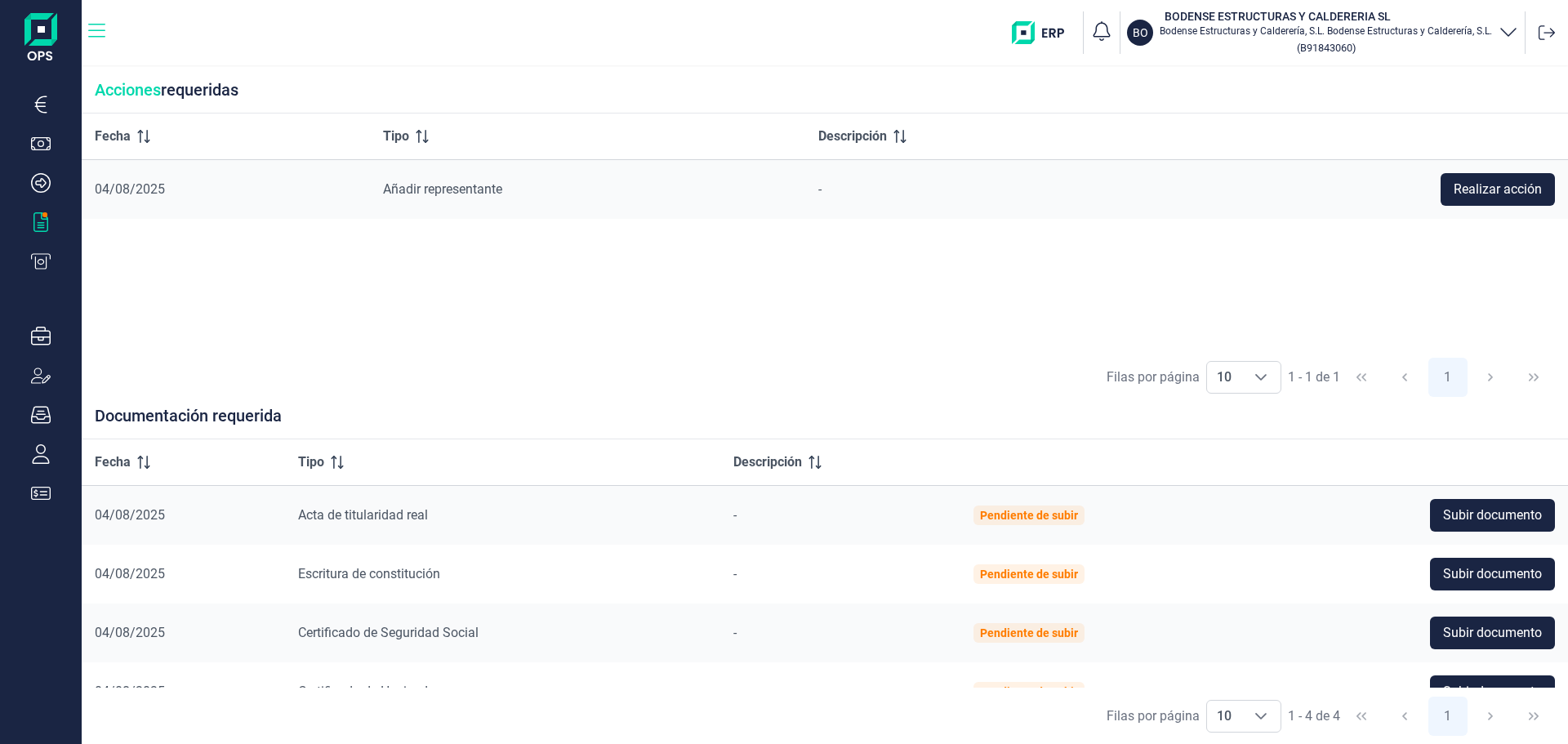 click 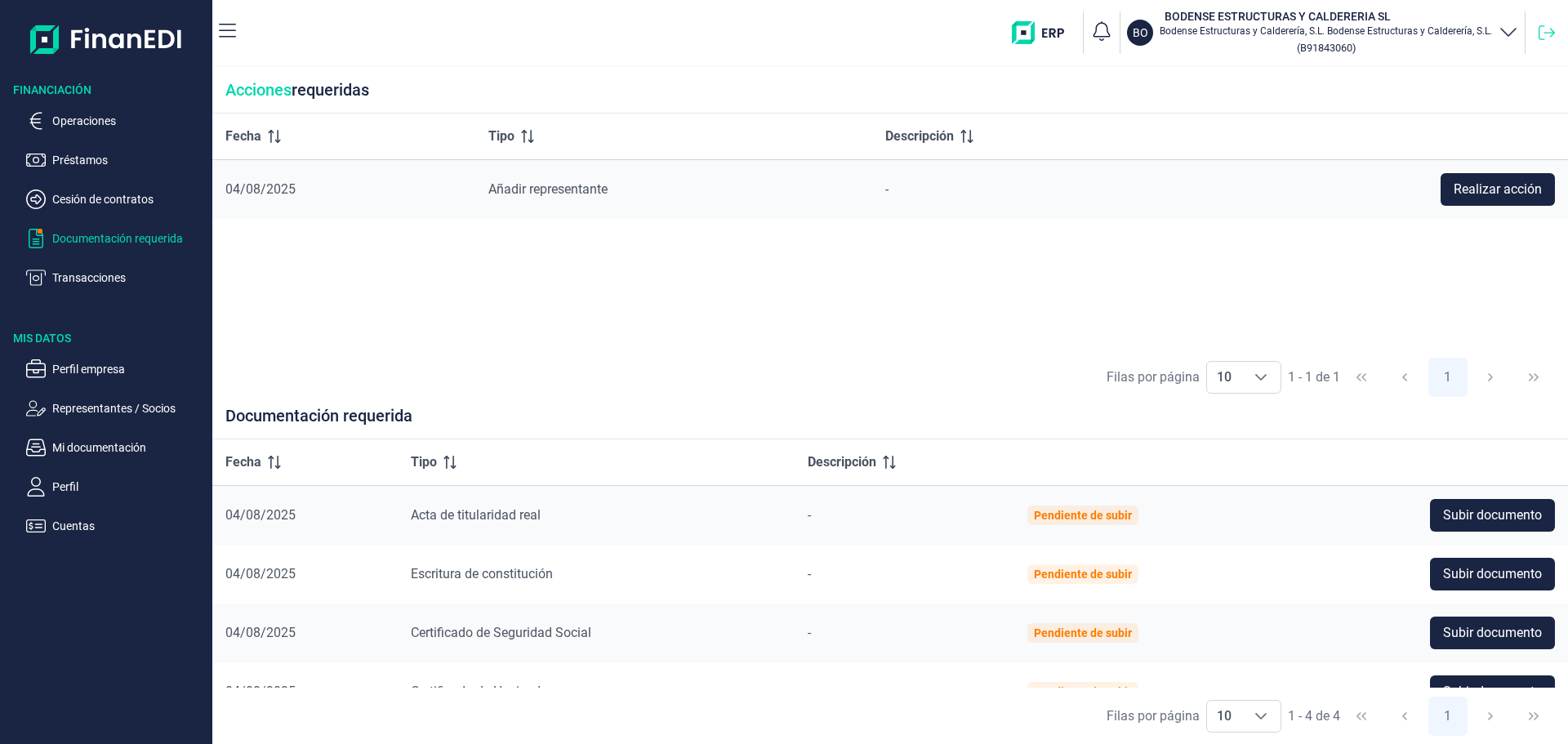 click 